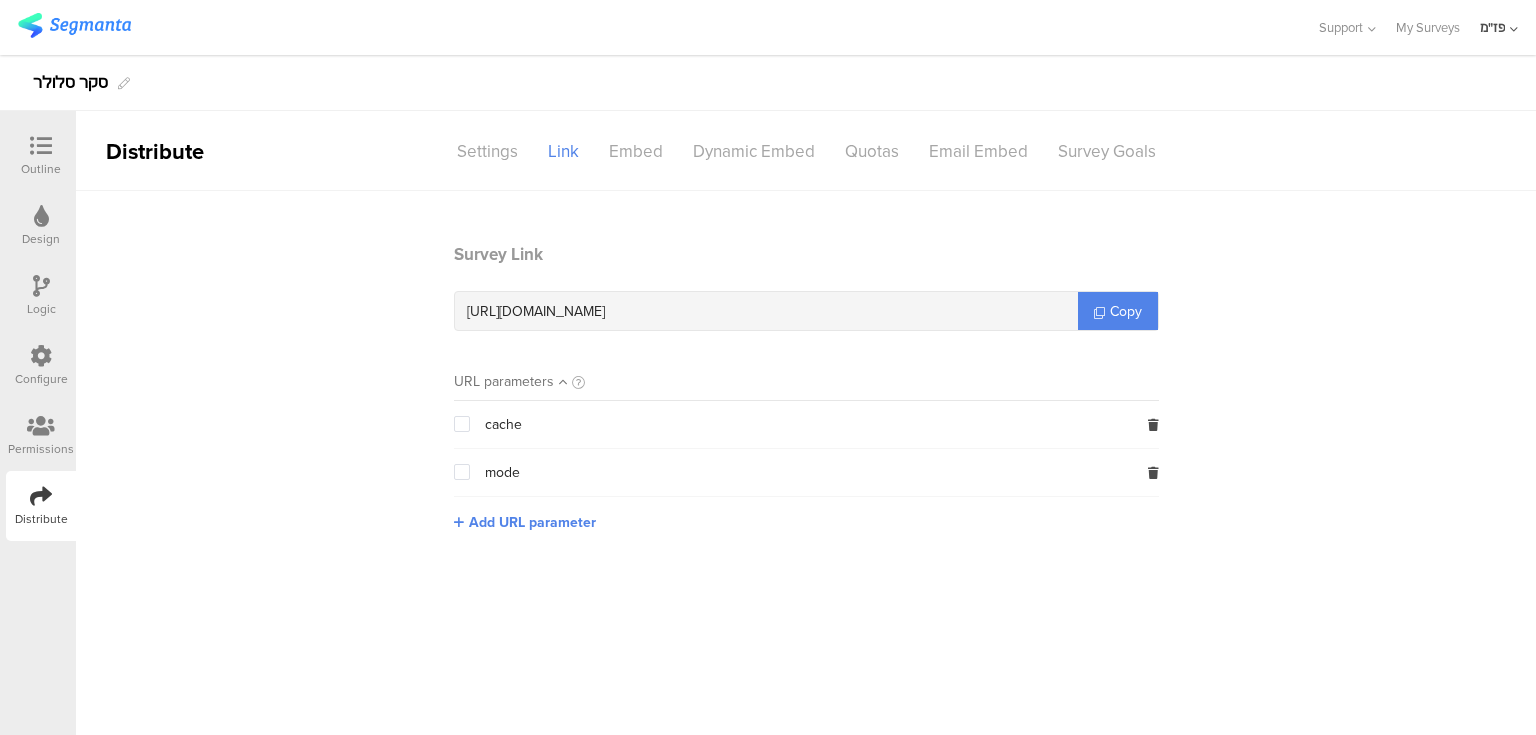scroll, scrollTop: 0, scrollLeft: 0, axis: both 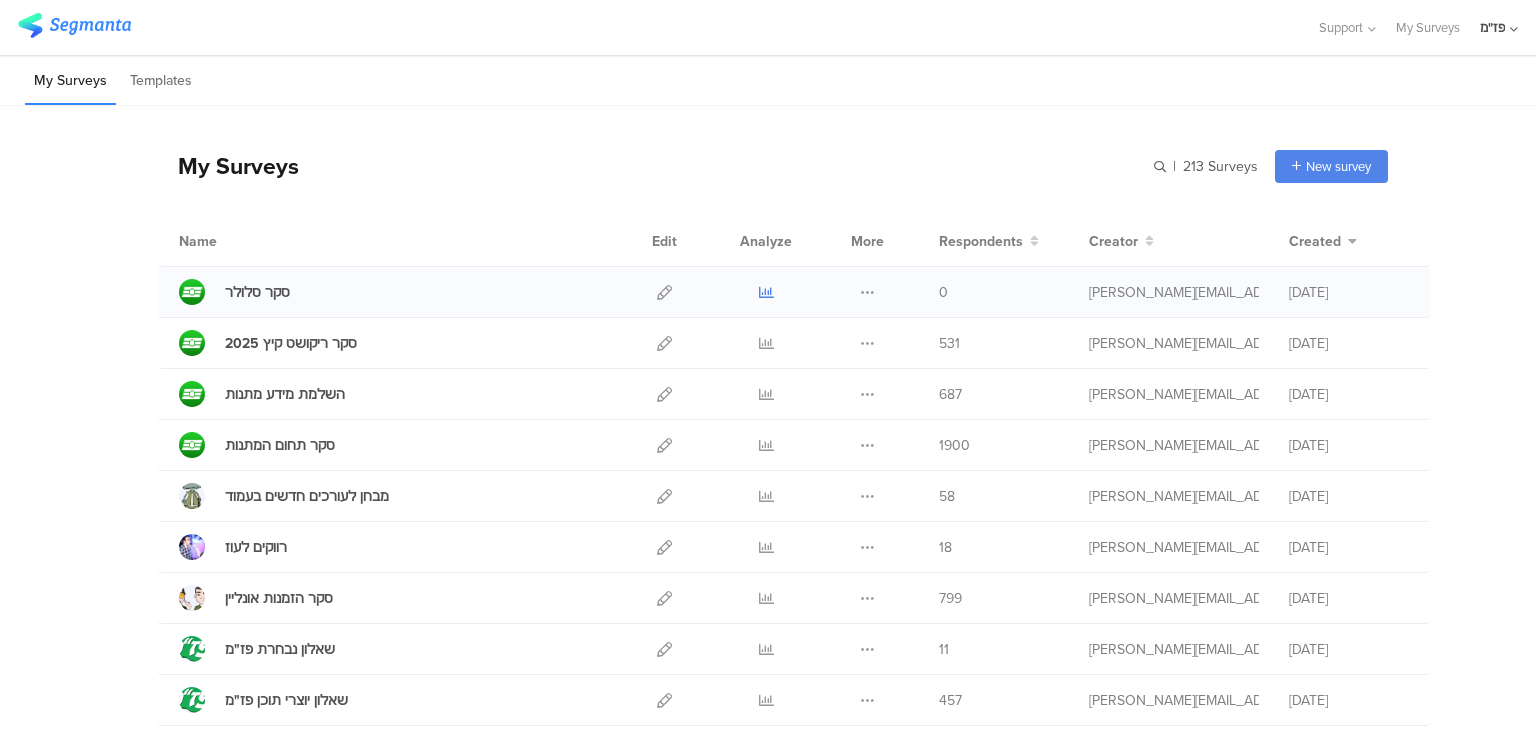 click at bounding box center (766, 292) 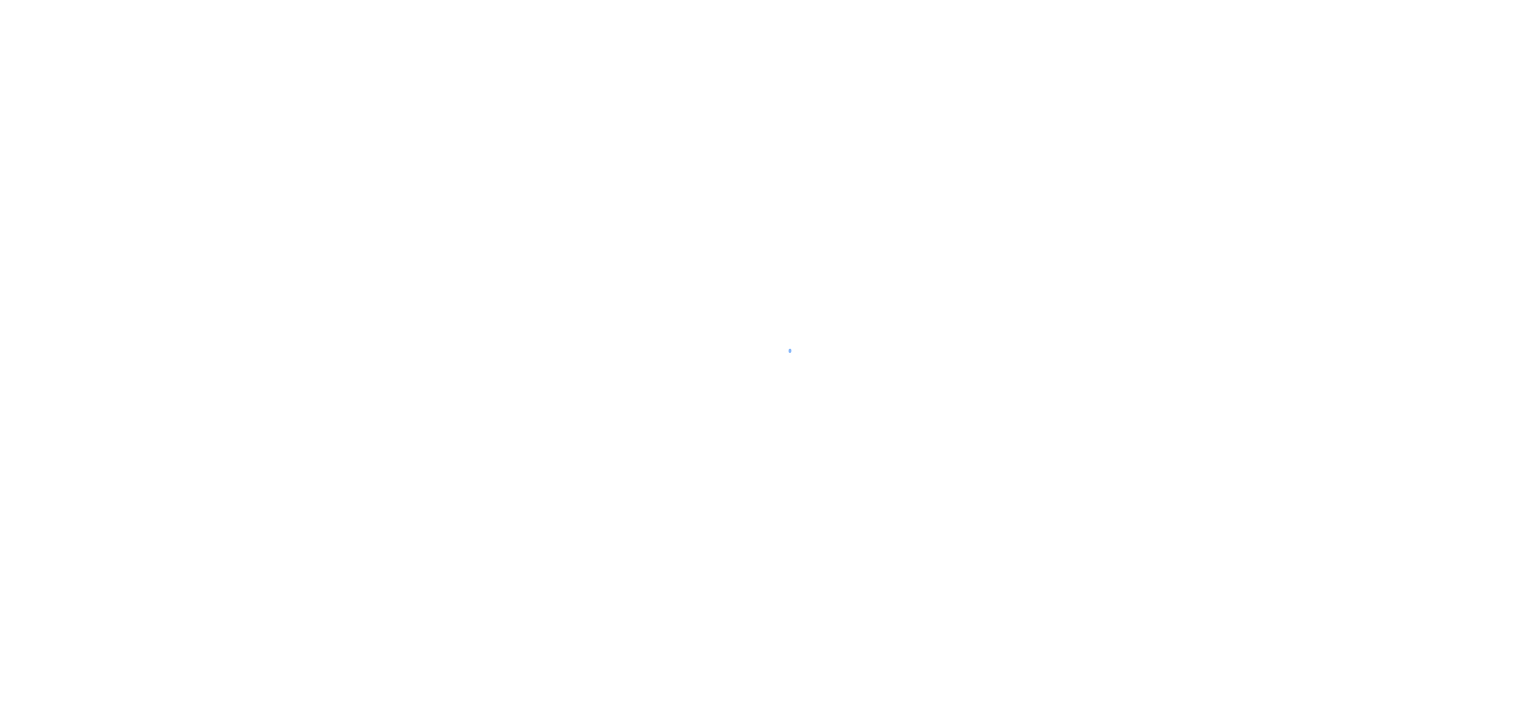 scroll, scrollTop: 0, scrollLeft: 0, axis: both 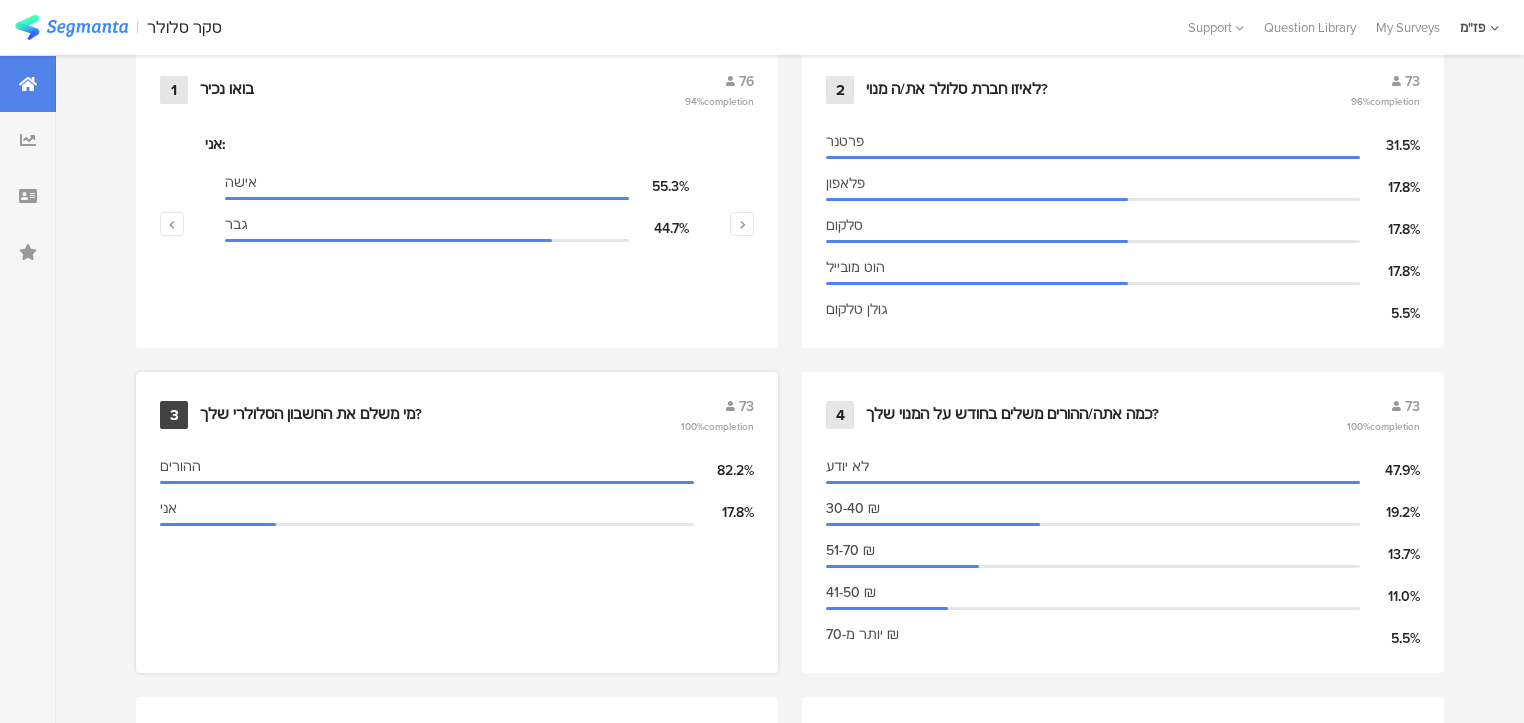 click on "3   מי משלם את החשבון הסלולרי שלך?     73   100%  completion       ההורים
82.2%
אני
17.8%" at bounding box center (457, 522) 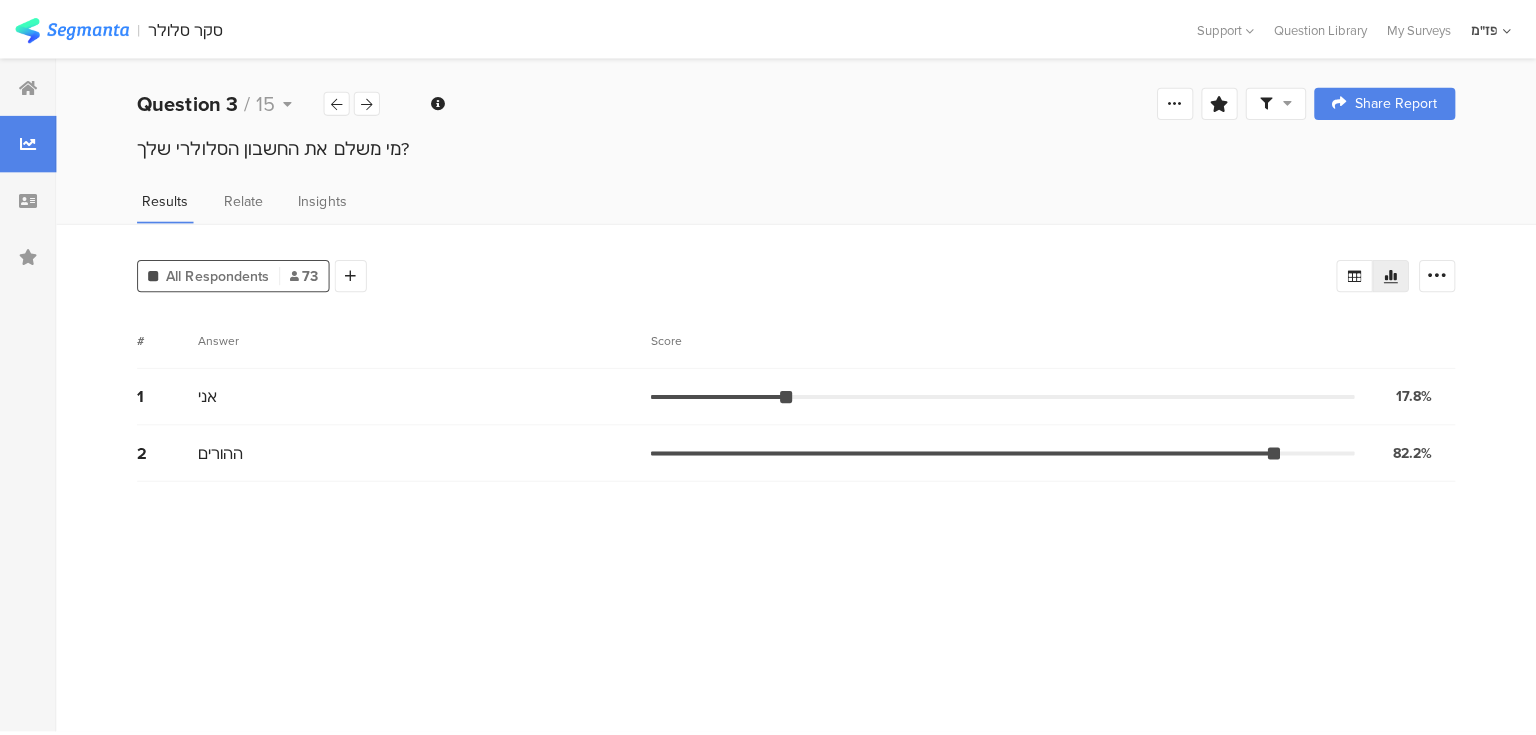 scroll, scrollTop: 0, scrollLeft: 0, axis: both 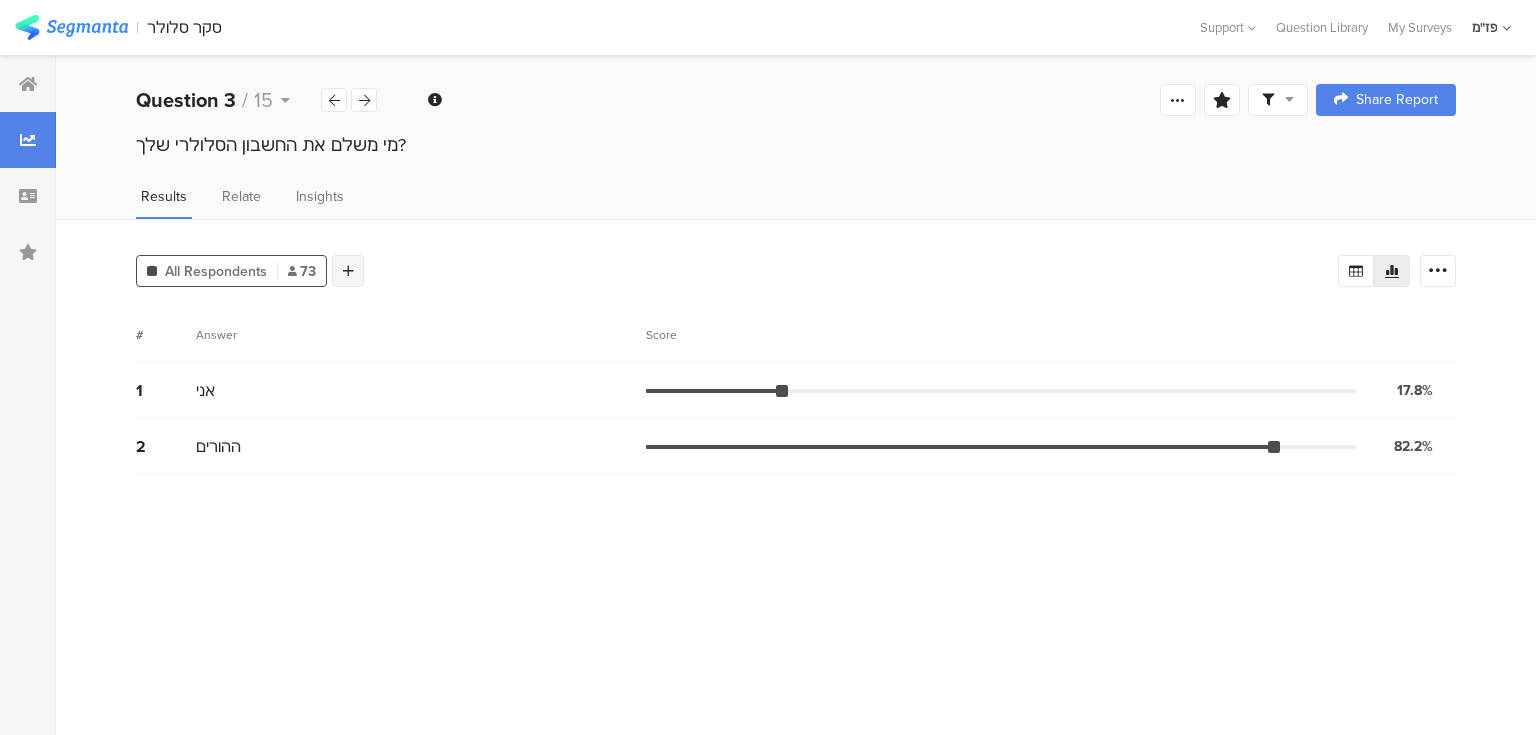 click at bounding box center [348, 271] 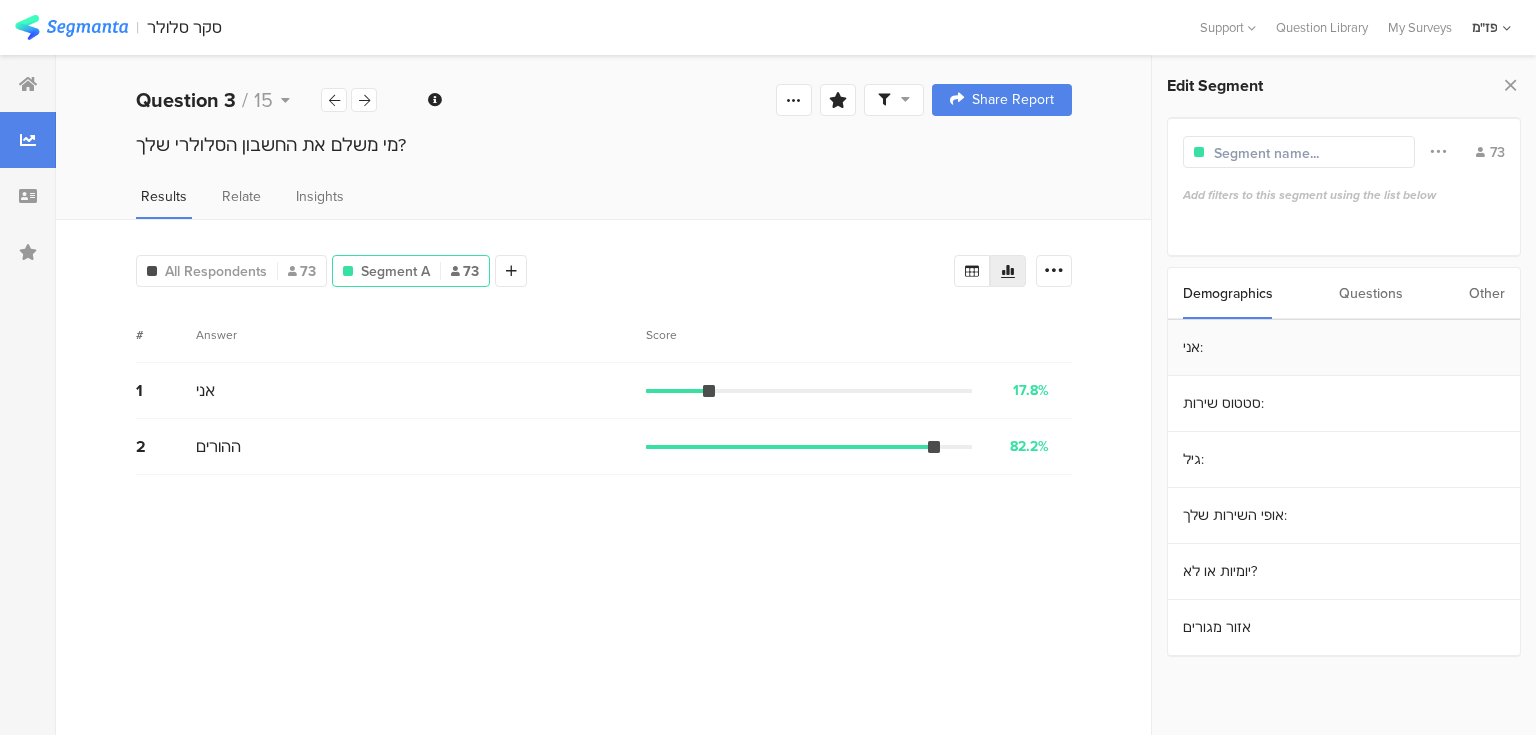 click on "אני:" at bounding box center [1344, 348] 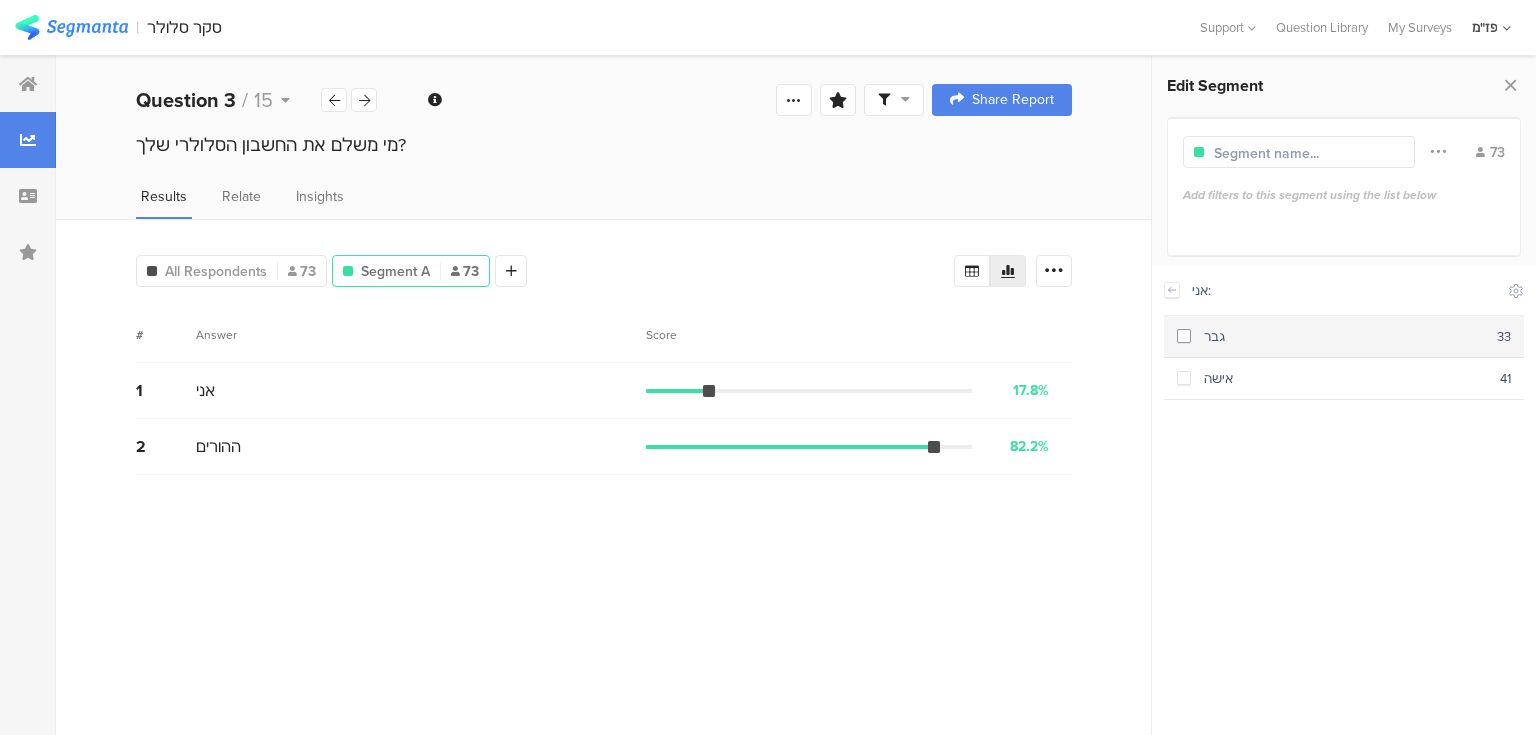 click on "גבר" at bounding box center (1344, 336) 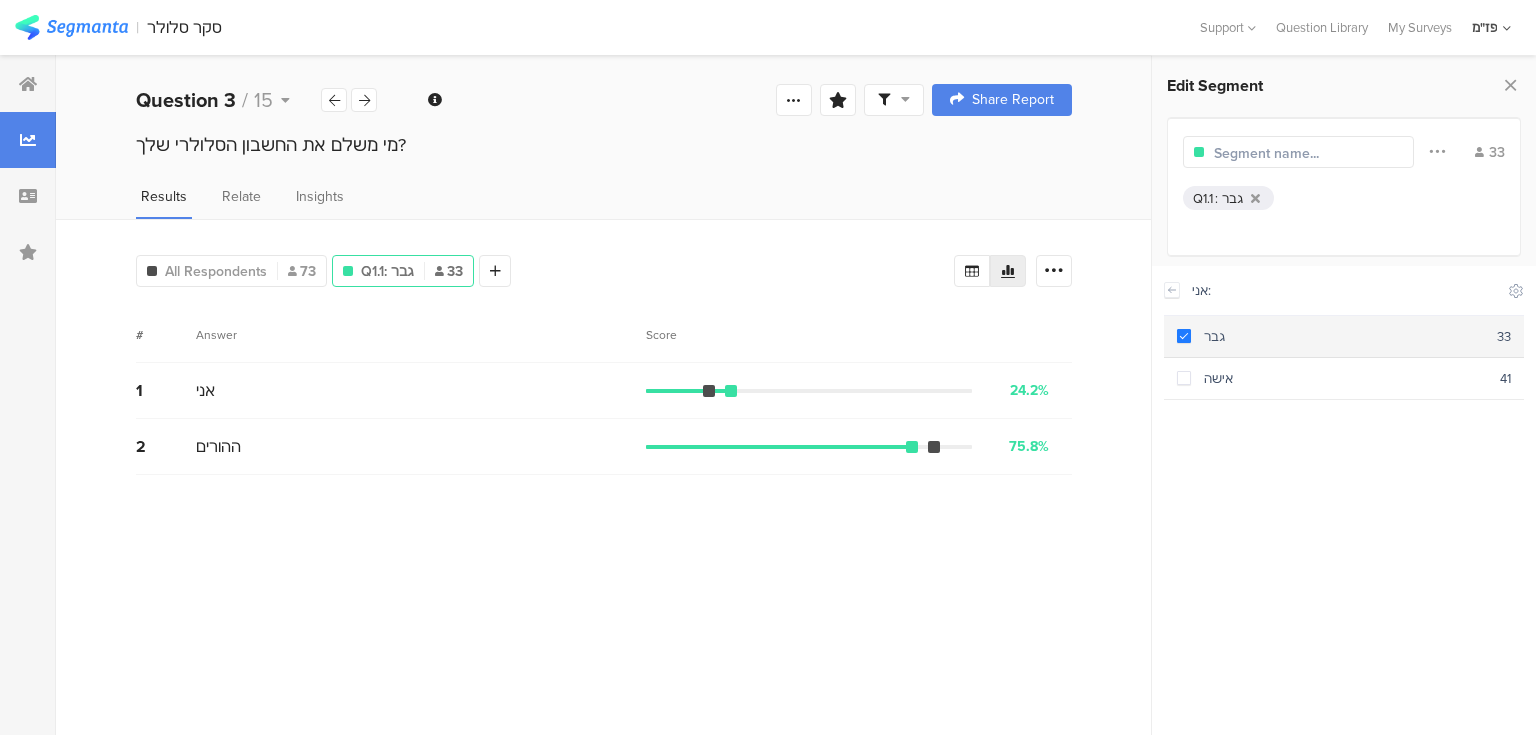 click at bounding box center [1184, 336] 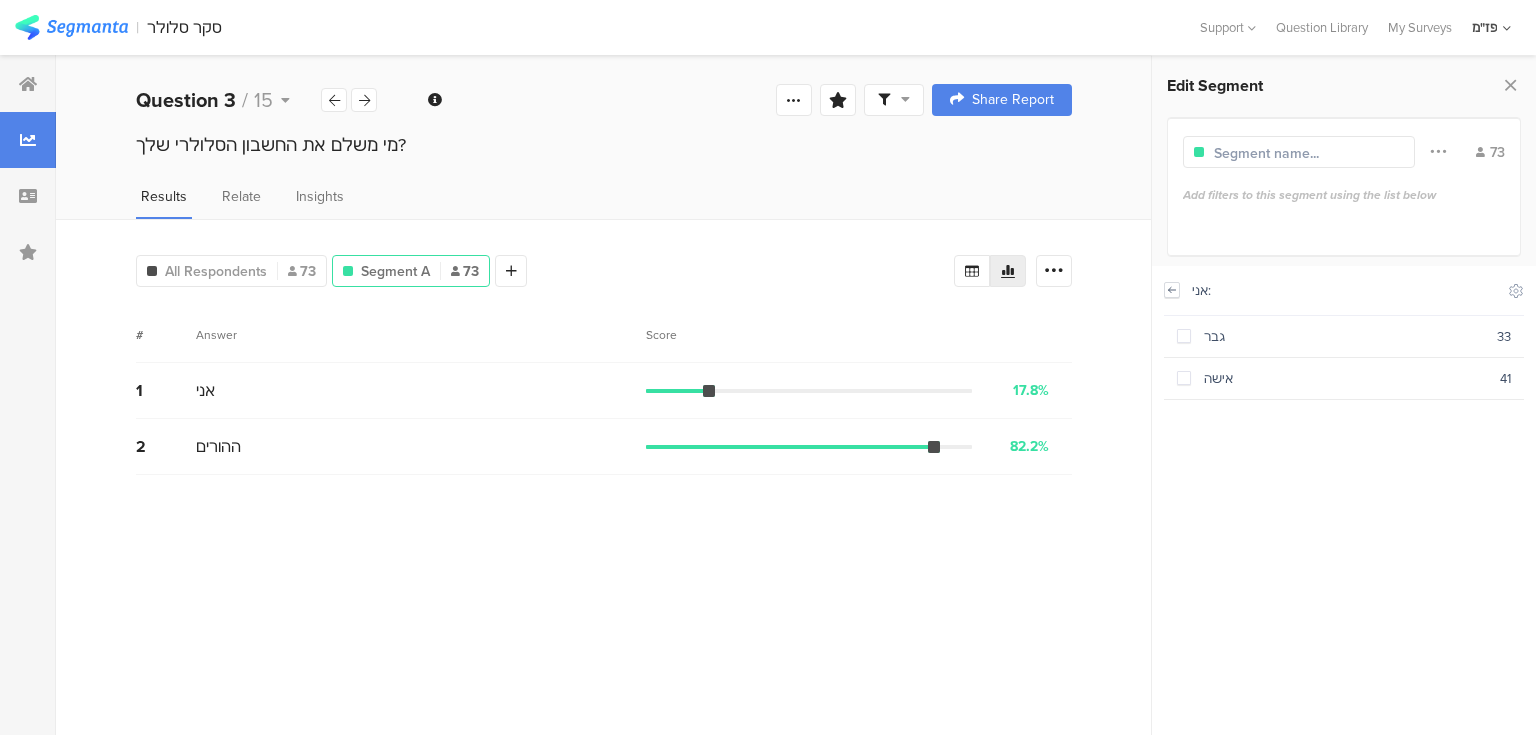 click 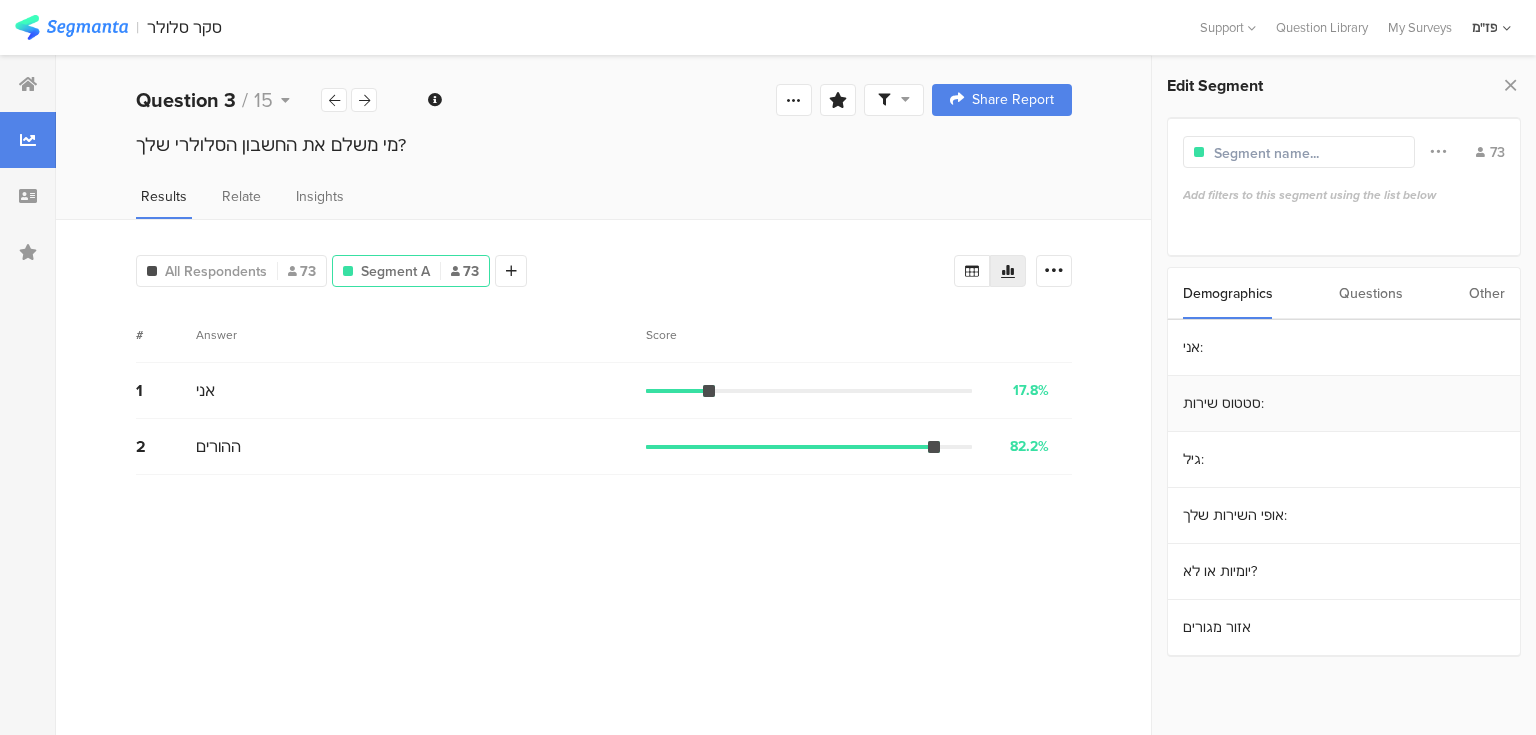 click on "סטטוס שירות:" at bounding box center (1344, 404) 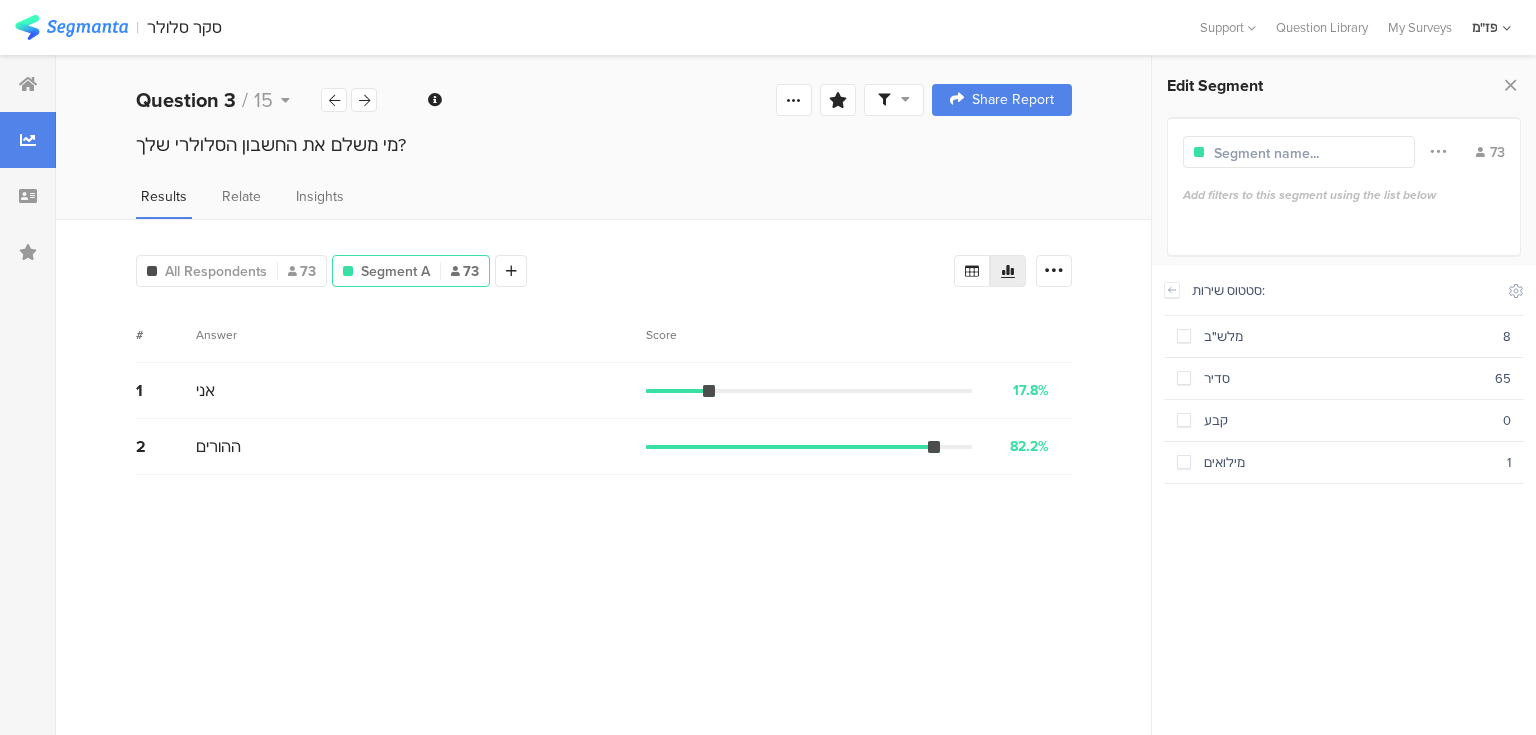 click at bounding box center [1172, 290] 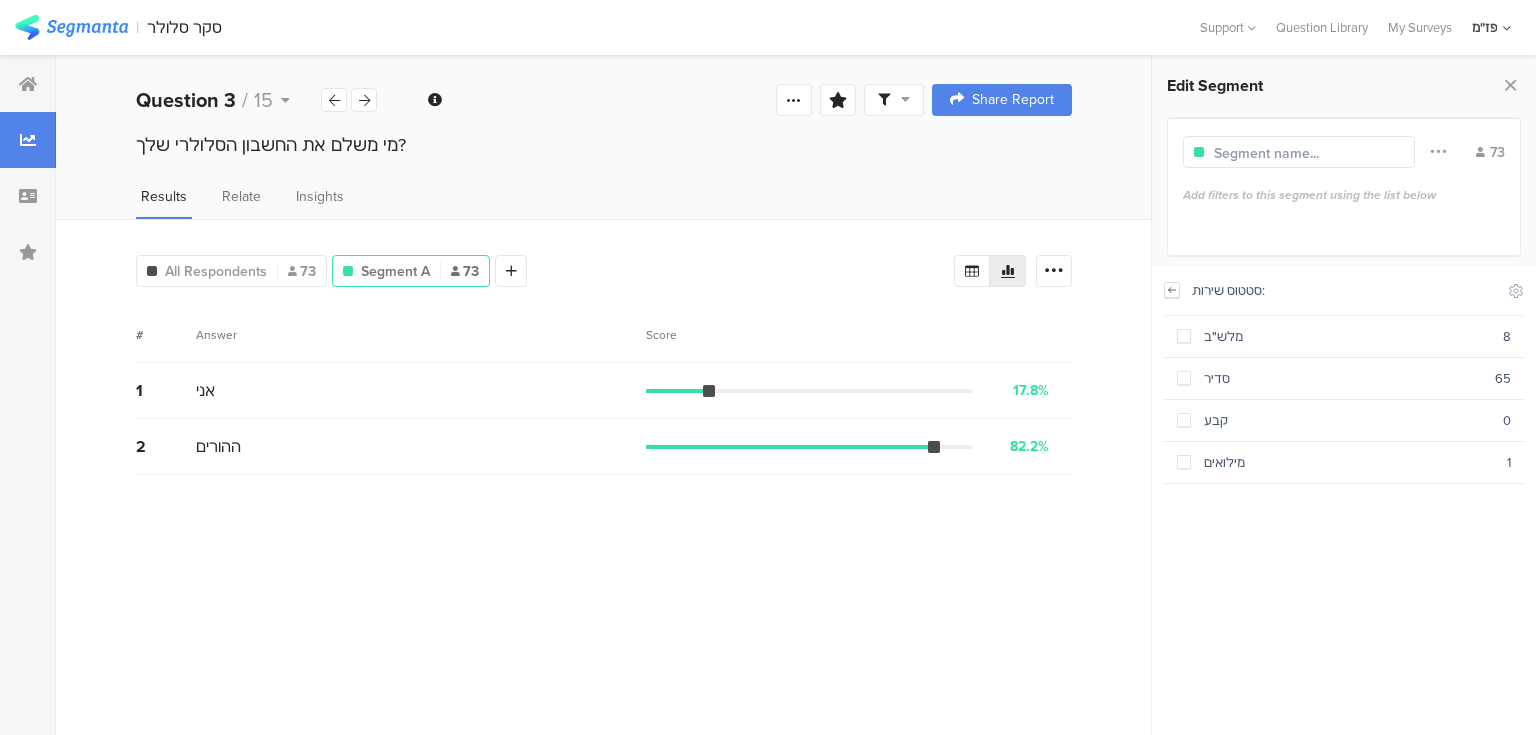 click 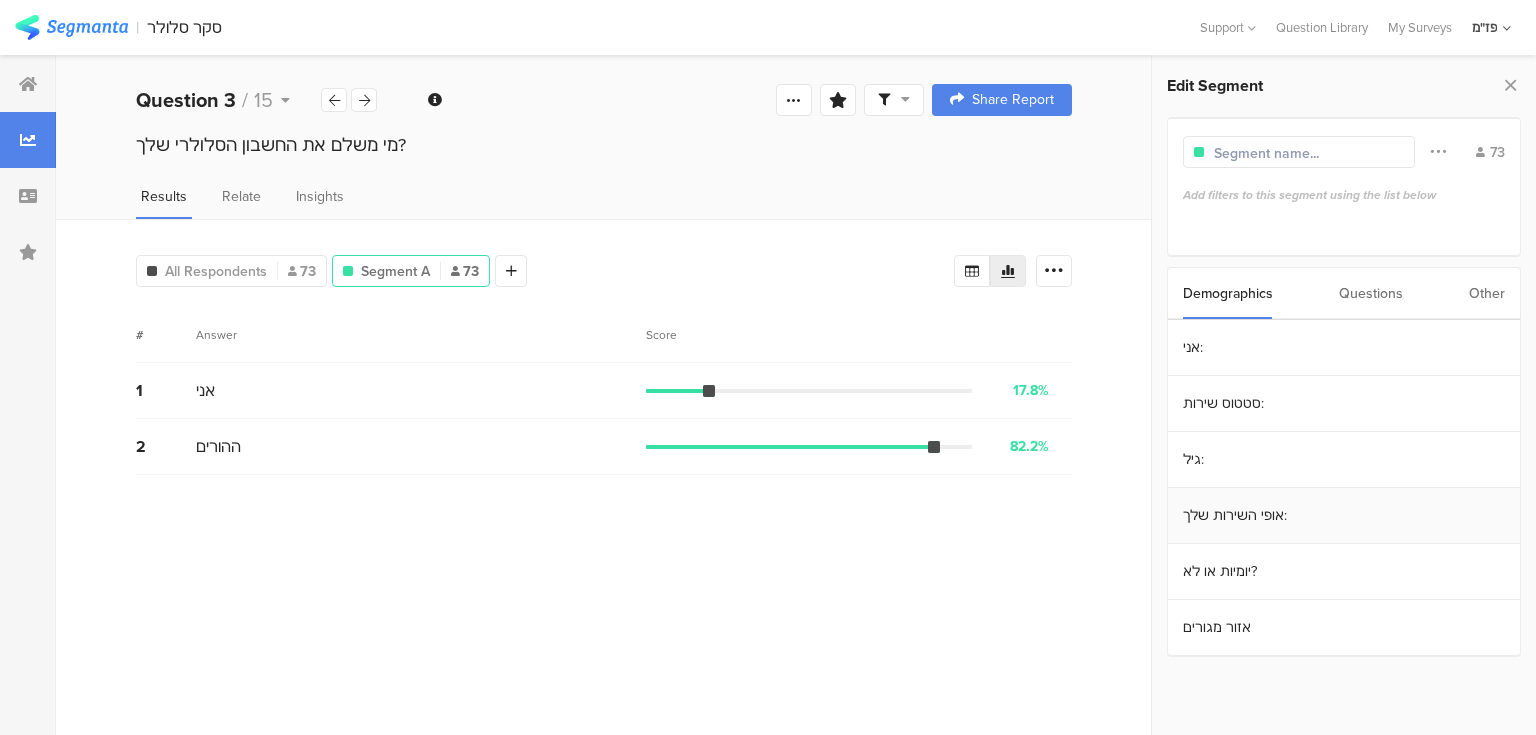 click on "אופי השירות שלך:" at bounding box center [1344, 516] 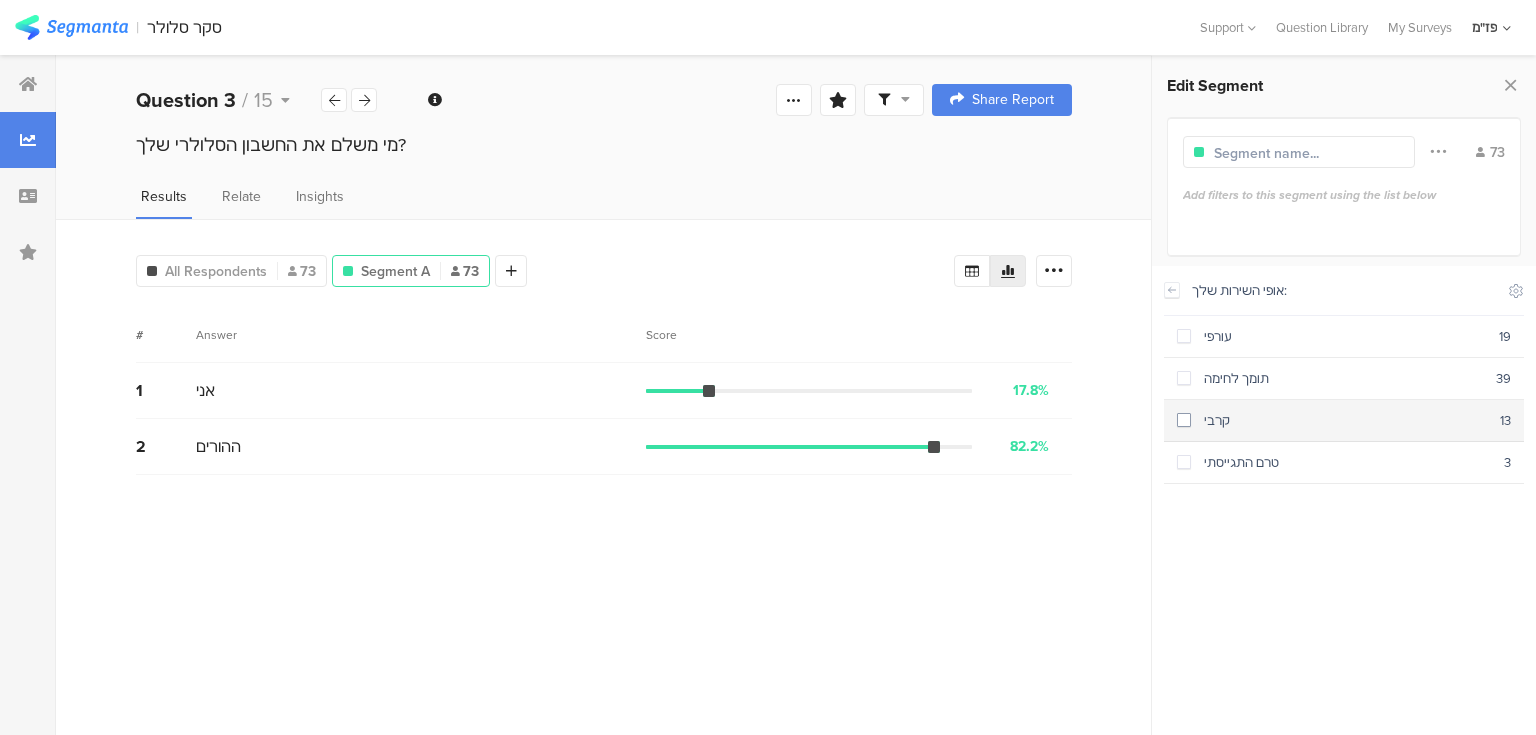 click on "קרבי
13" at bounding box center [1344, 421] 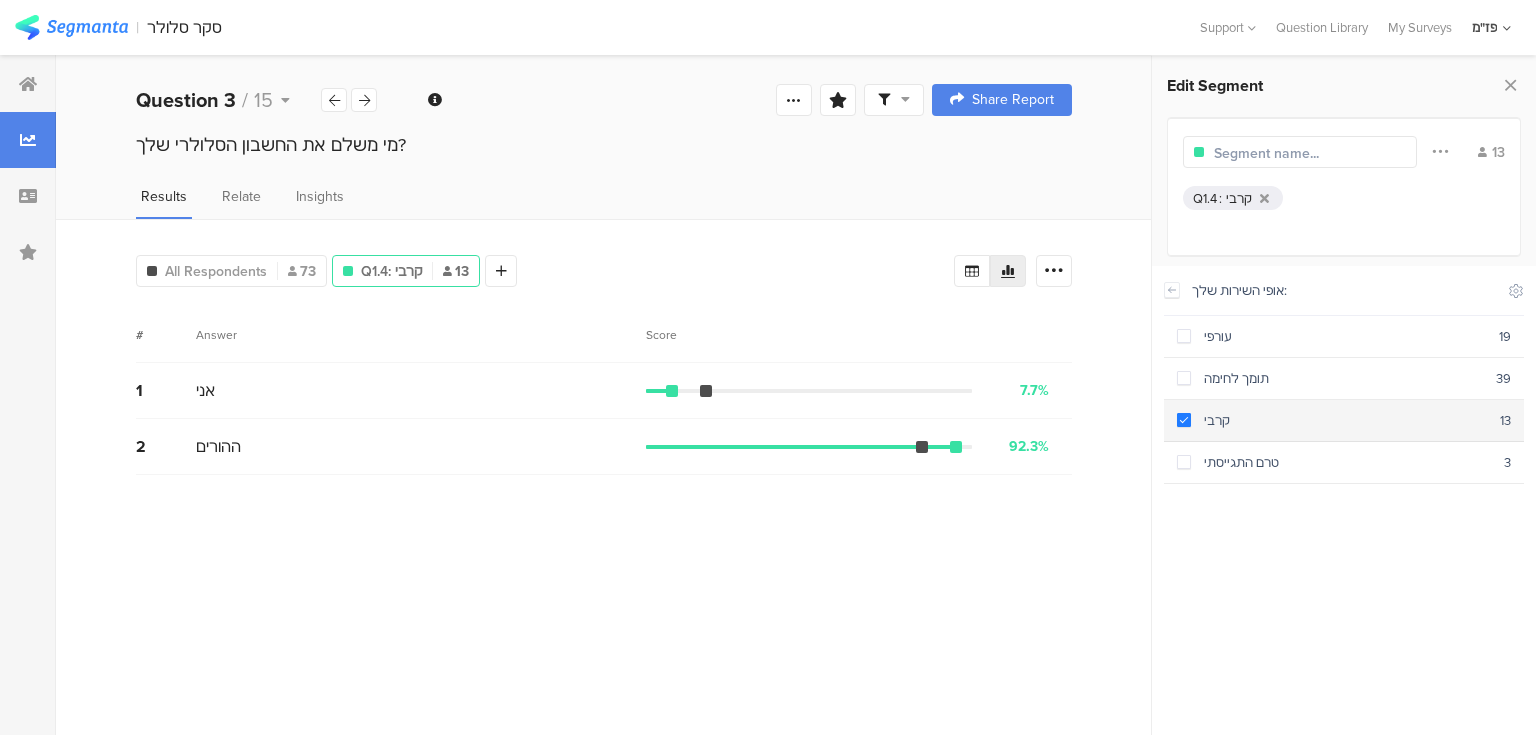 click at bounding box center [1184, 420] 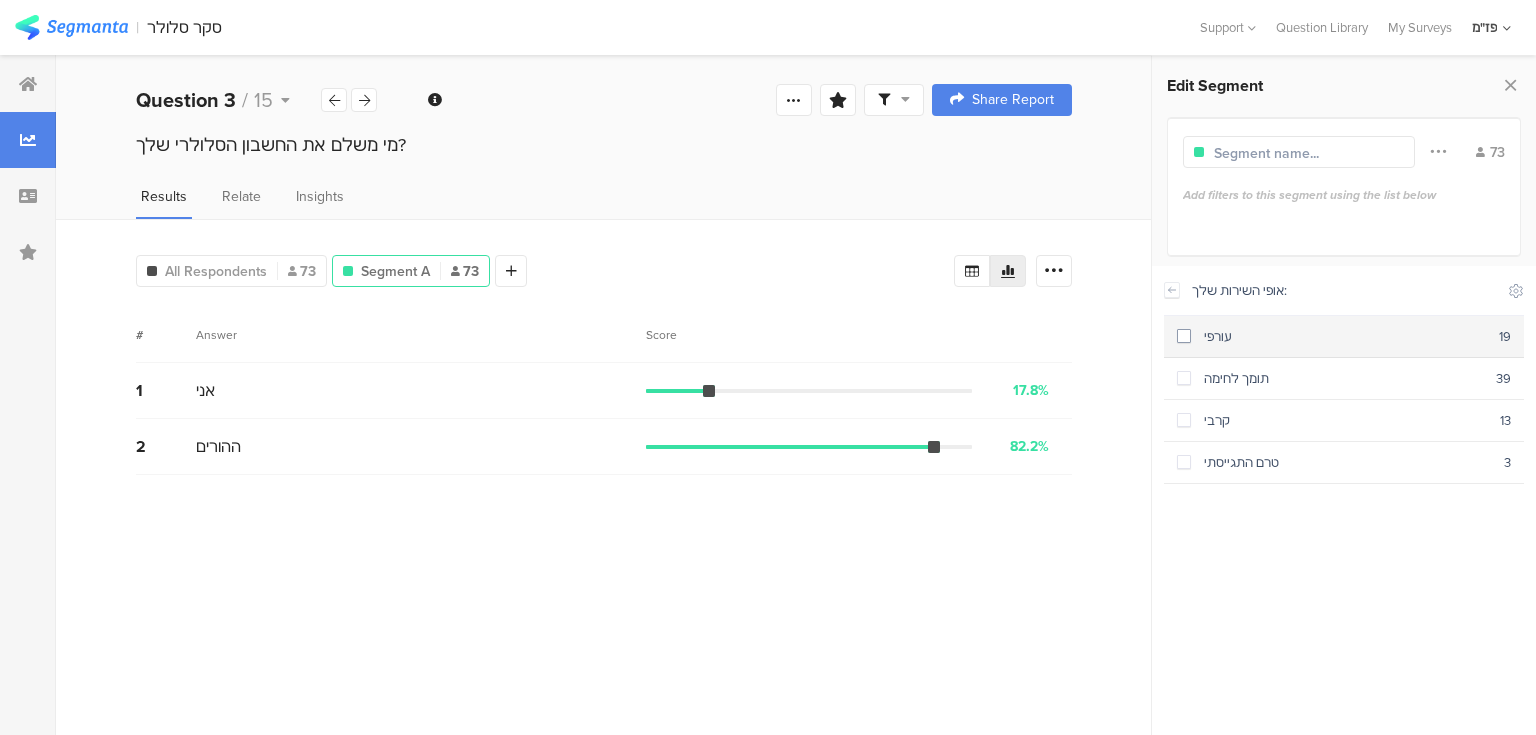 click on "עורפי
19" at bounding box center [1344, 337] 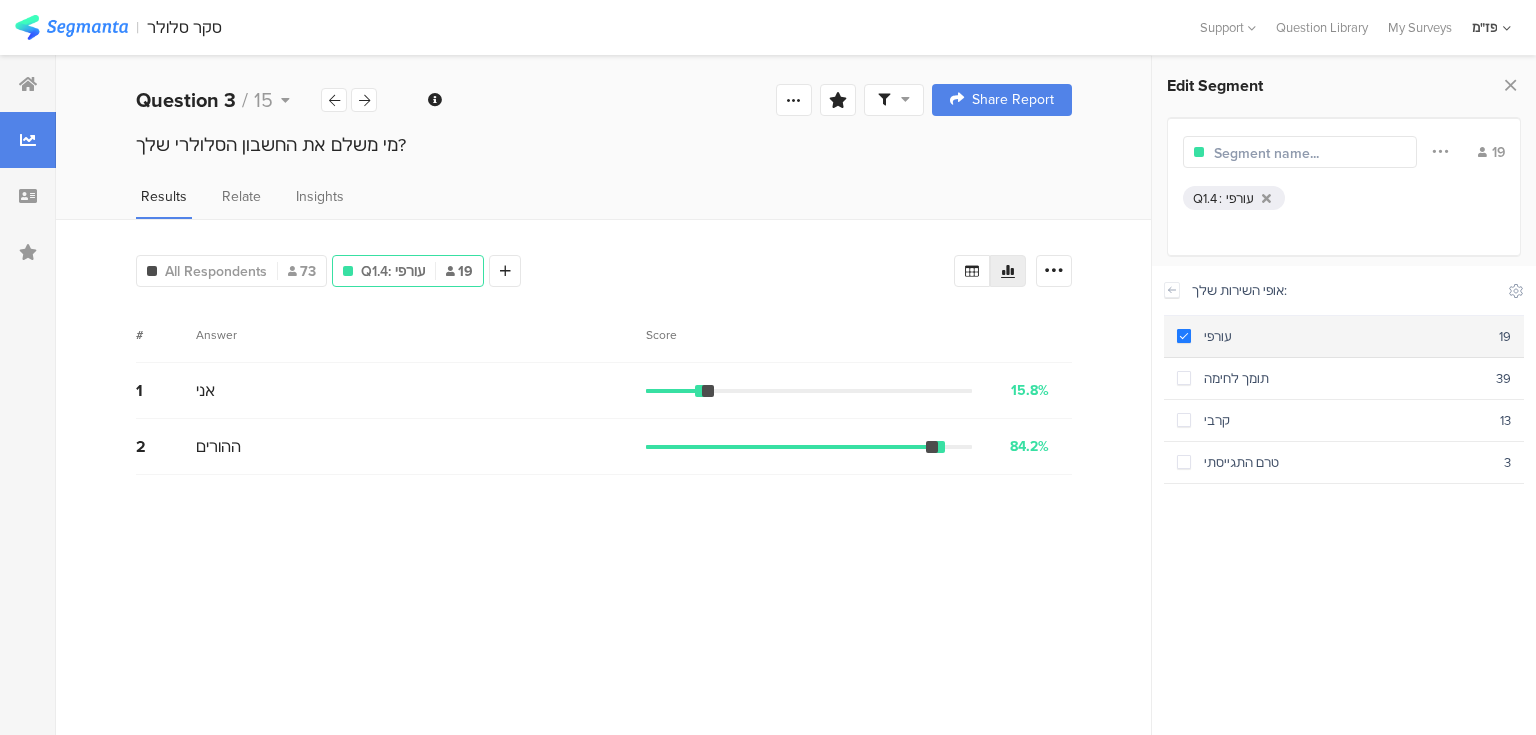 click on "עורפי
19" at bounding box center (1344, 337) 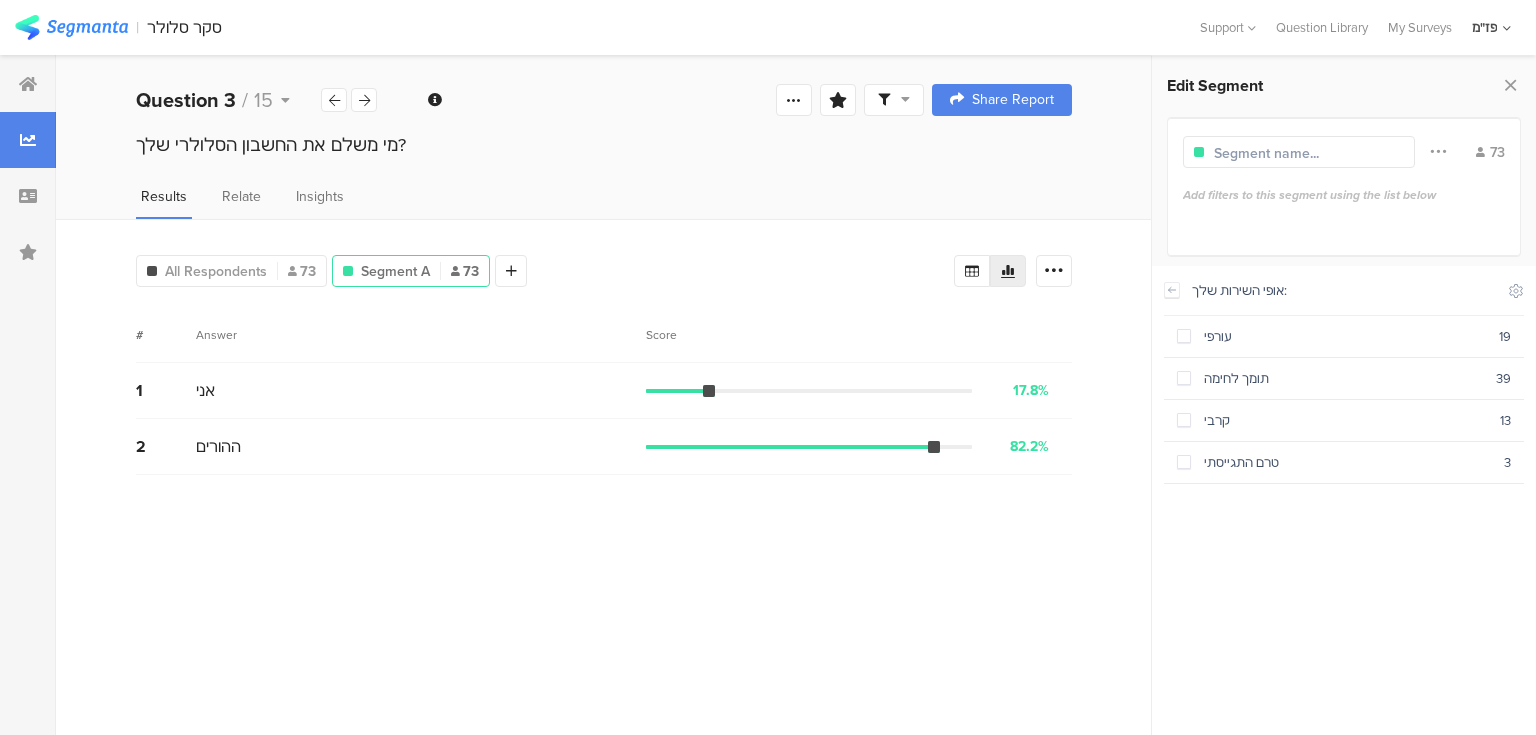 click on "אופי השירות שלך:               Include Respondents
עורפי
19
תומך לחימה
39
קרבי
13
טרם התגייסתי
3" at bounding box center [1344, 500] 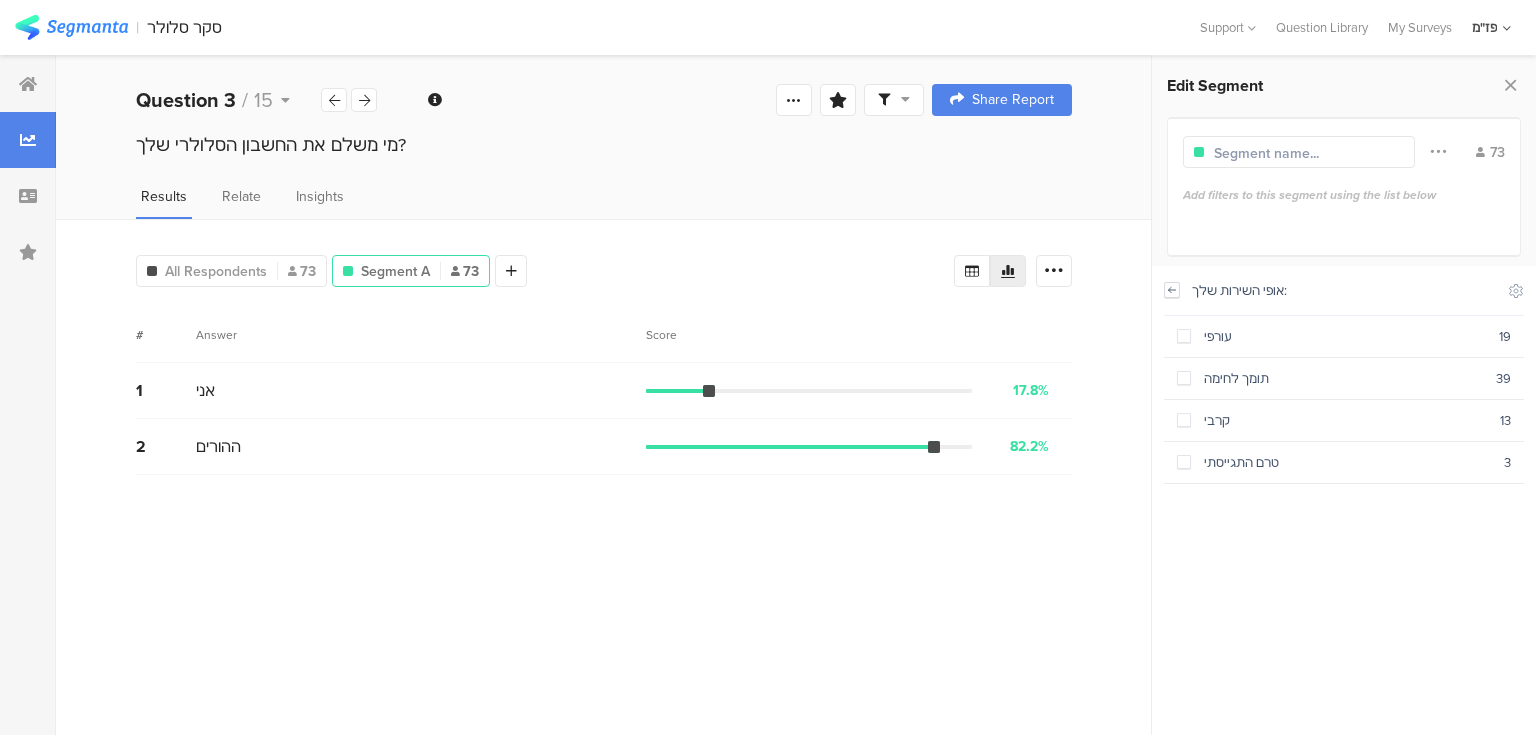 click 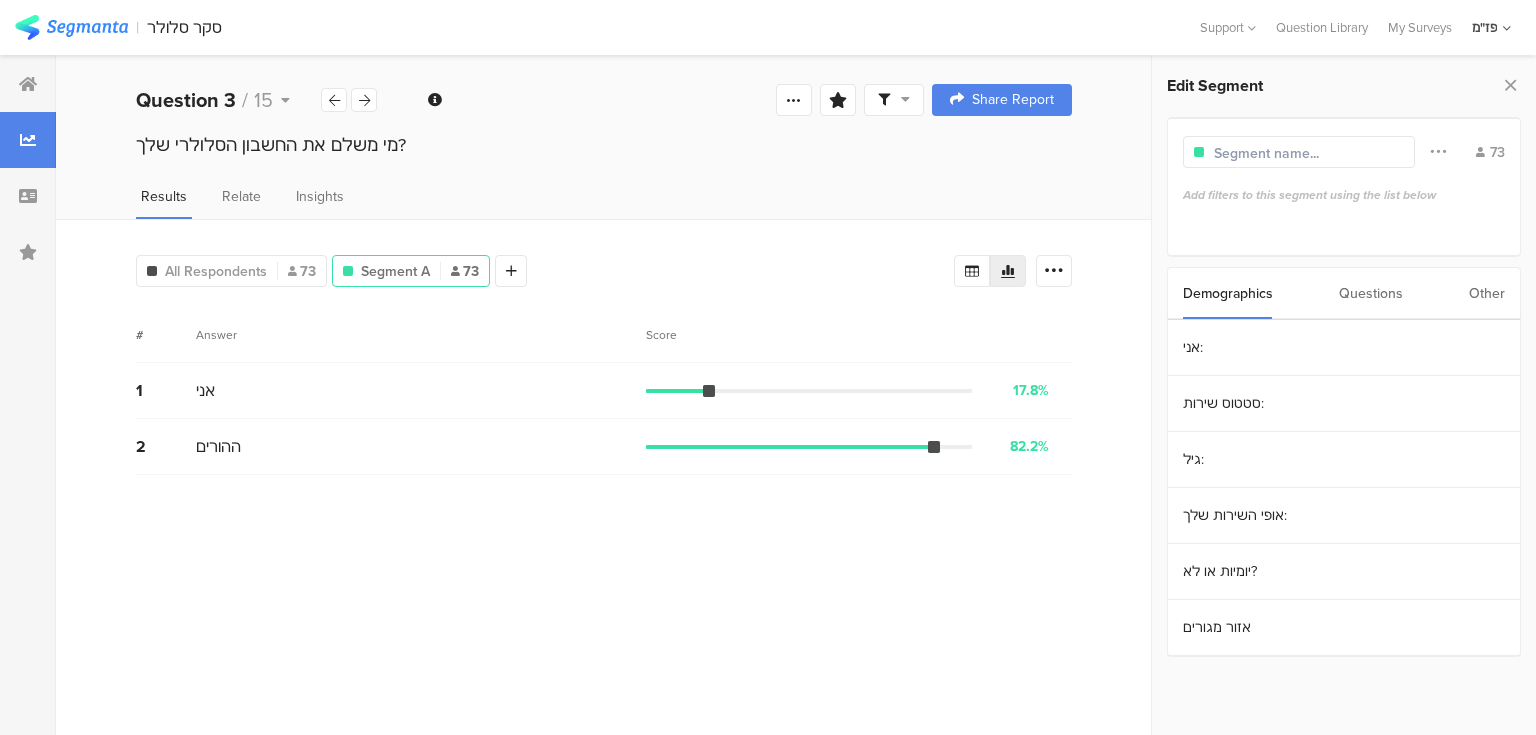 click on "Questions" at bounding box center (1371, 293) 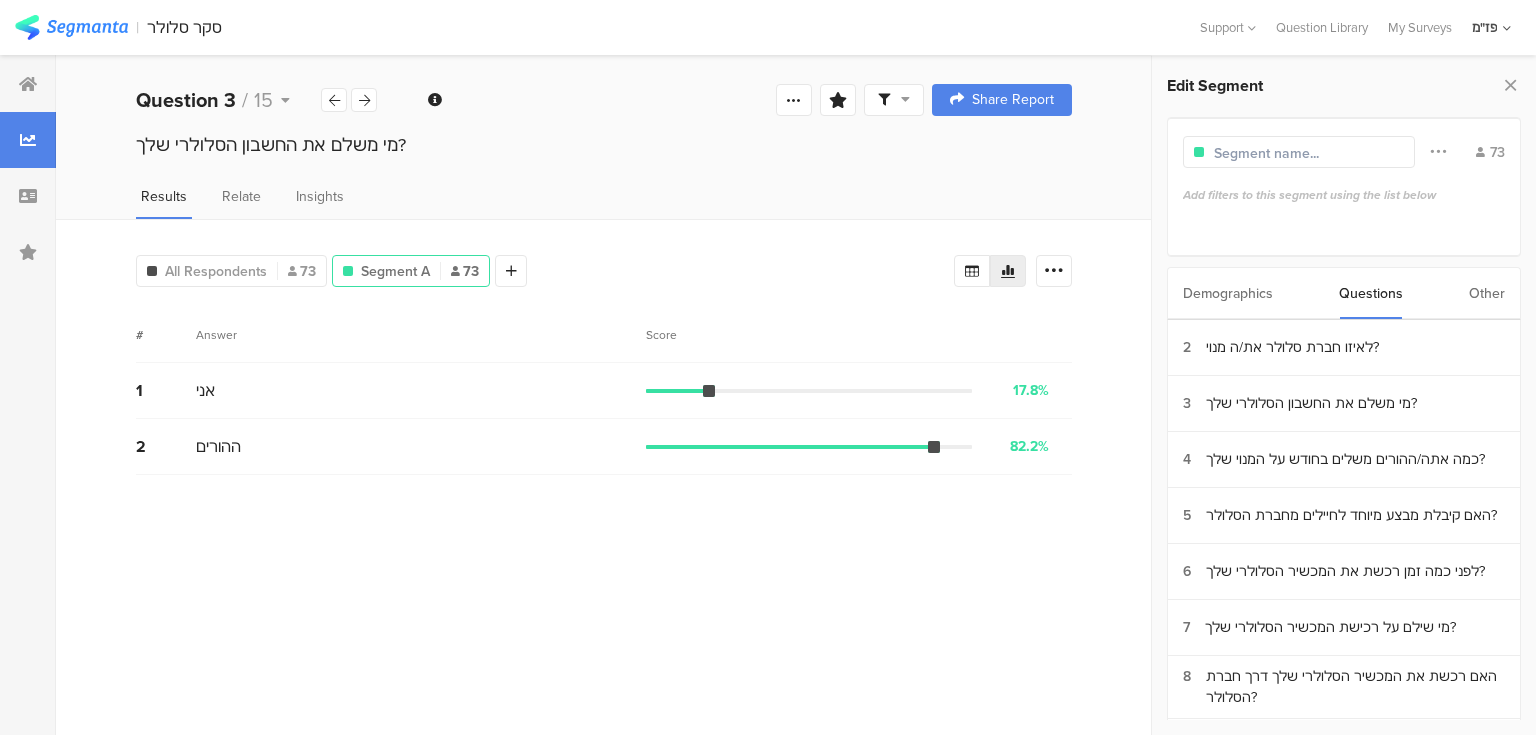 click on "Other" at bounding box center [1487, 293] 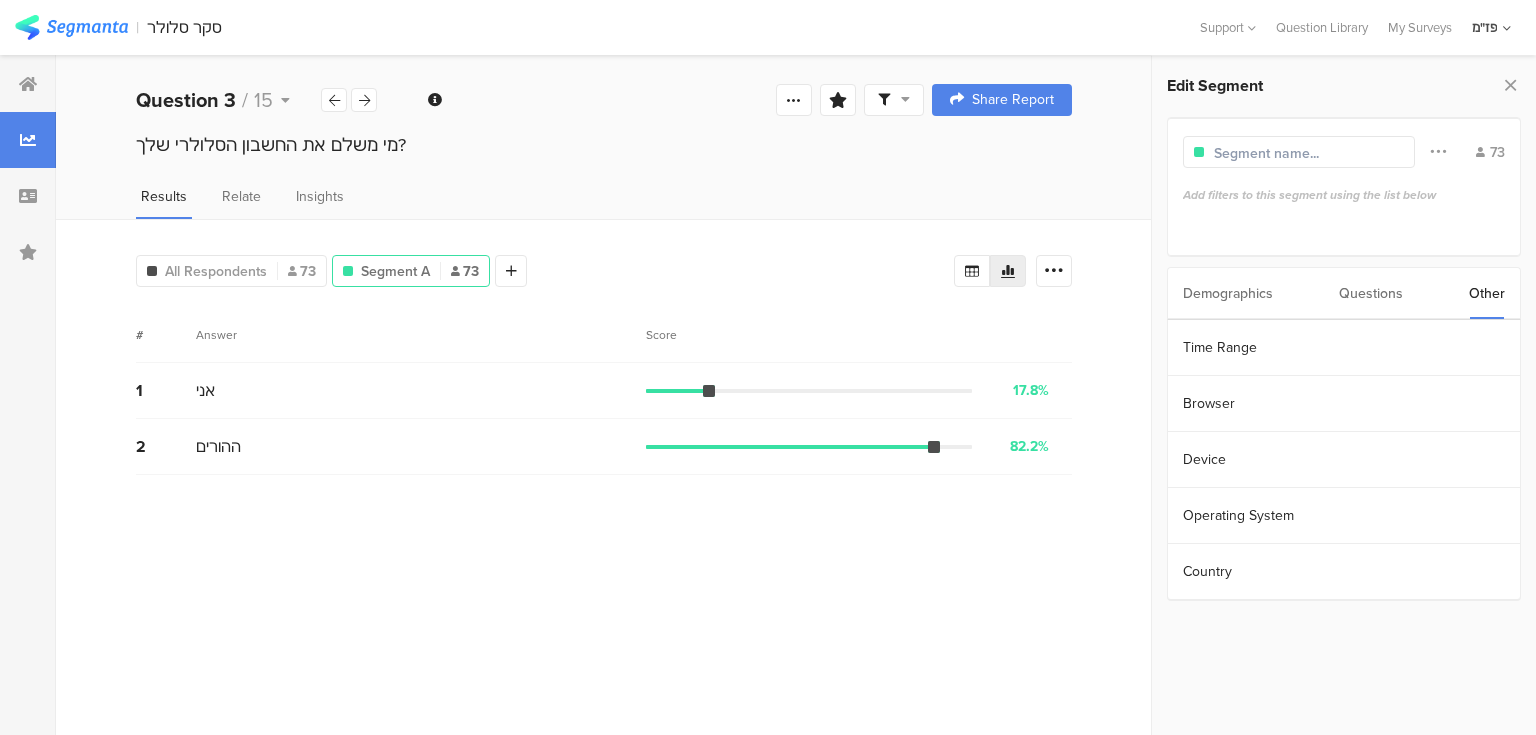 click on "Demographics" at bounding box center (1228, 293) 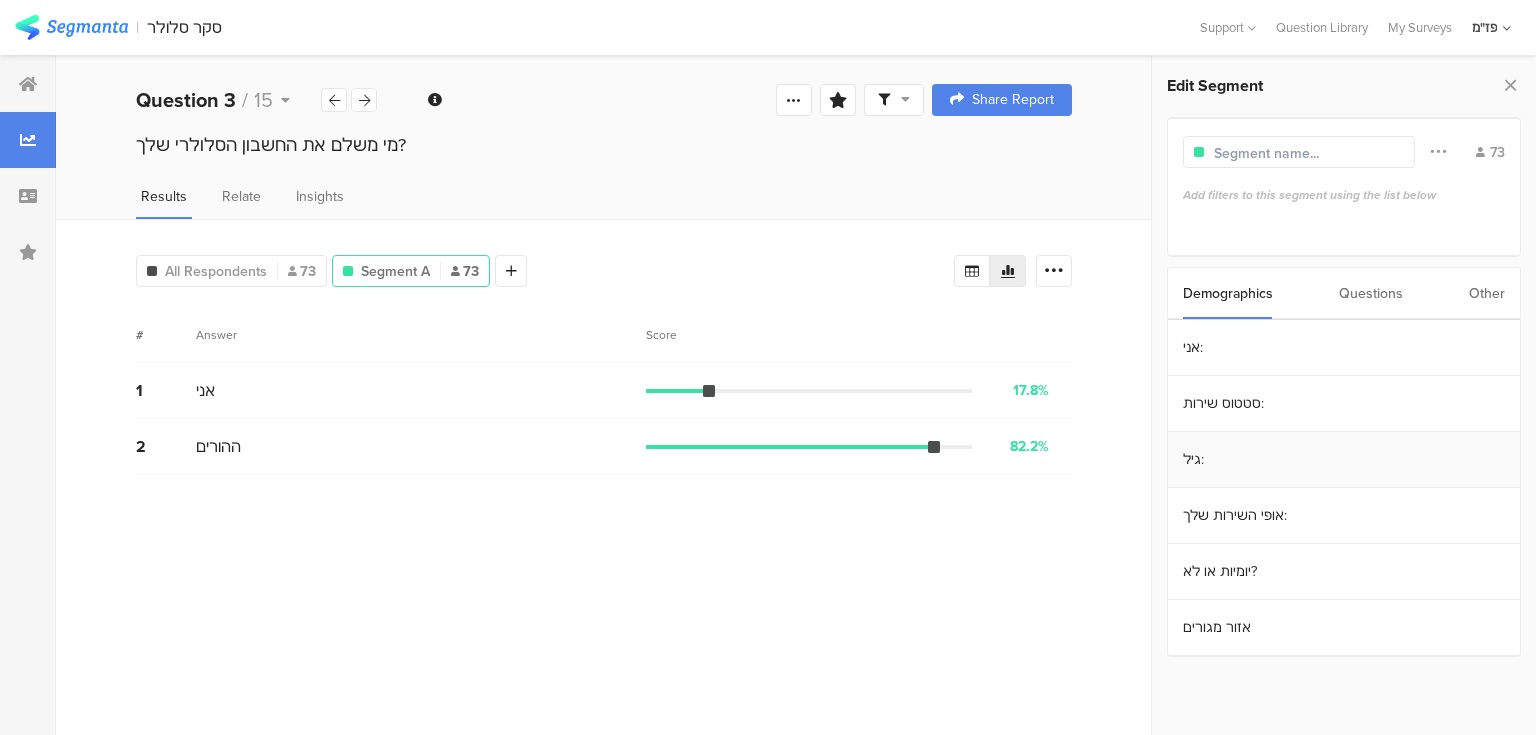 click on "גיל:" at bounding box center (1344, 460) 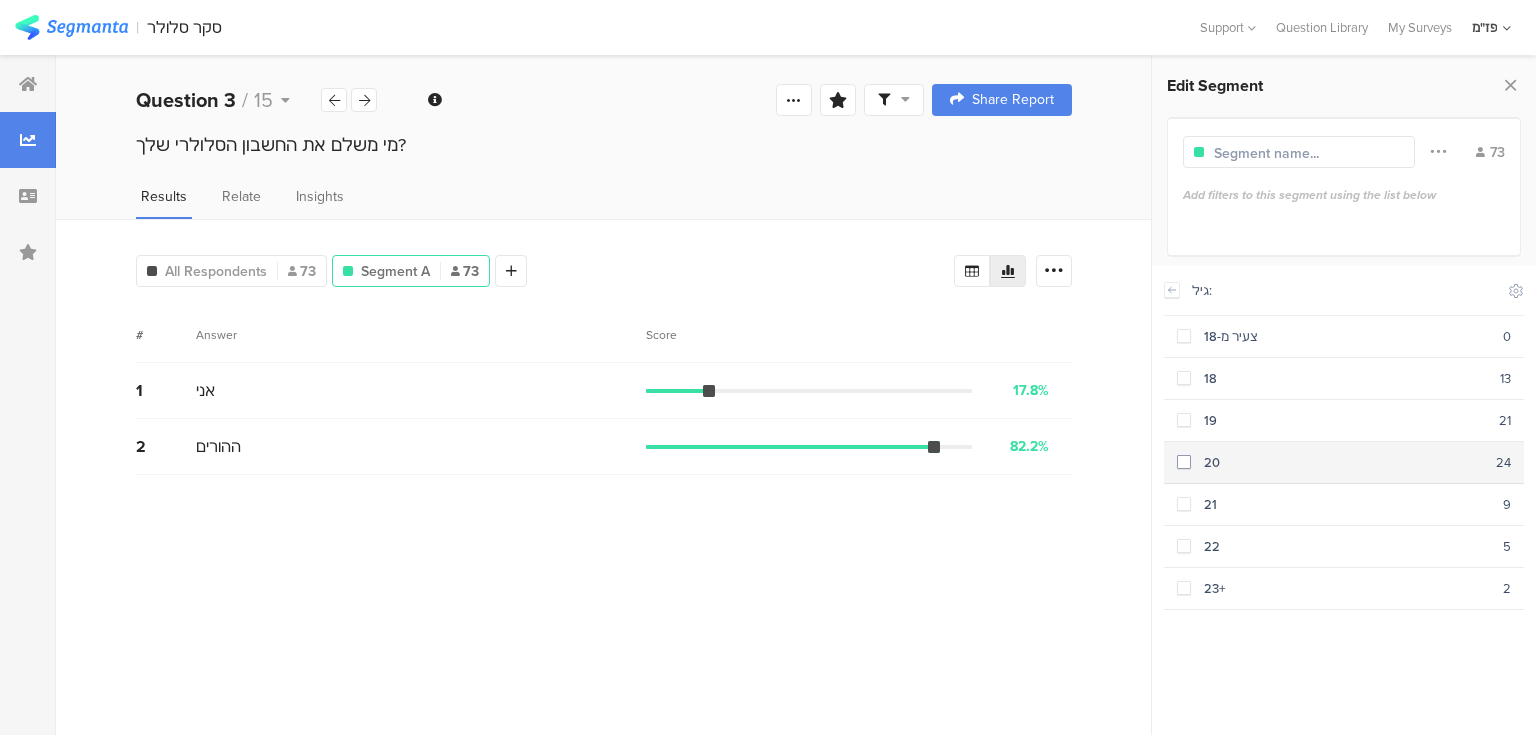 click on "20" at bounding box center [1343, 462] 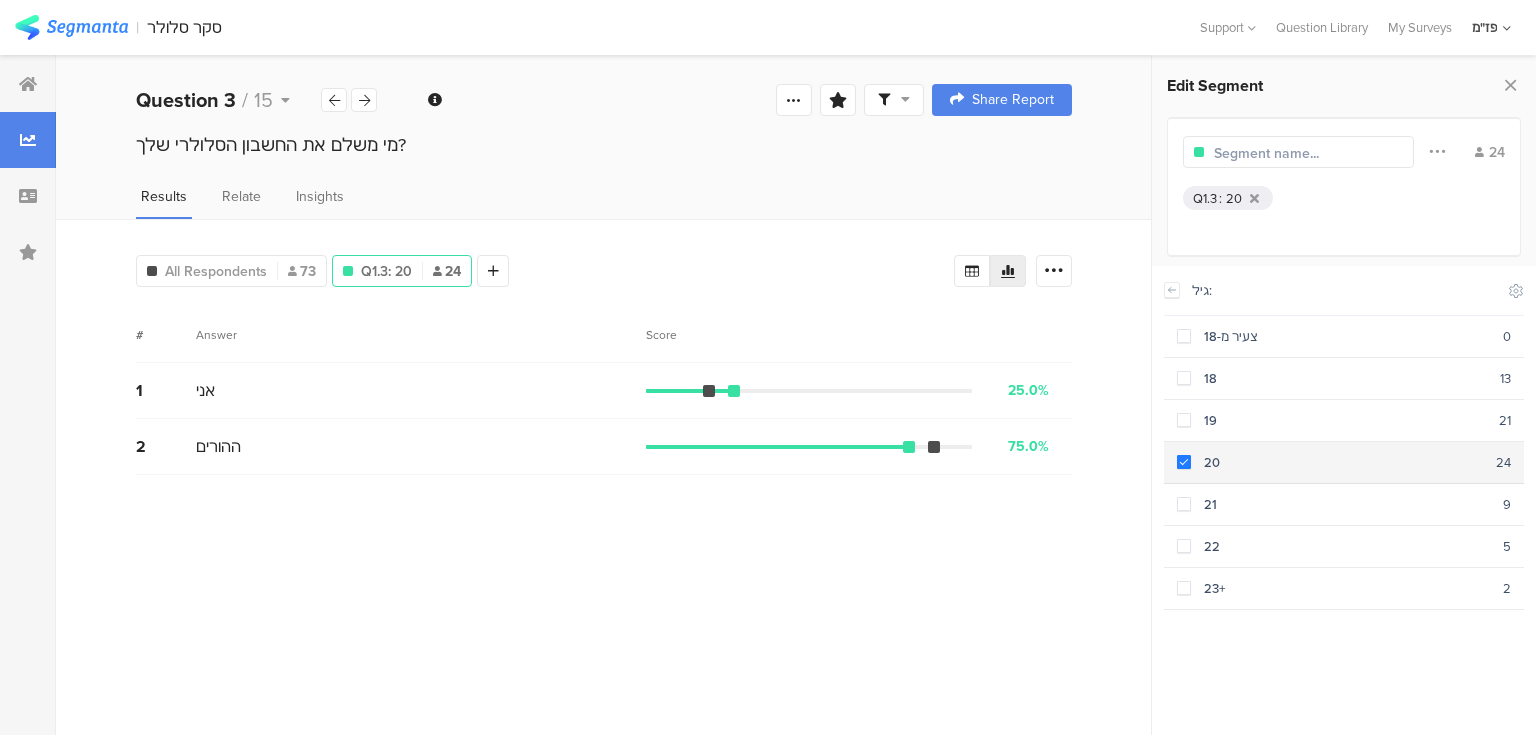 click at bounding box center (1184, 463) 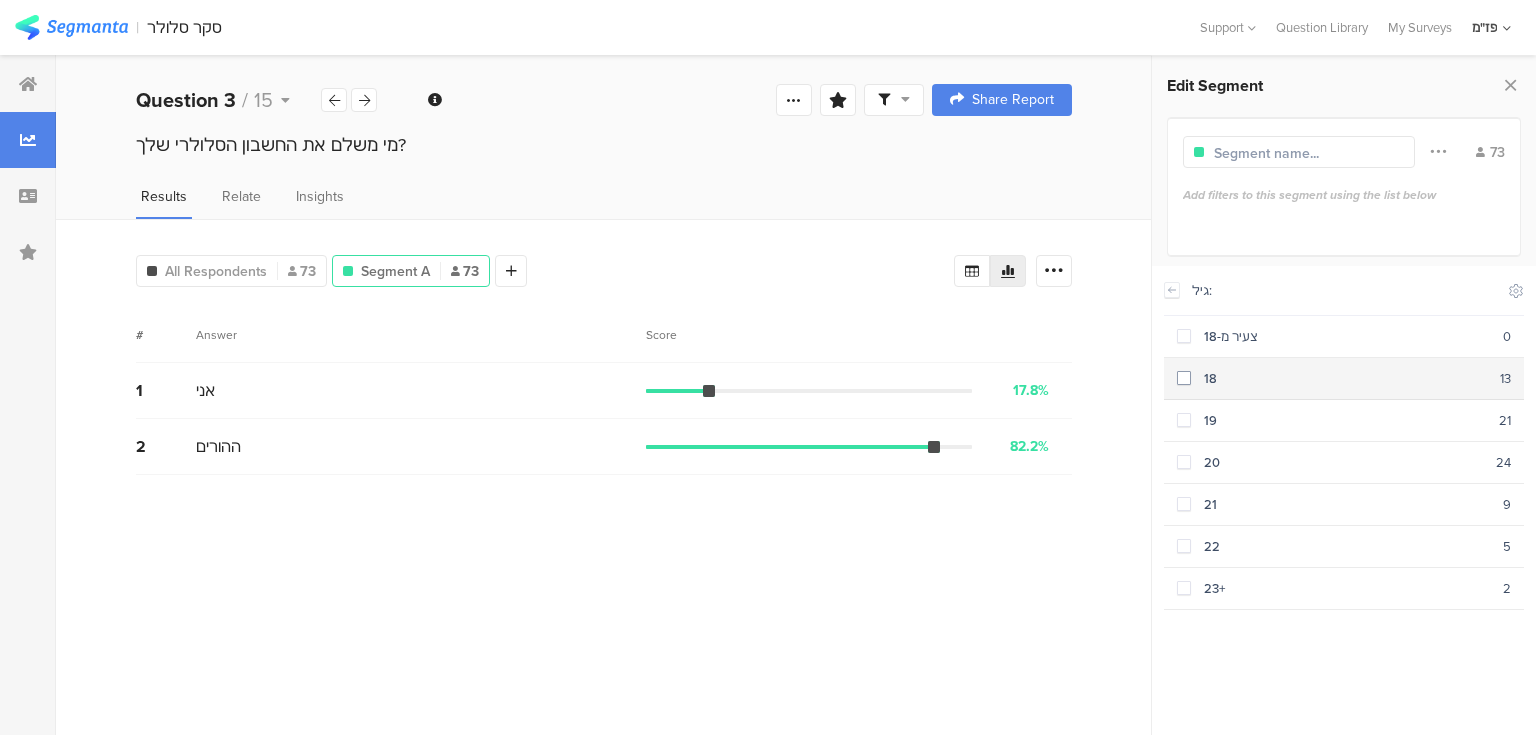 click on "18
13" at bounding box center (1344, 379) 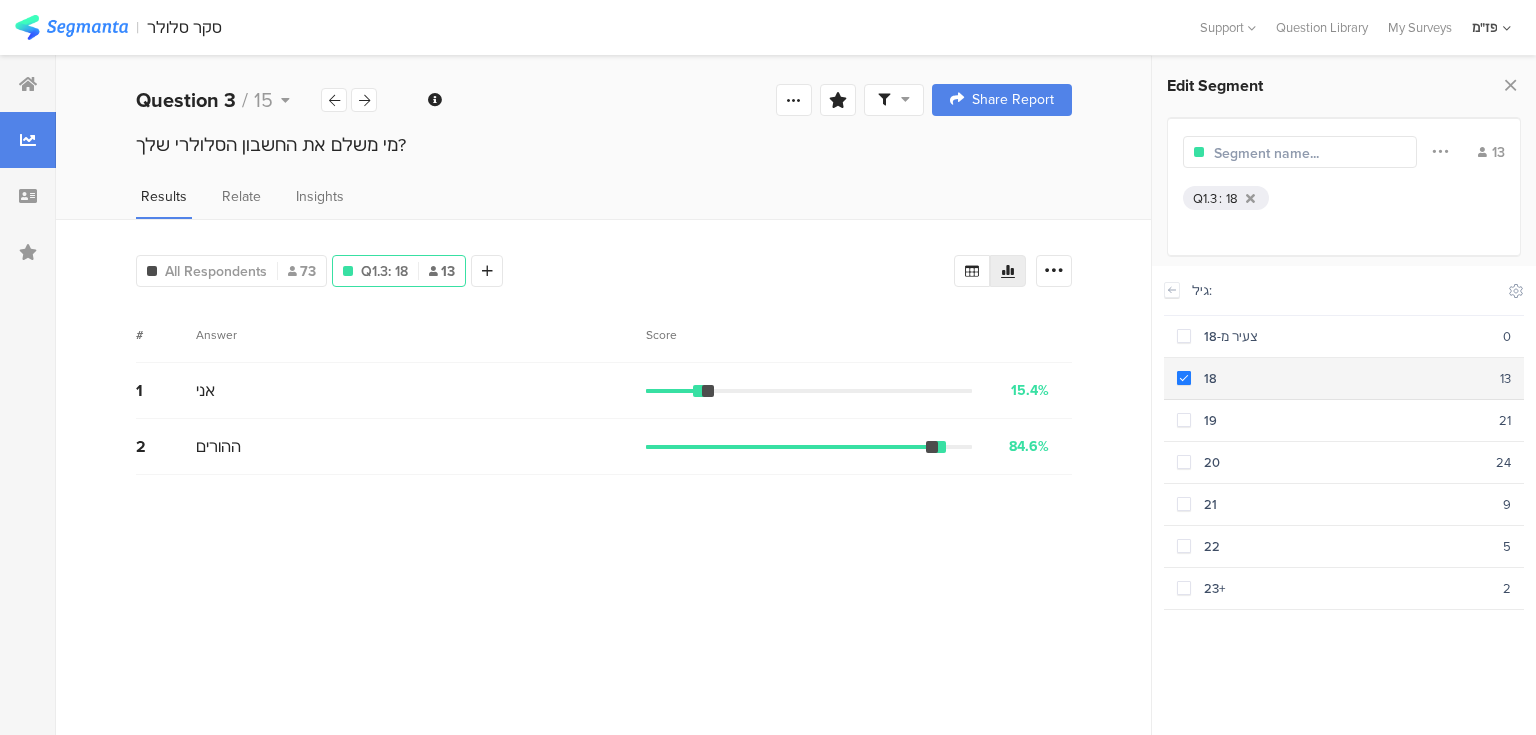 click on "18
13" at bounding box center (1344, 379) 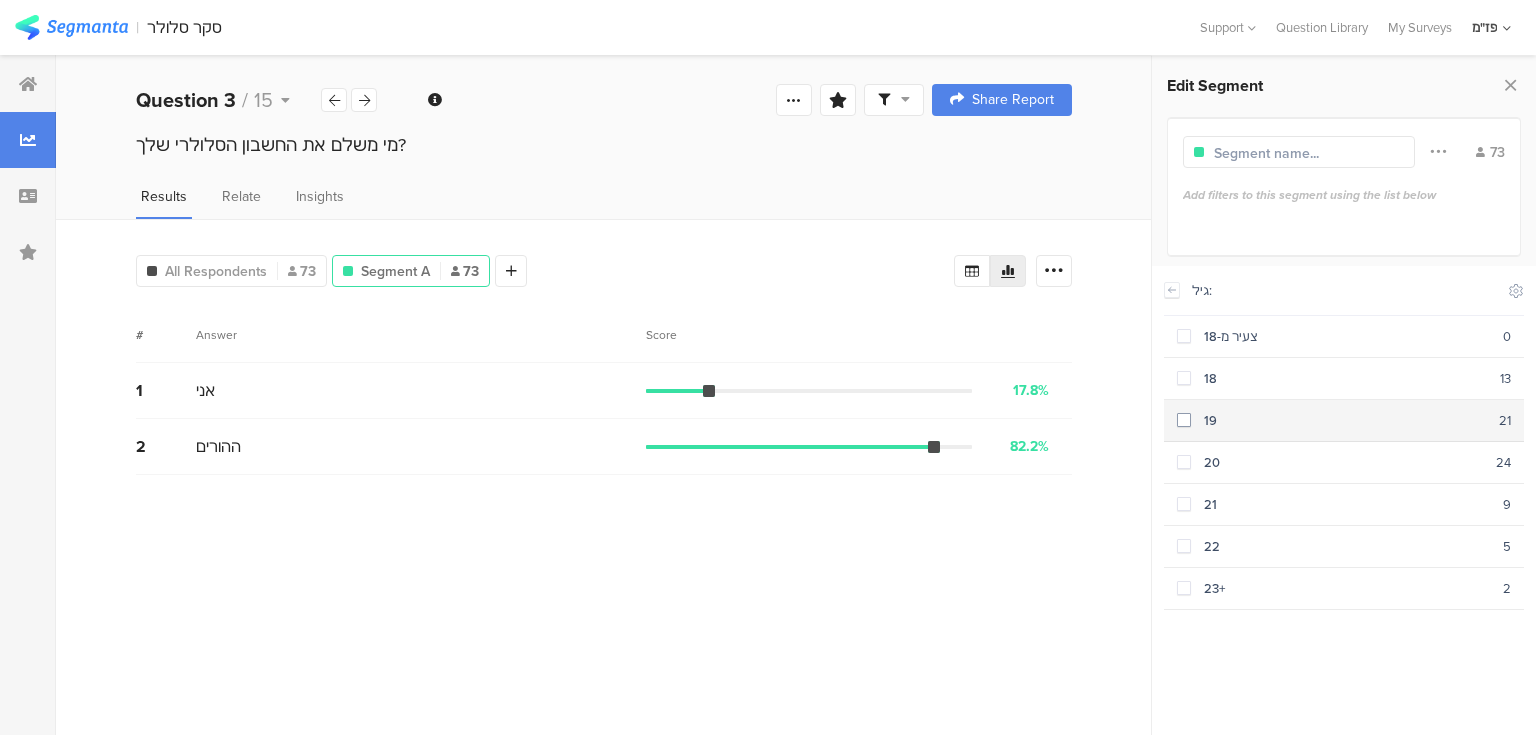 click on "19" at bounding box center (1345, 420) 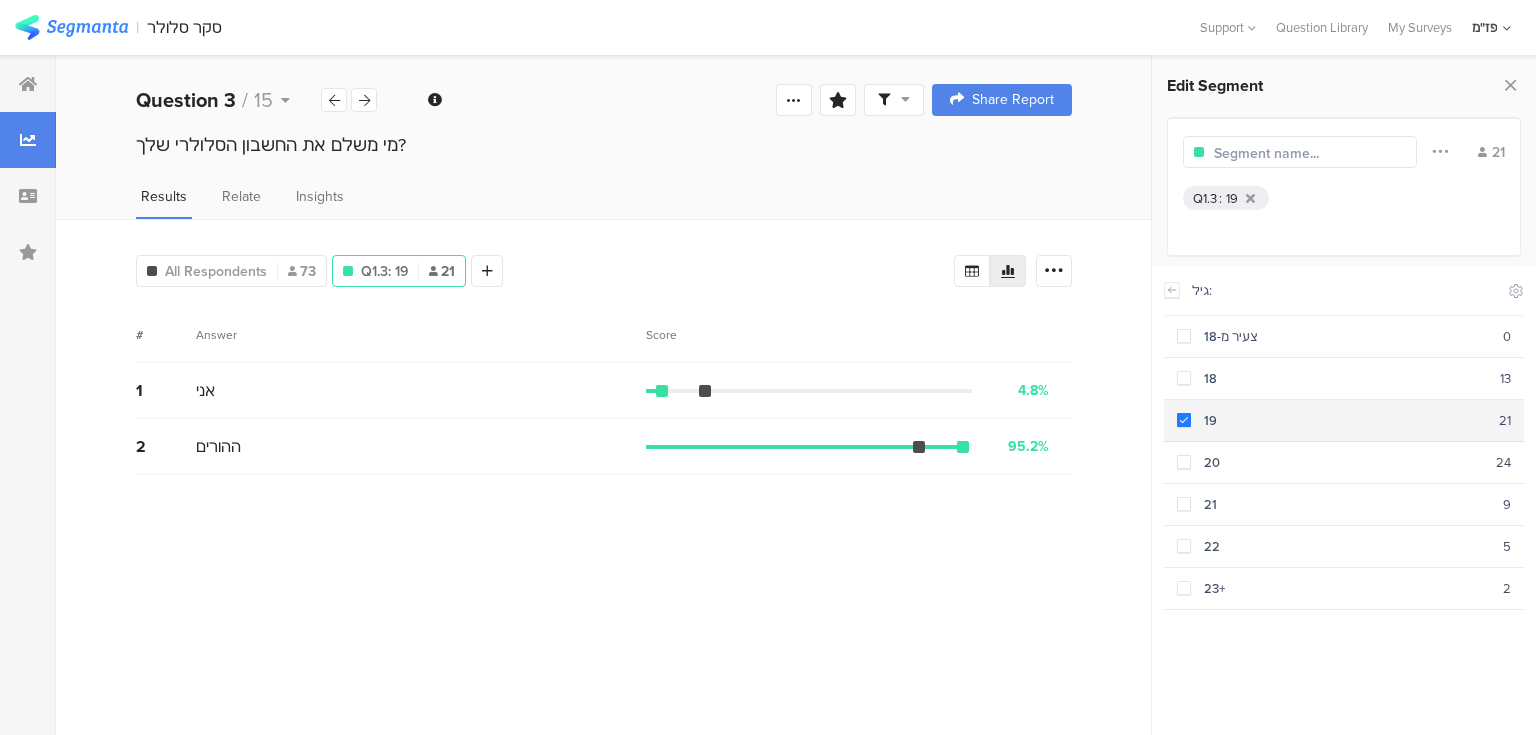 click at bounding box center [1184, 420] 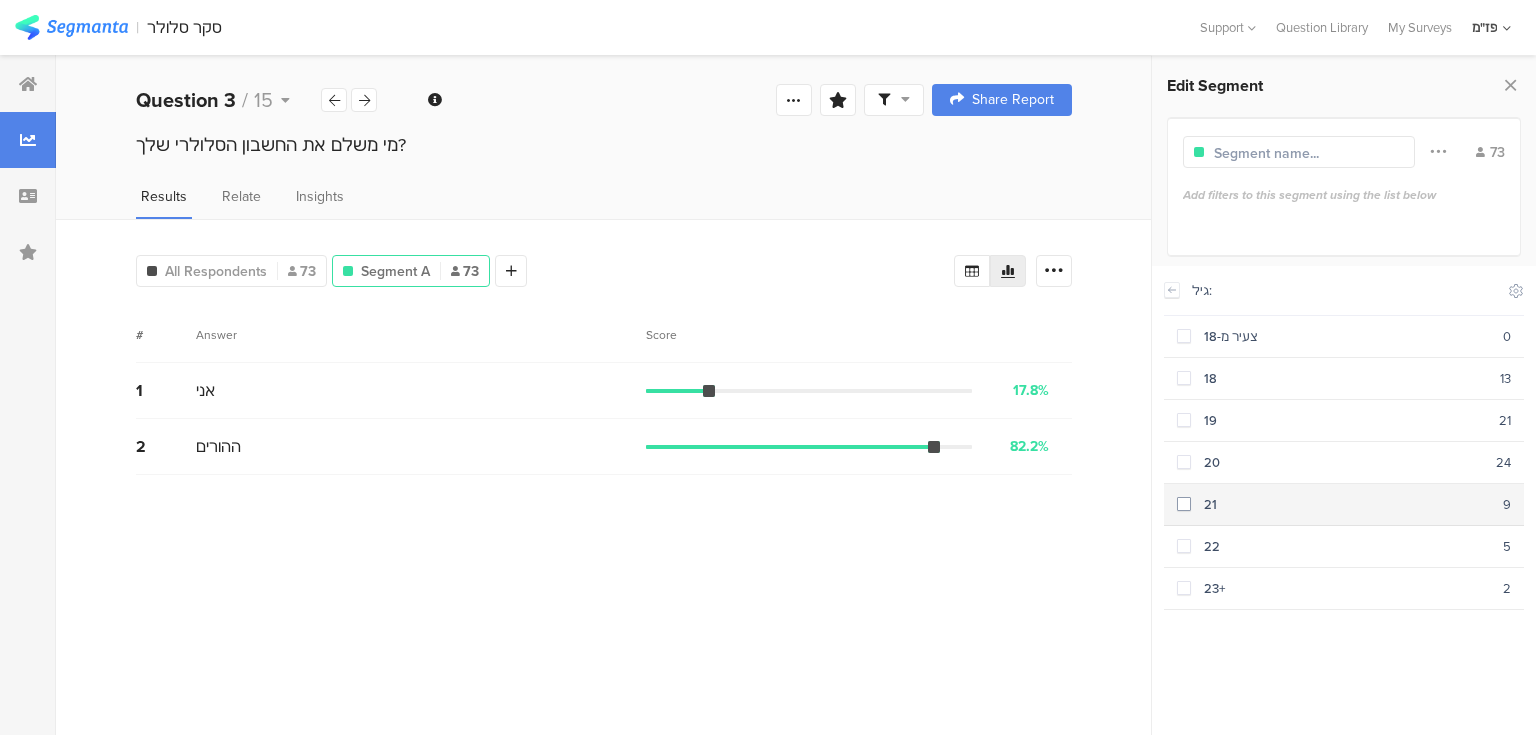 click at bounding box center [1184, 504] 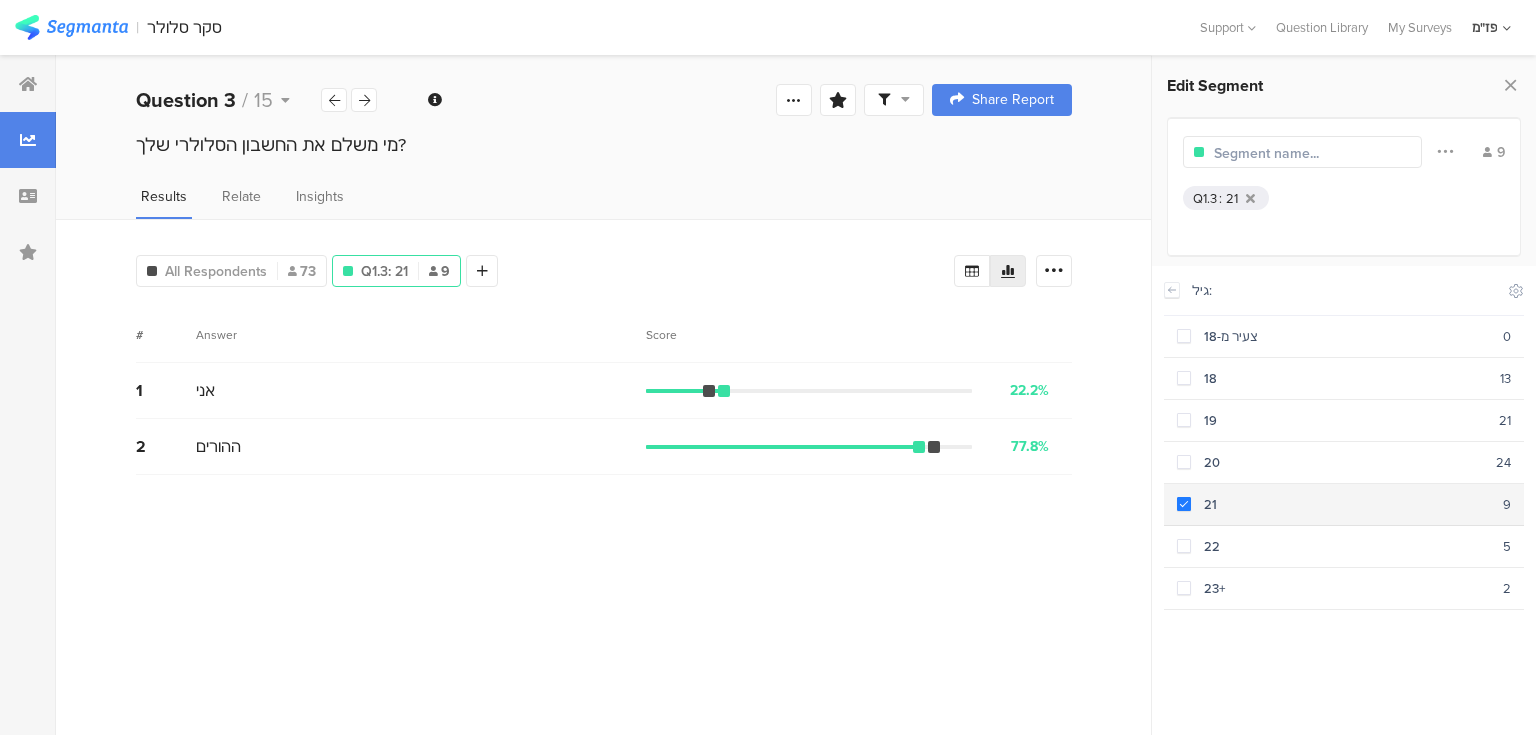 click at bounding box center (1184, 504) 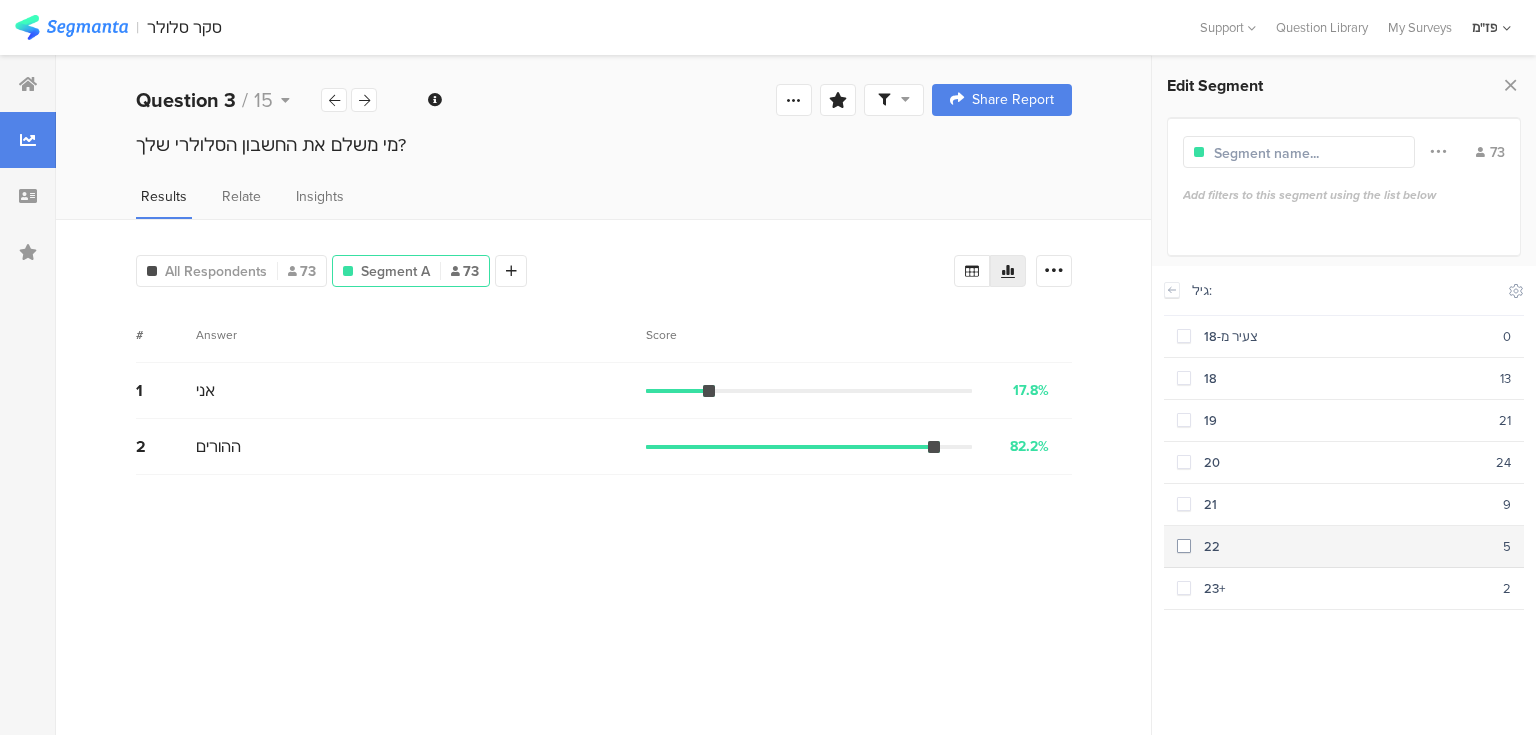 click at bounding box center (1184, 546) 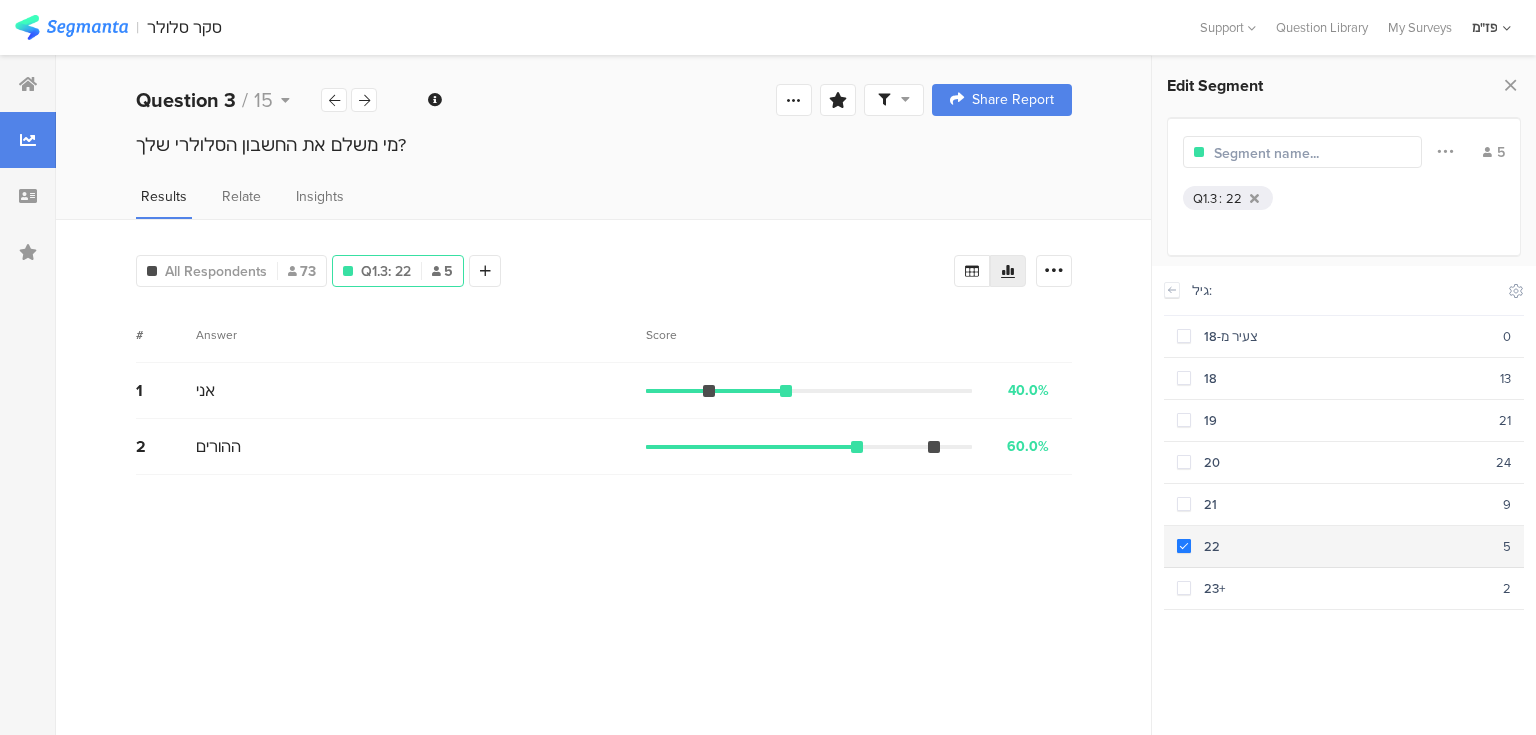 click at bounding box center (1184, 546) 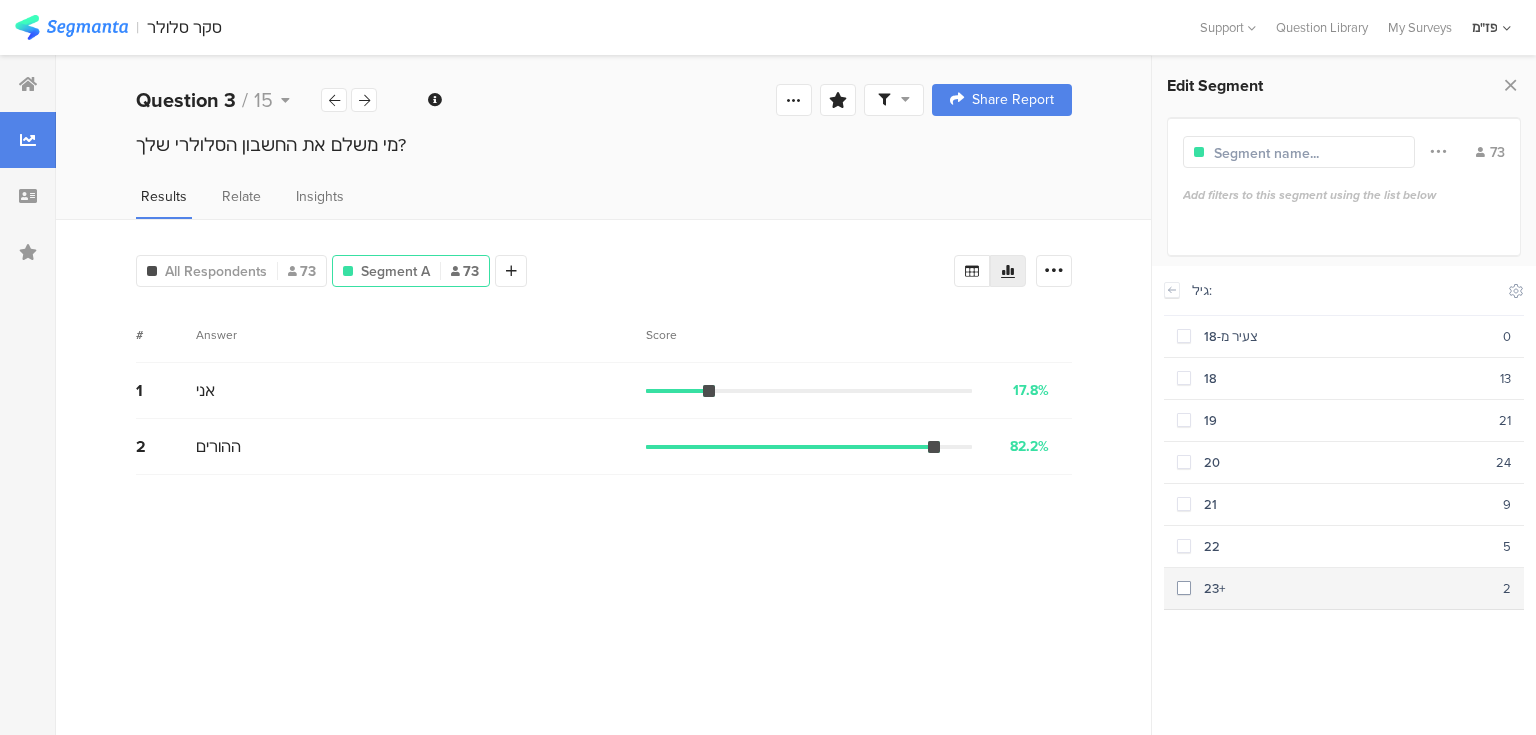 click at bounding box center [1184, 588] 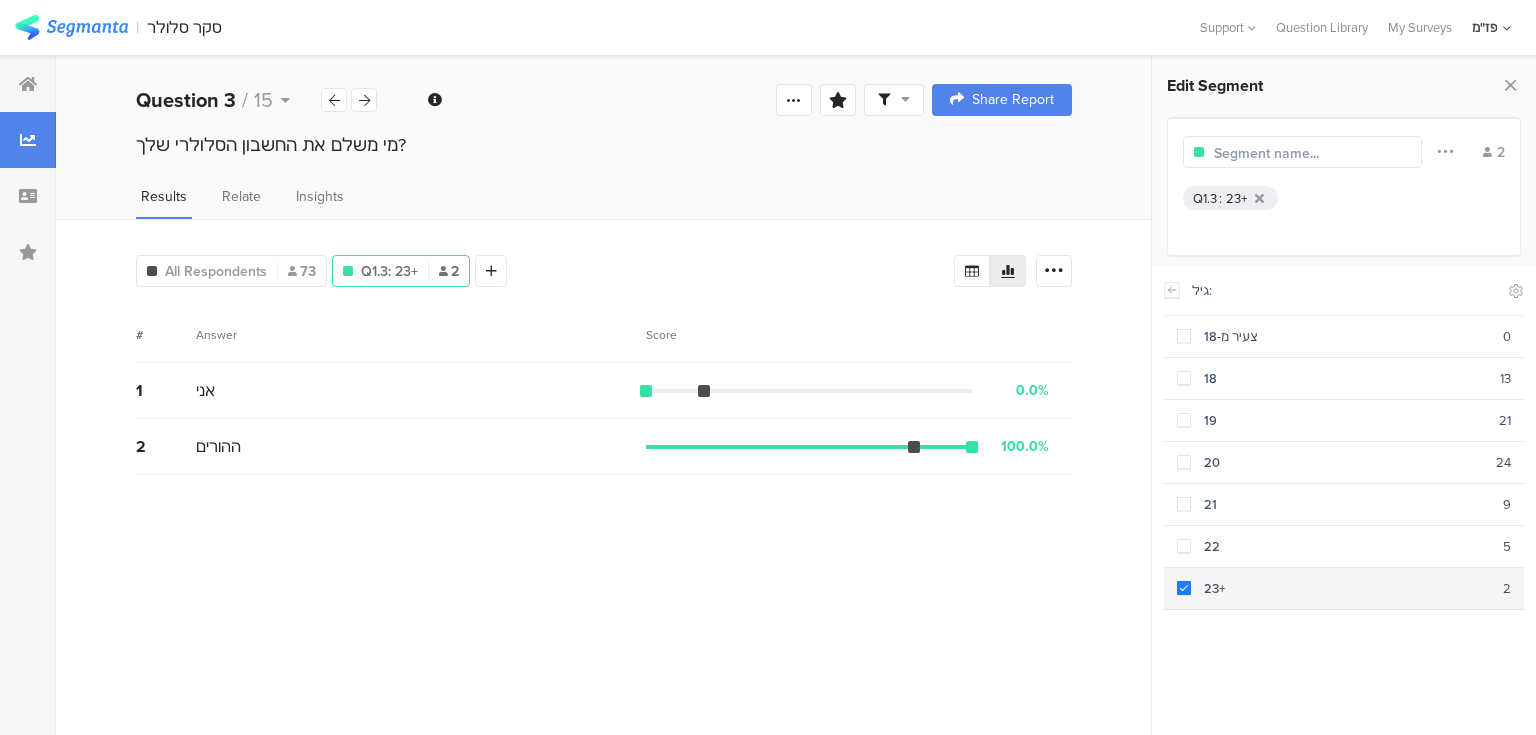 click at bounding box center (1184, 588) 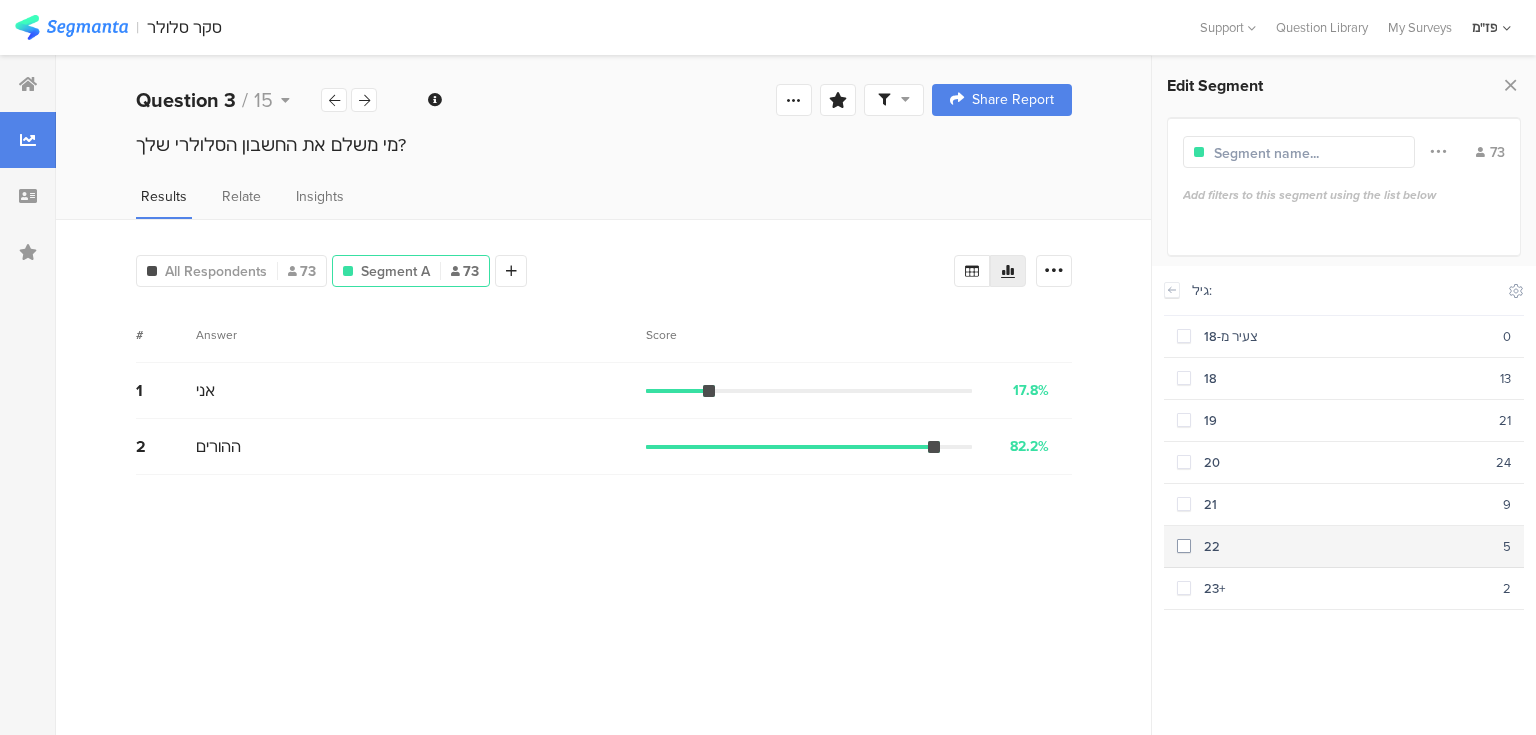 click at bounding box center (1184, 546) 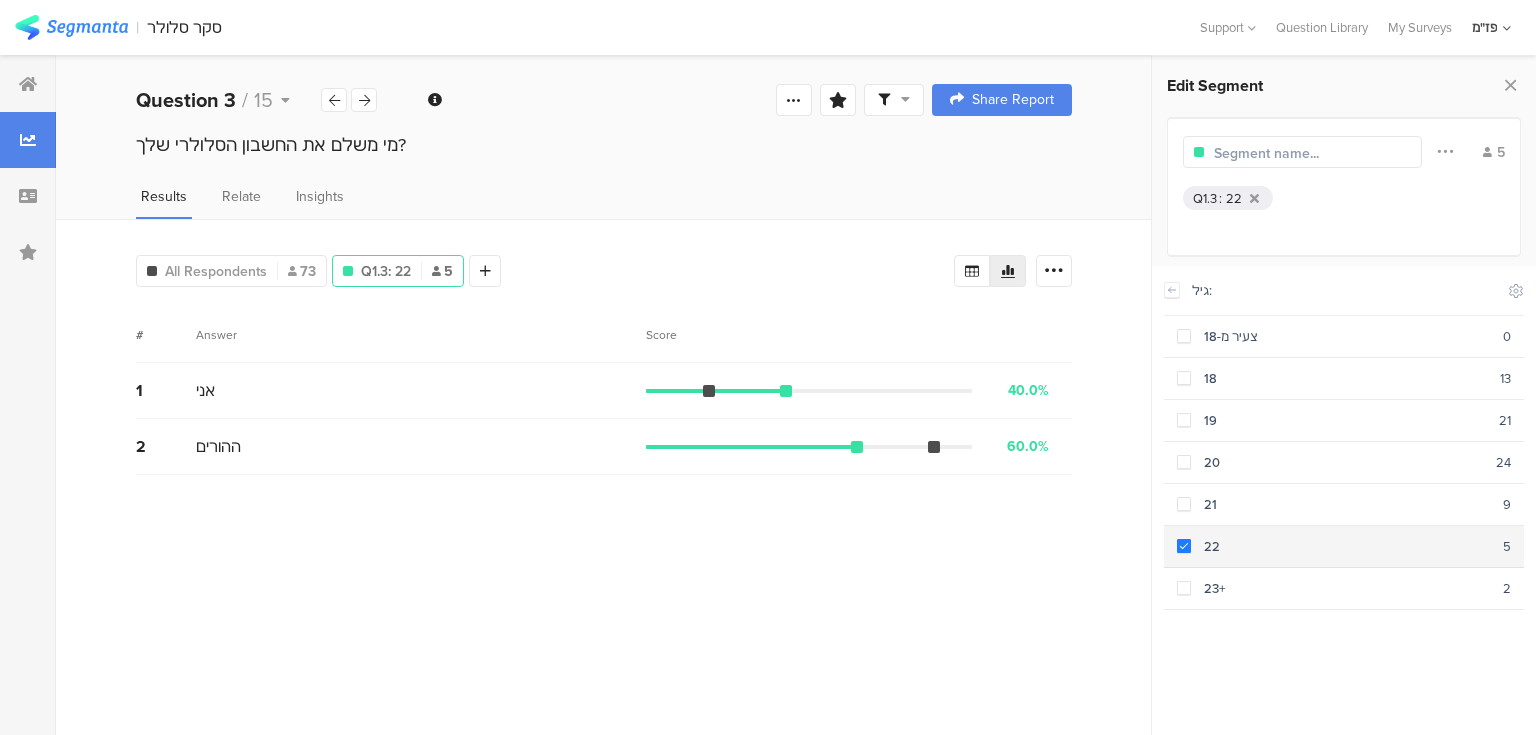 click at bounding box center (1184, 546) 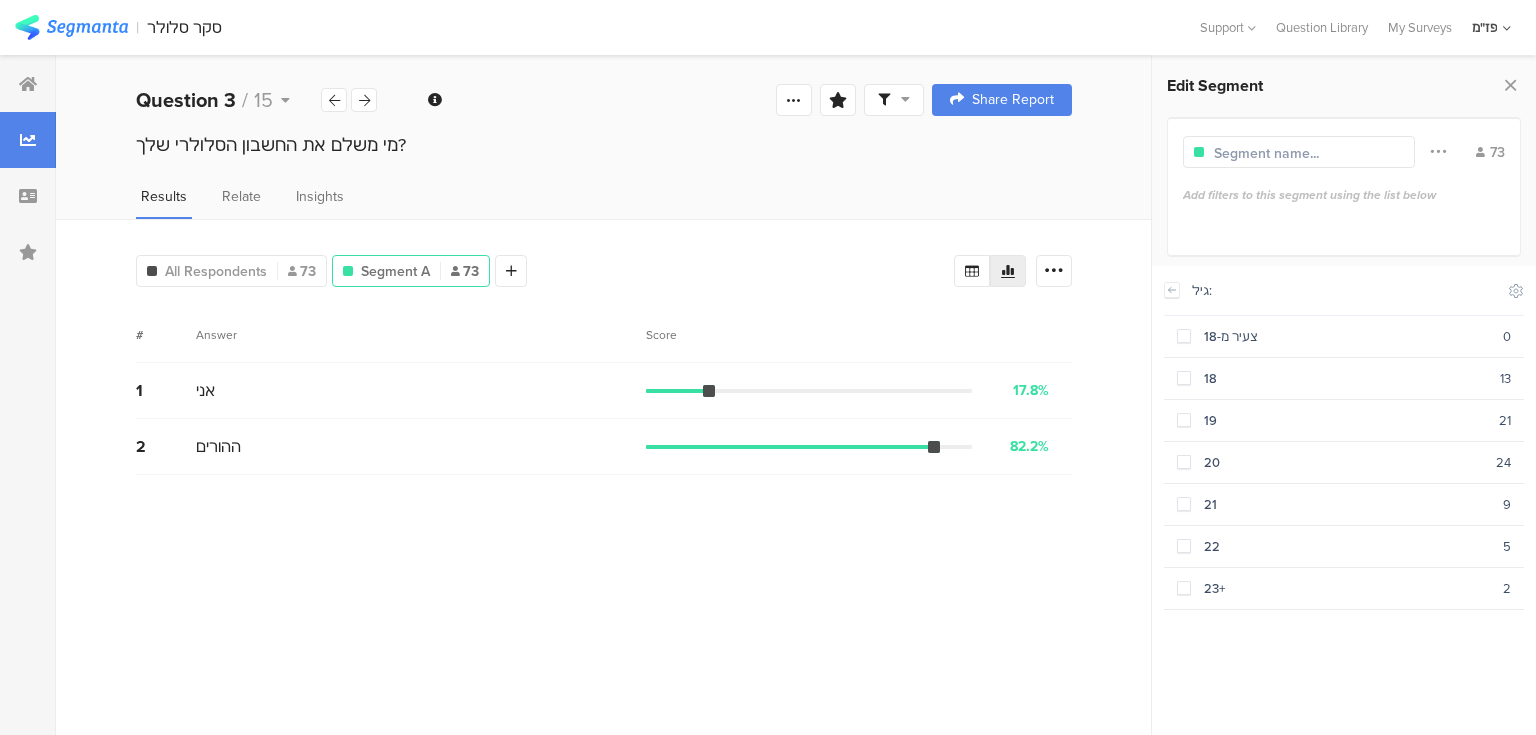 click on "#   Answer   Score   1     אני             17.8%   13 votes 2     ההורים             82.2%   60 votes" at bounding box center (604, 513) 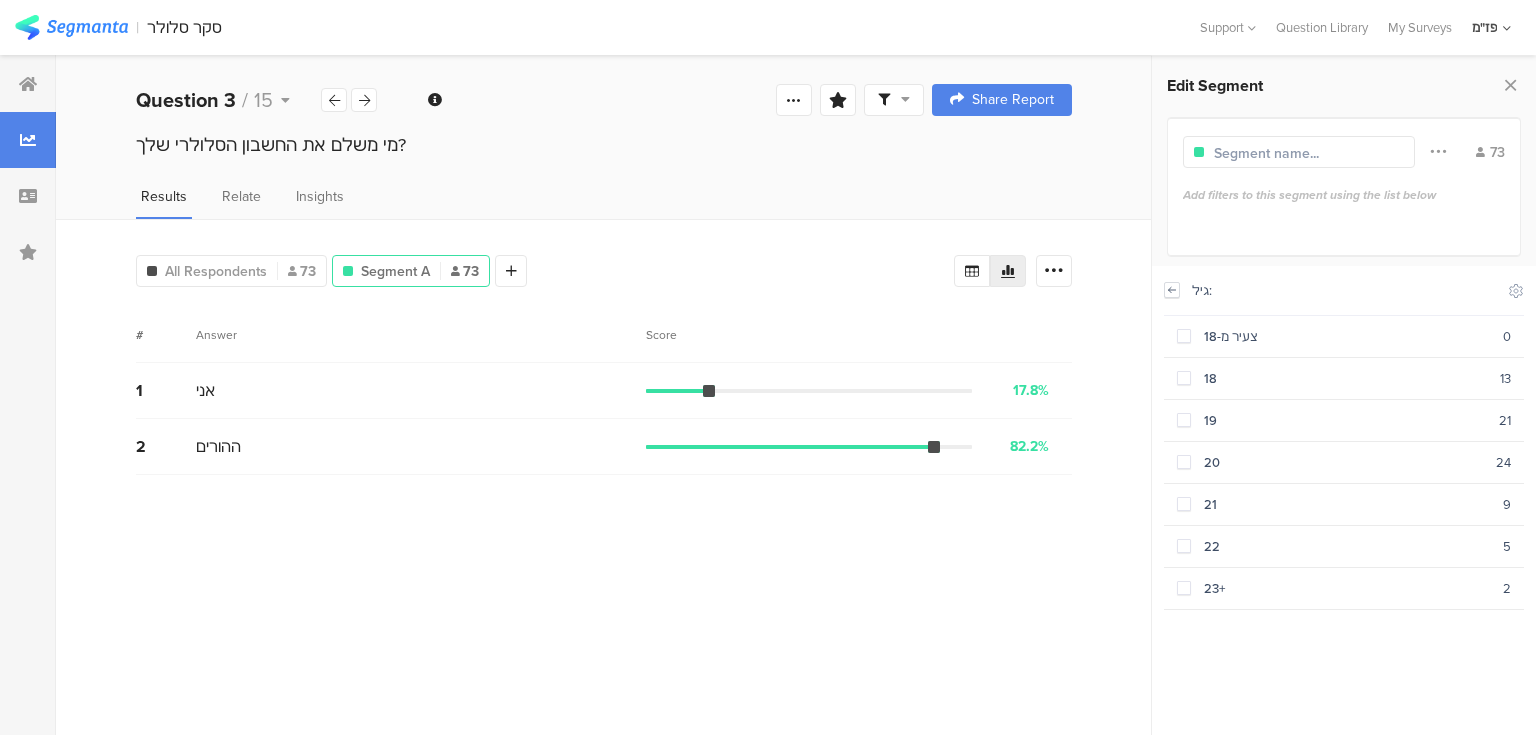 click 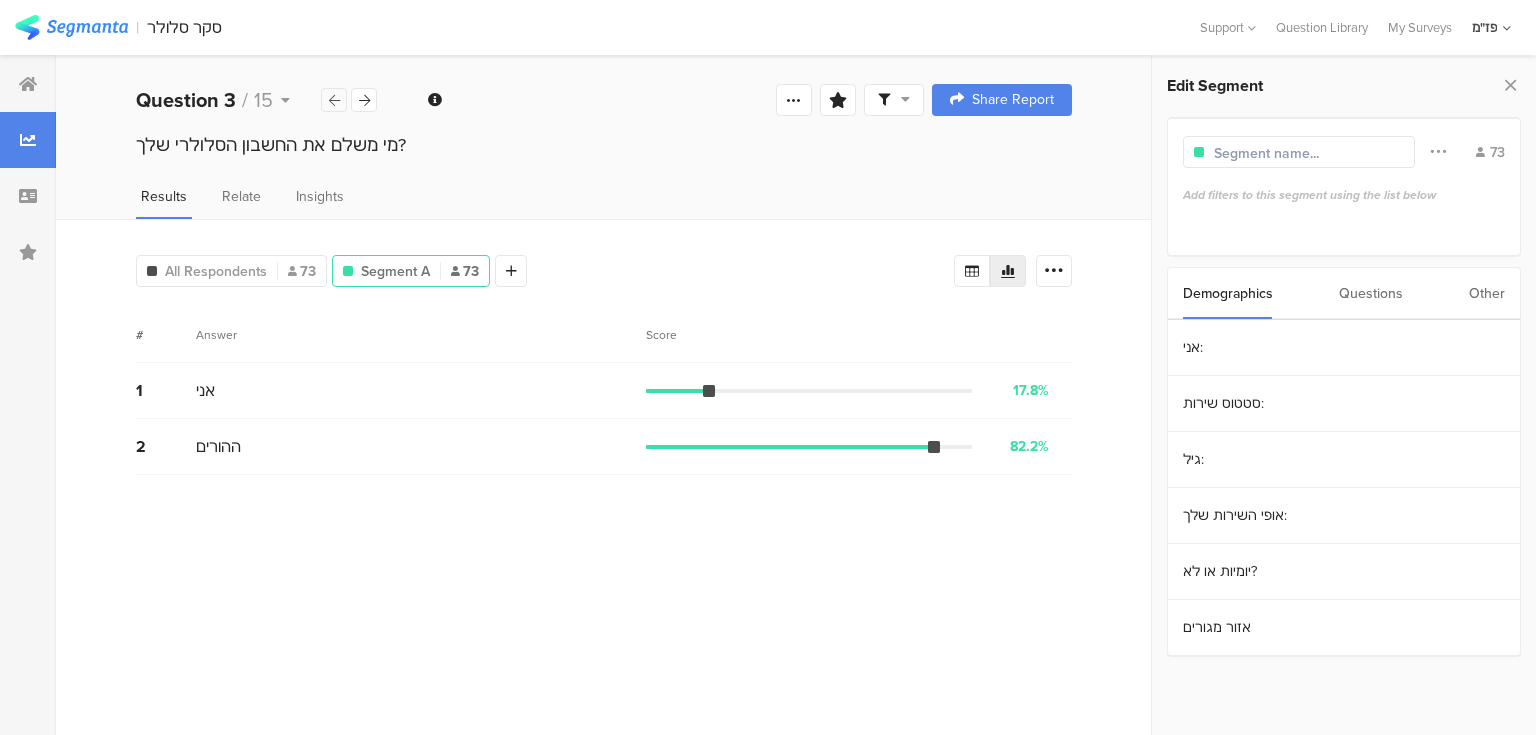 click at bounding box center [334, 100] 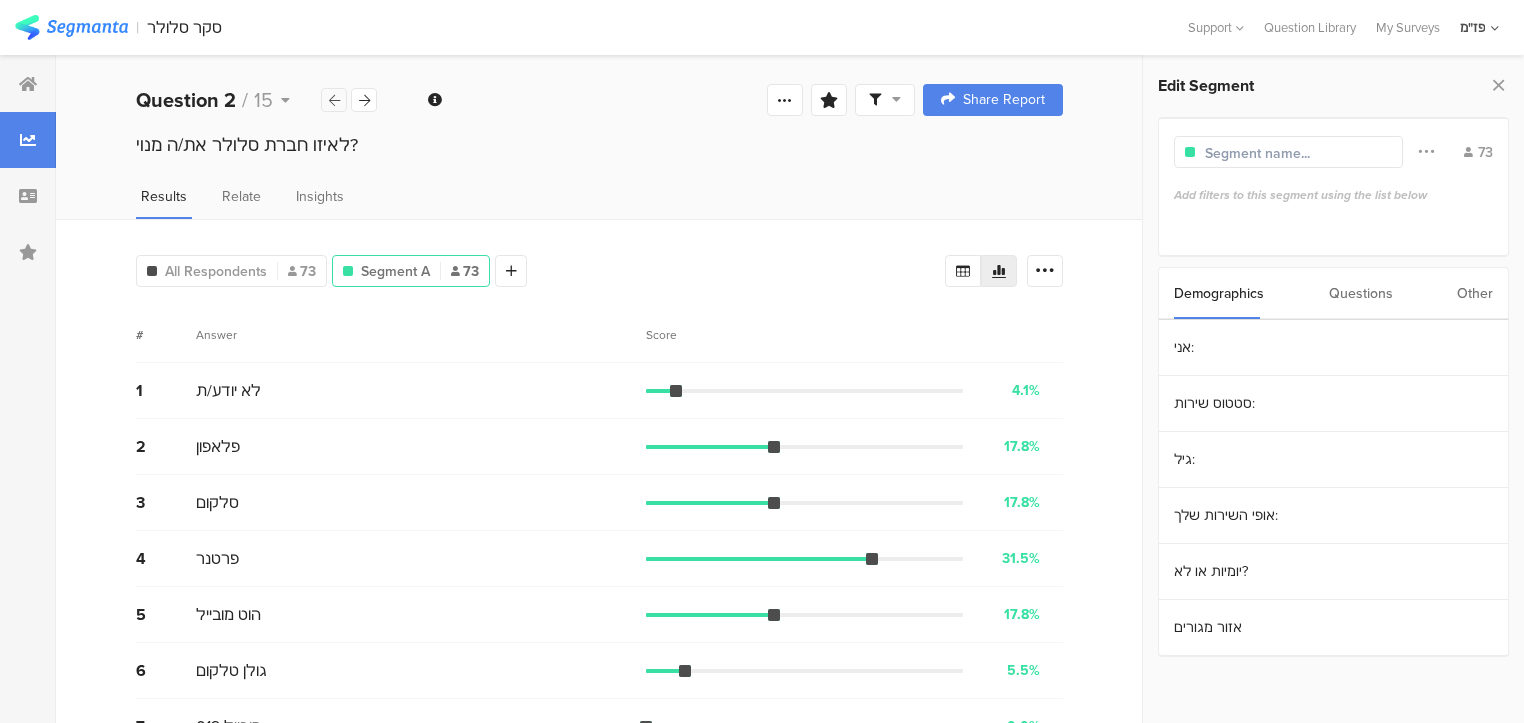 click at bounding box center [334, 100] 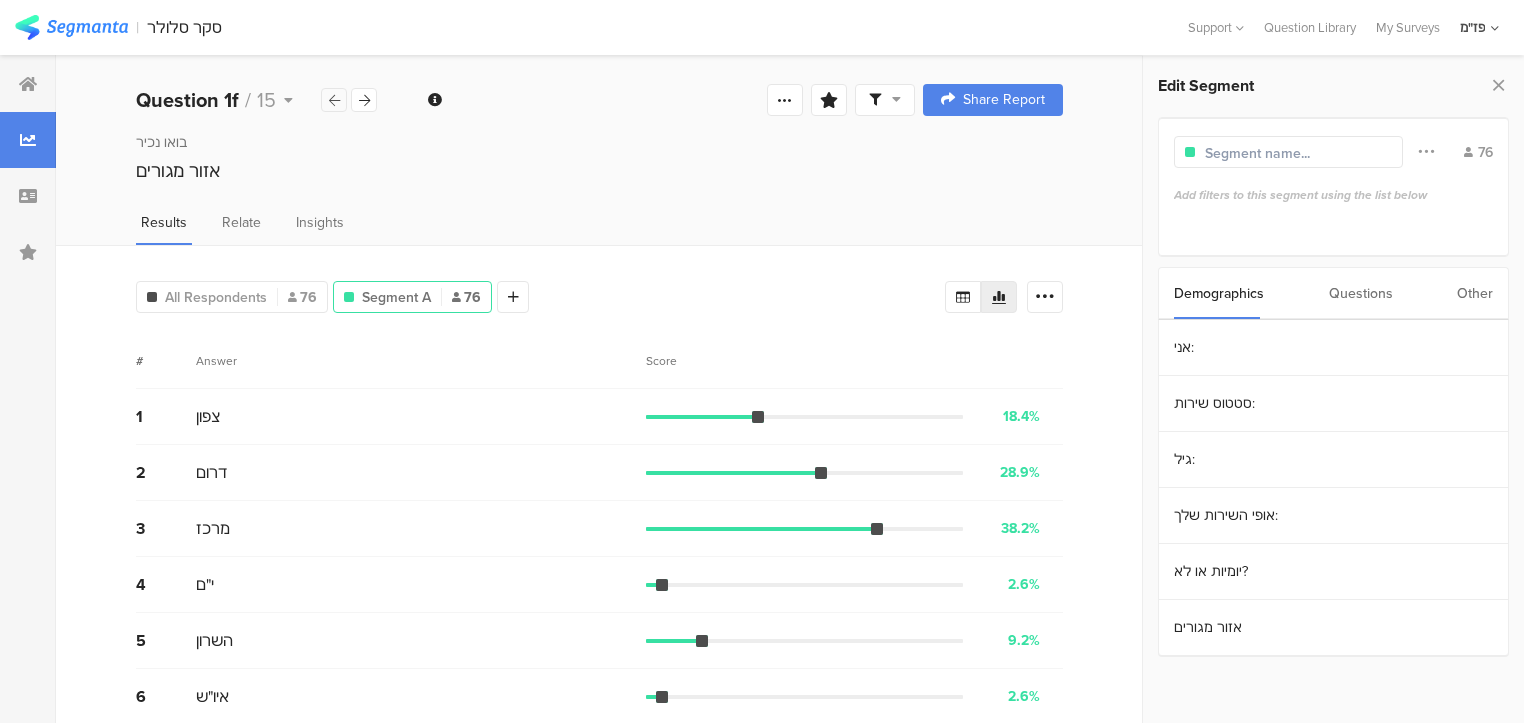 click at bounding box center [334, 100] 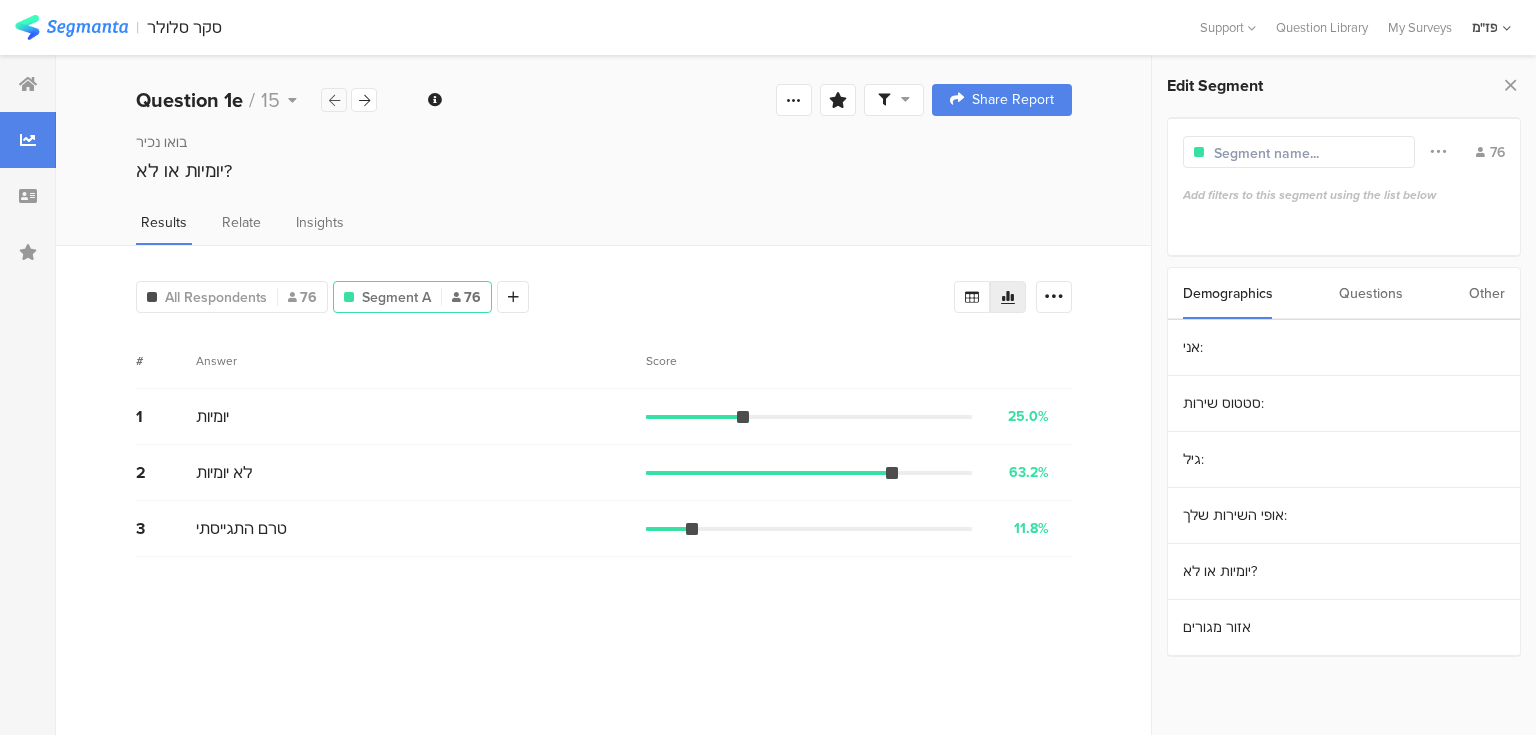 click at bounding box center [334, 100] 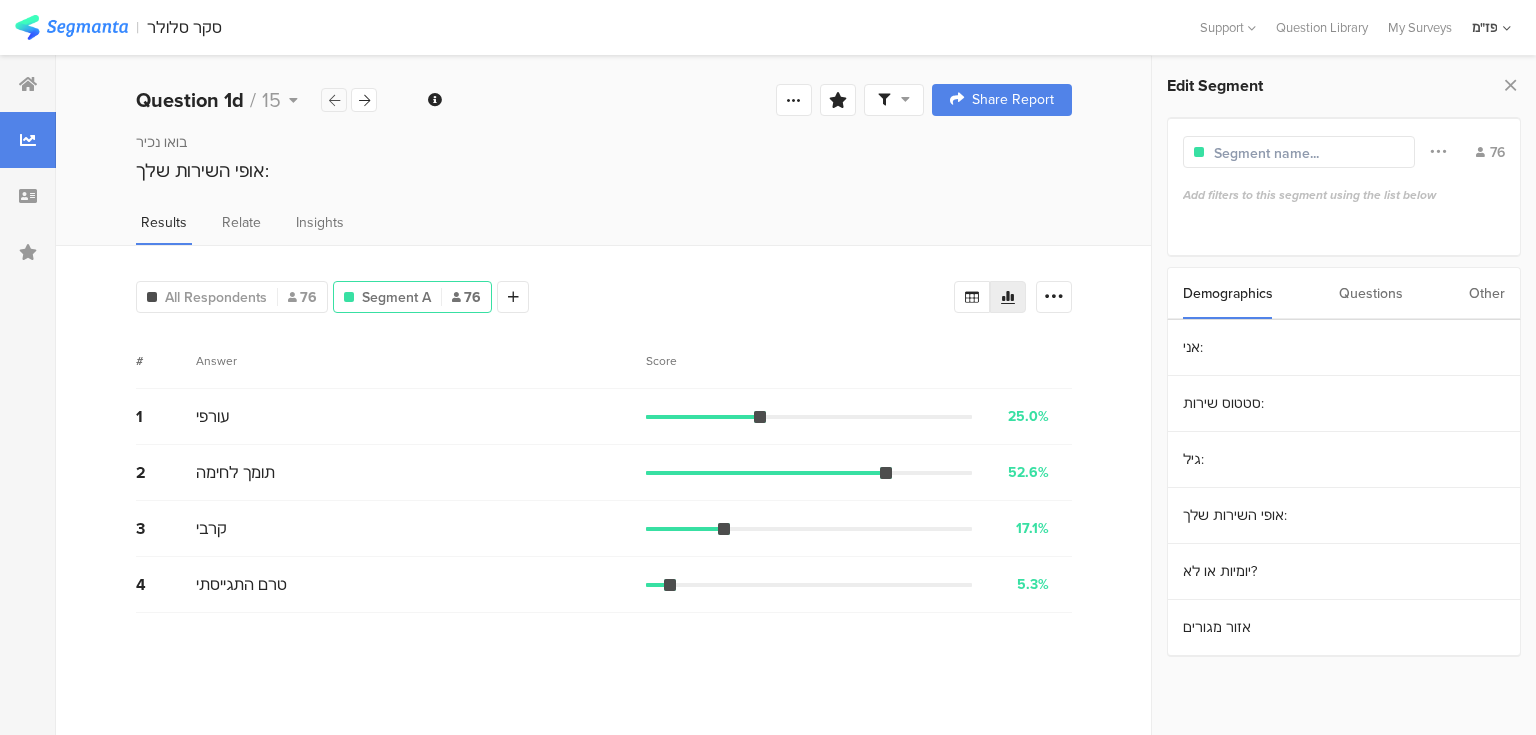 click at bounding box center [334, 100] 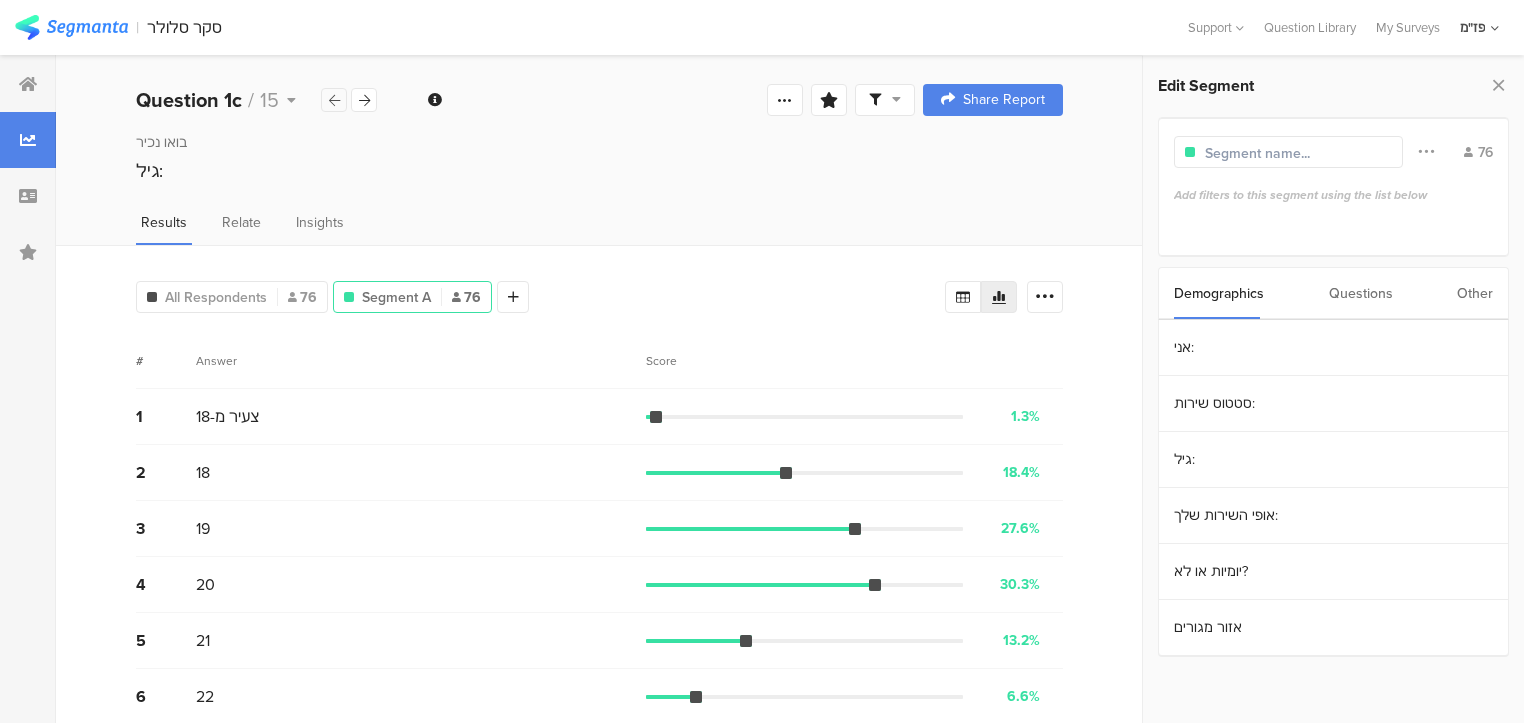 click at bounding box center (334, 100) 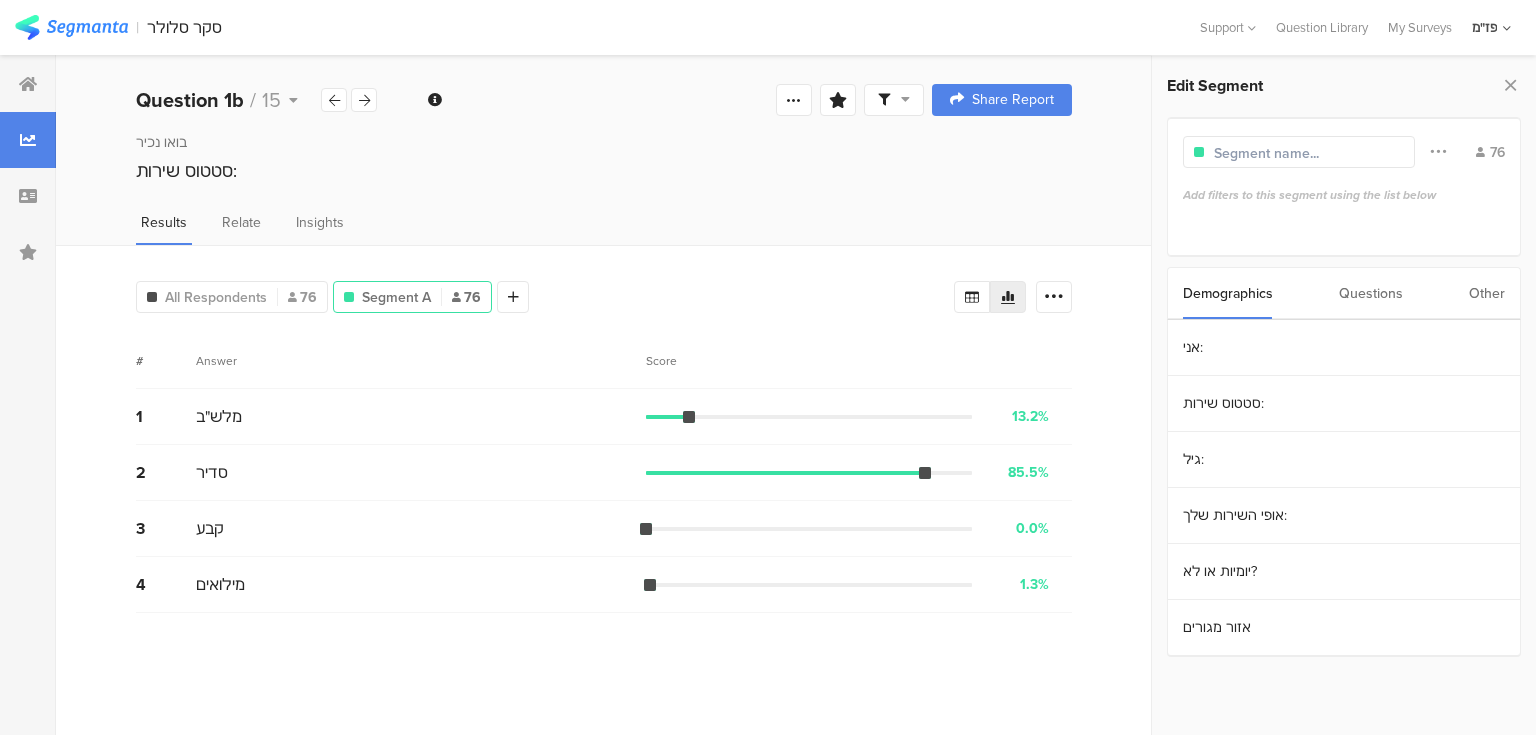 click on "בואו נכיר
סטטוס שירות:" at bounding box center (604, 177) 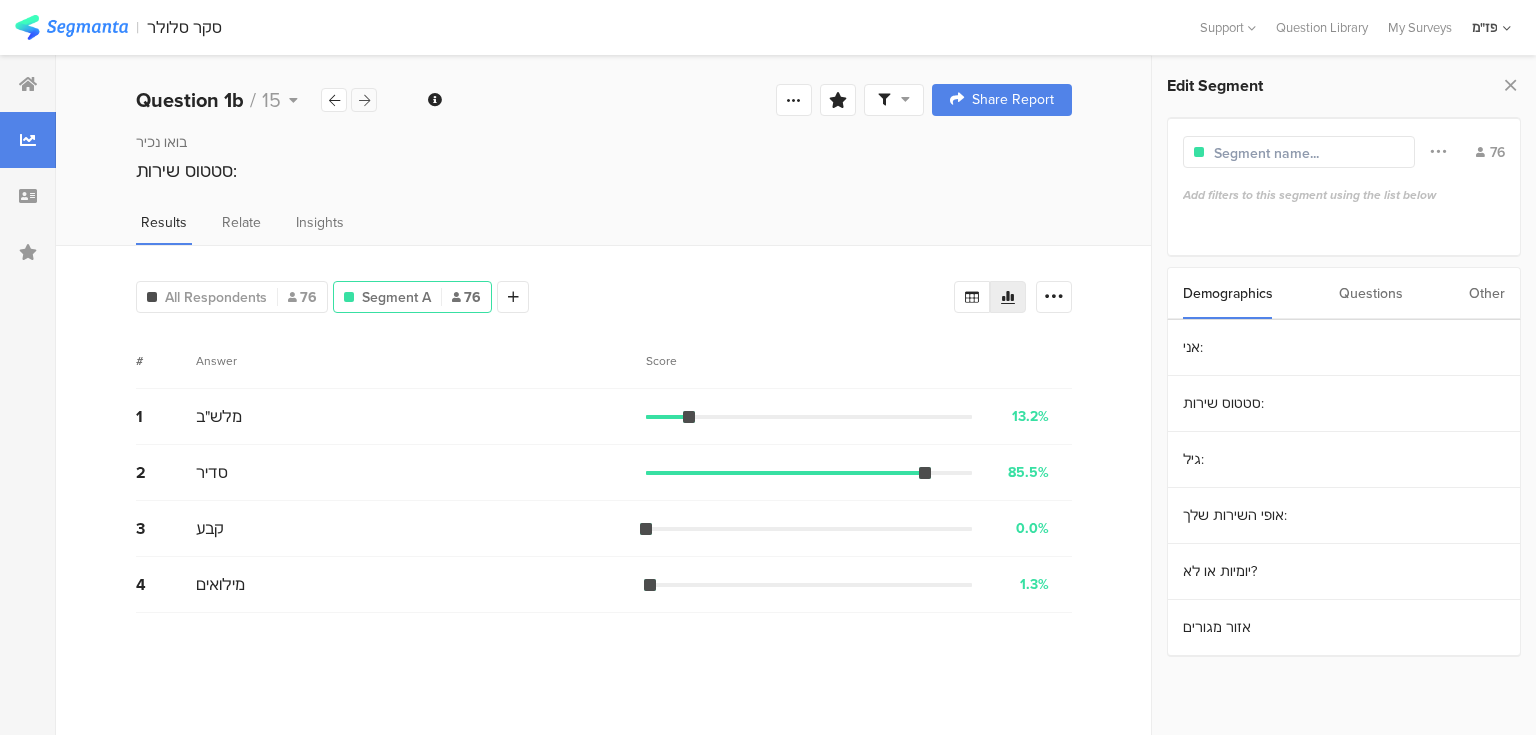 click at bounding box center [364, 100] 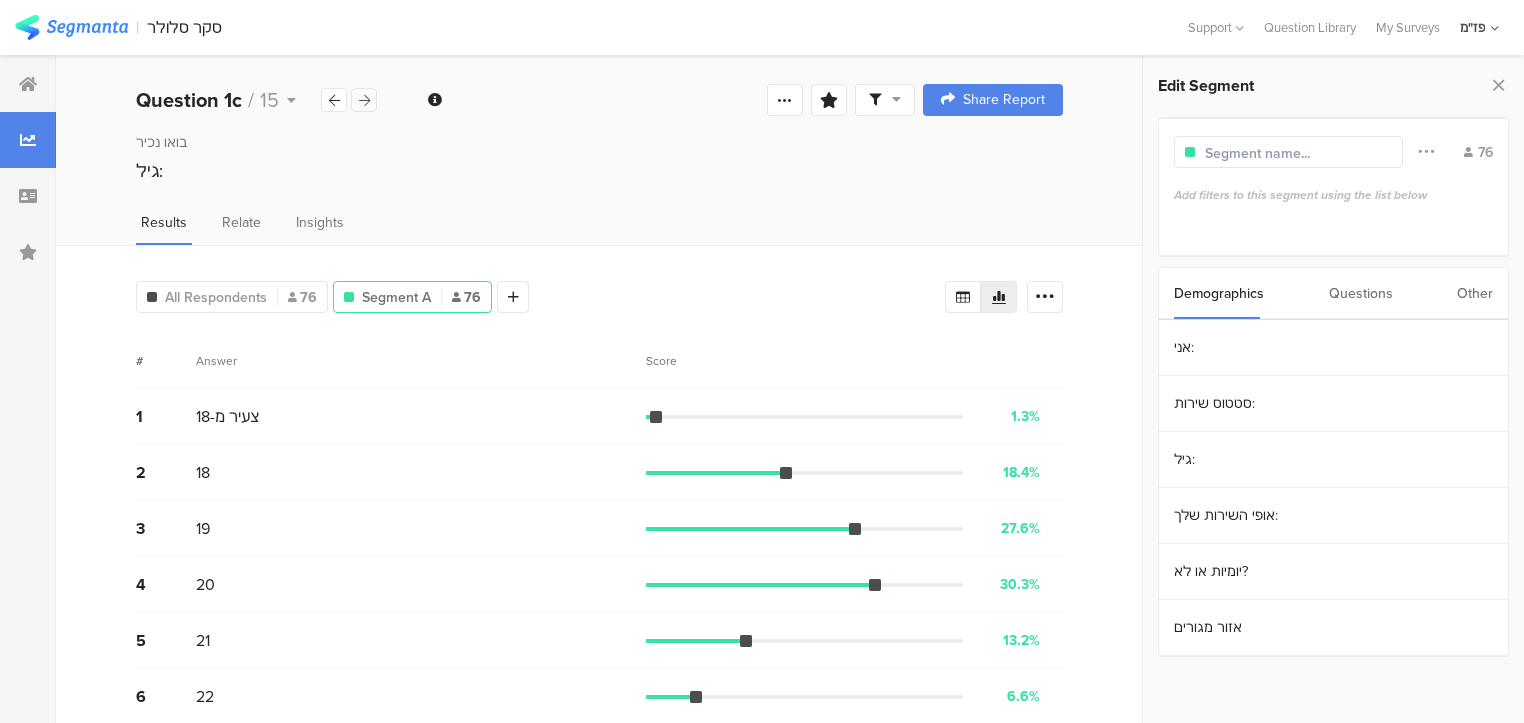 click at bounding box center [364, 100] 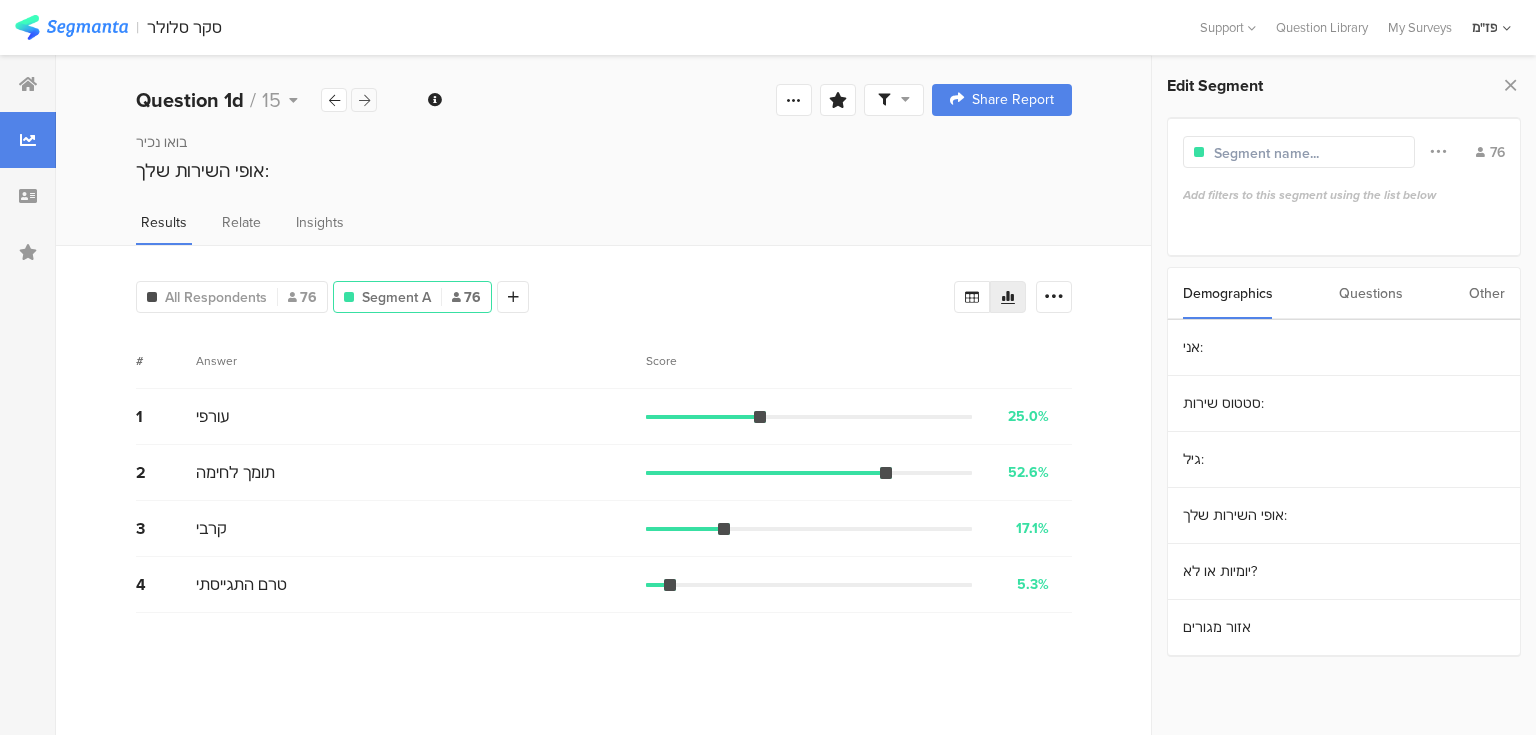 click at bounding box center [364, 100] 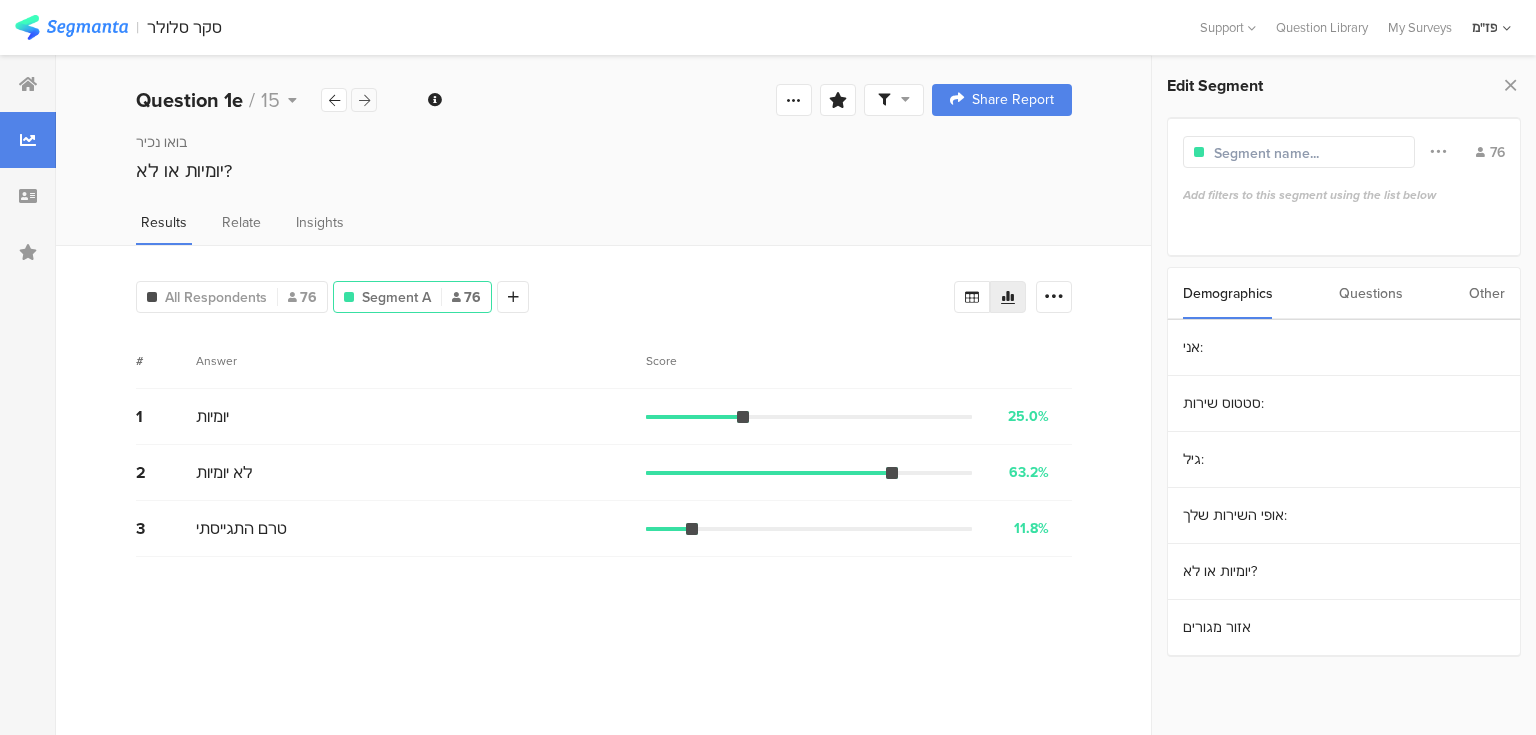 click at bounding box center (364, 100) 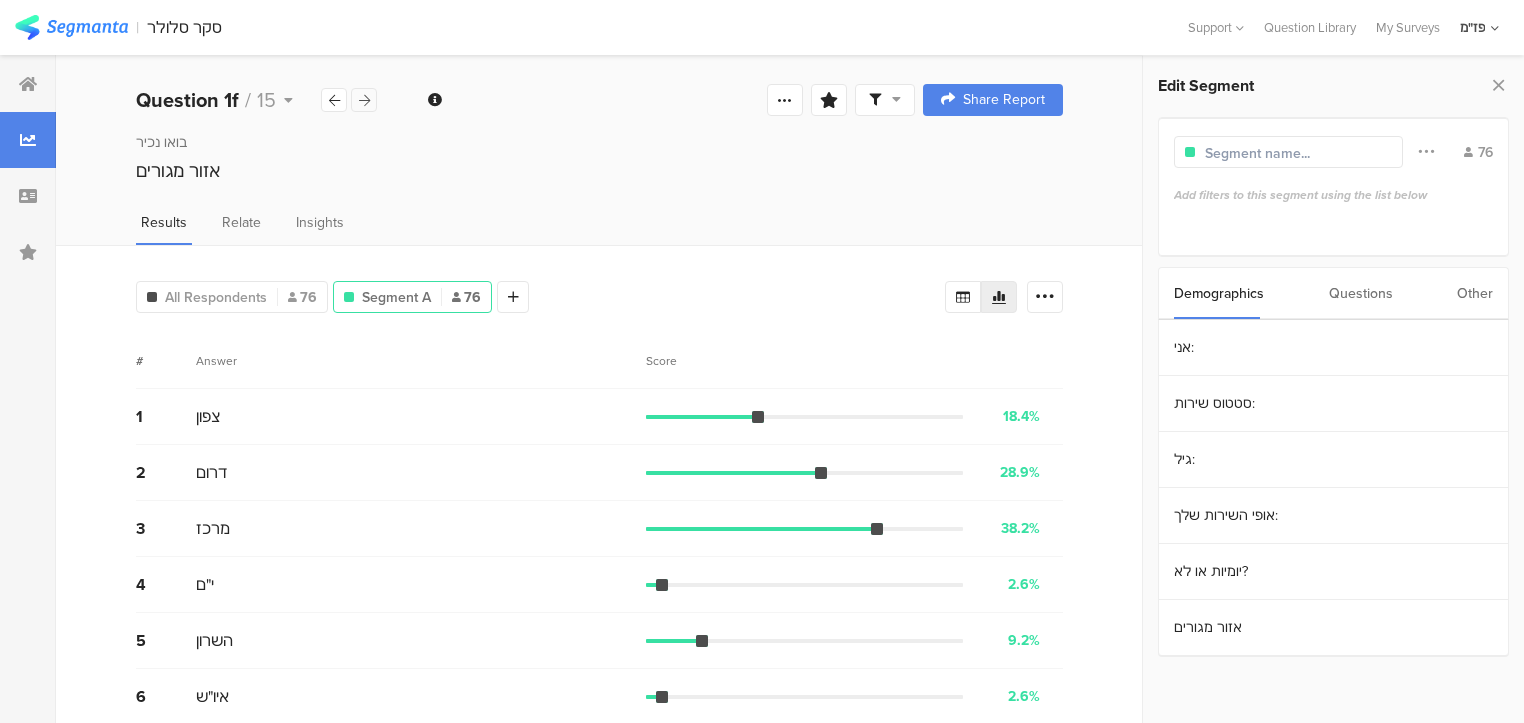 click at bounding box center [364, 100] 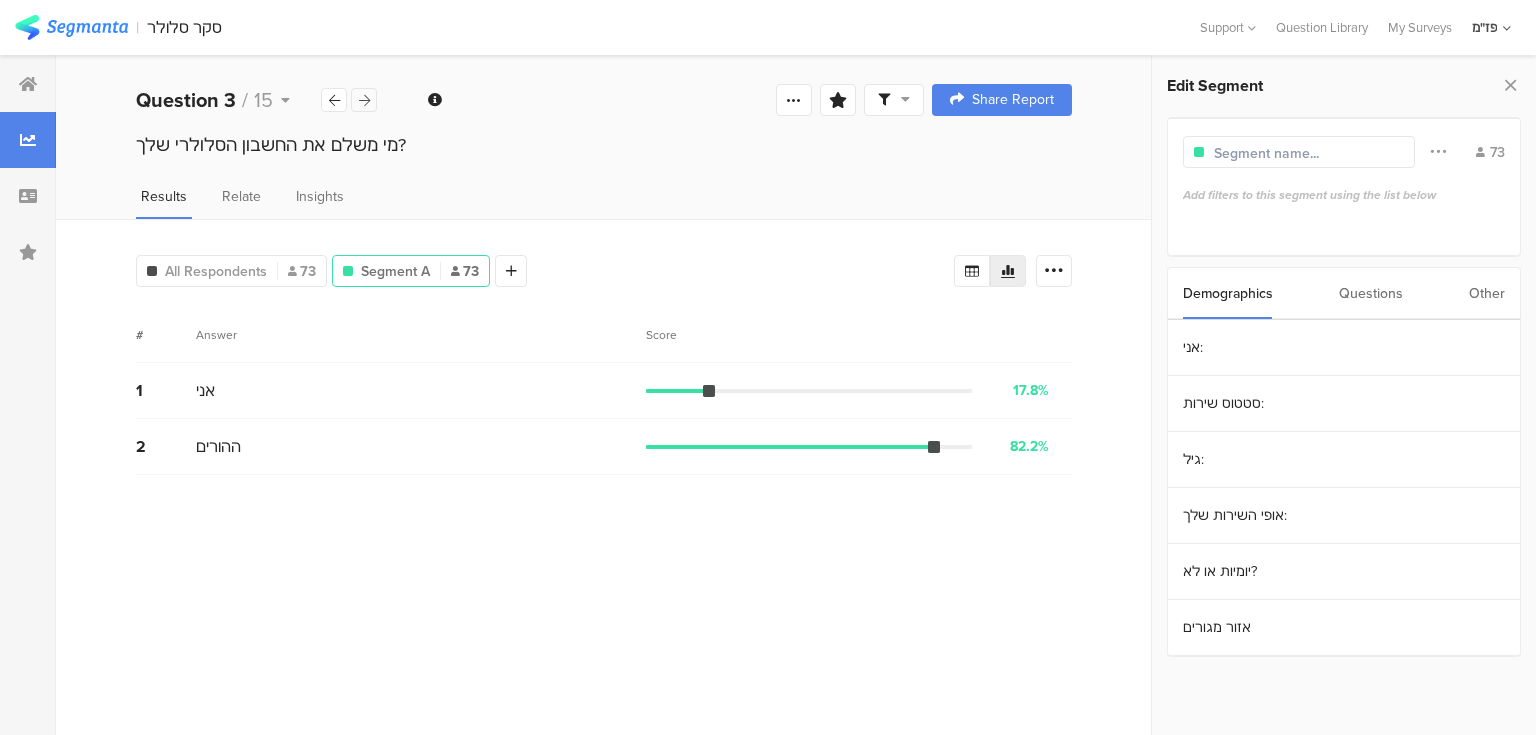 click at bounding box center [364, 100] 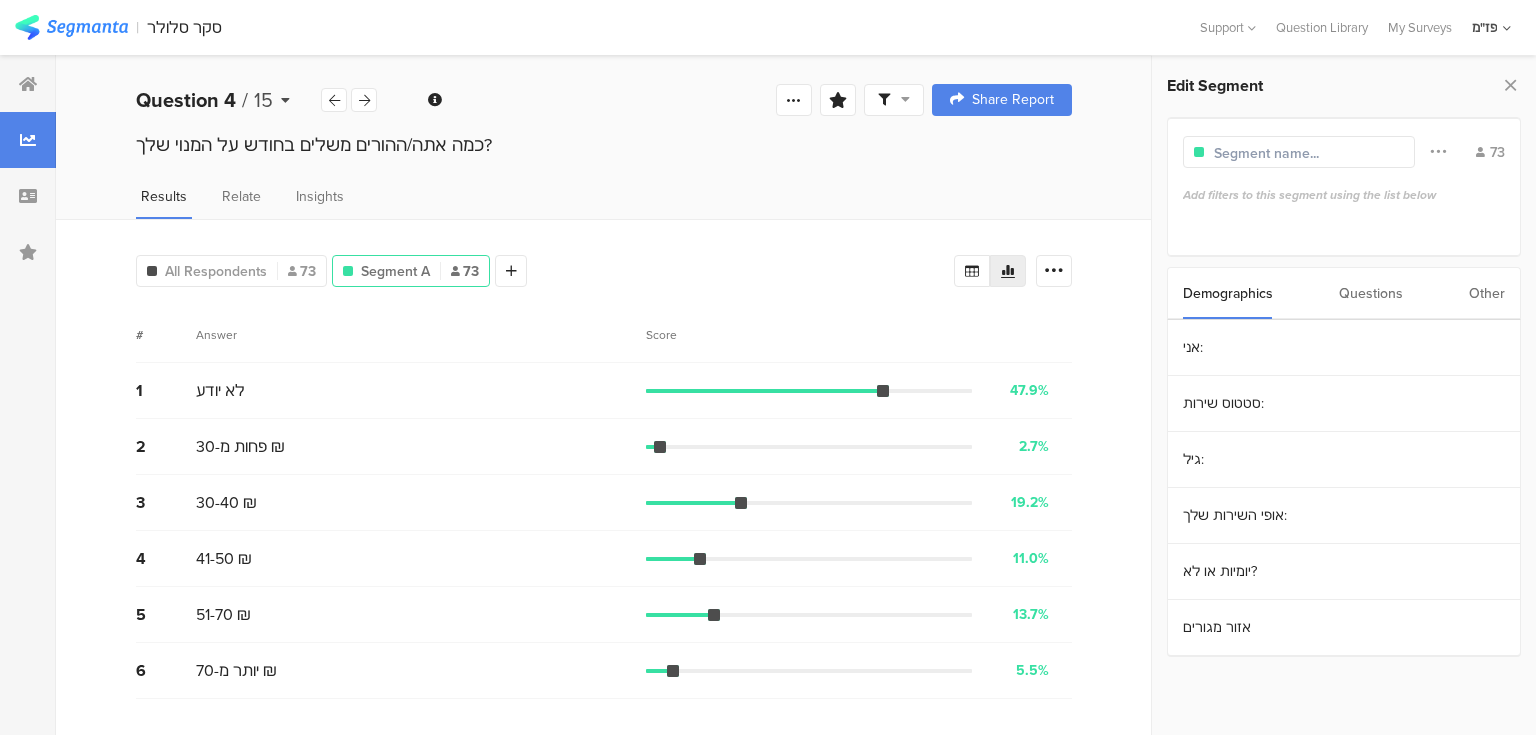 click on "Question 4   /   15" at bounding box center [228, 100] 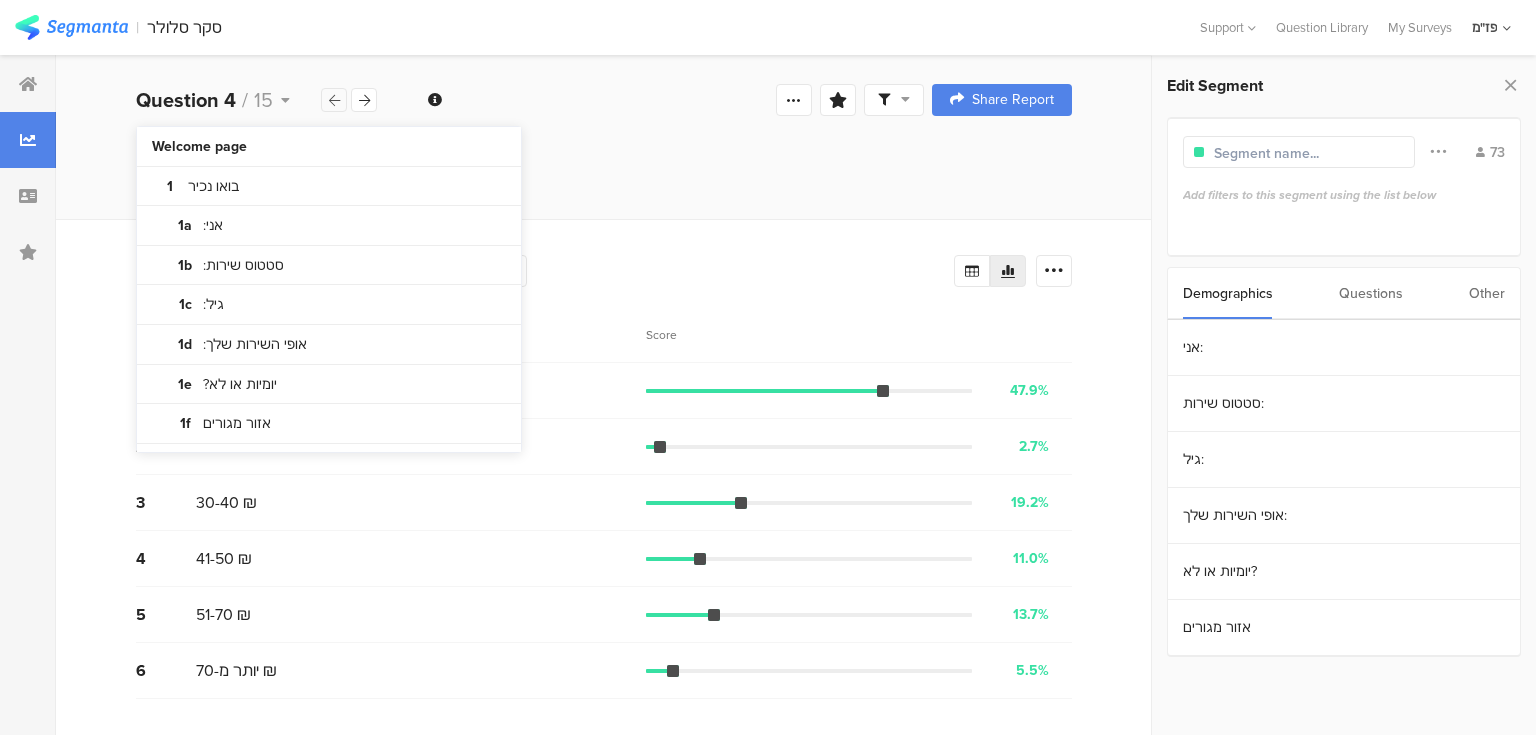 click at bounding box center [334, 100] 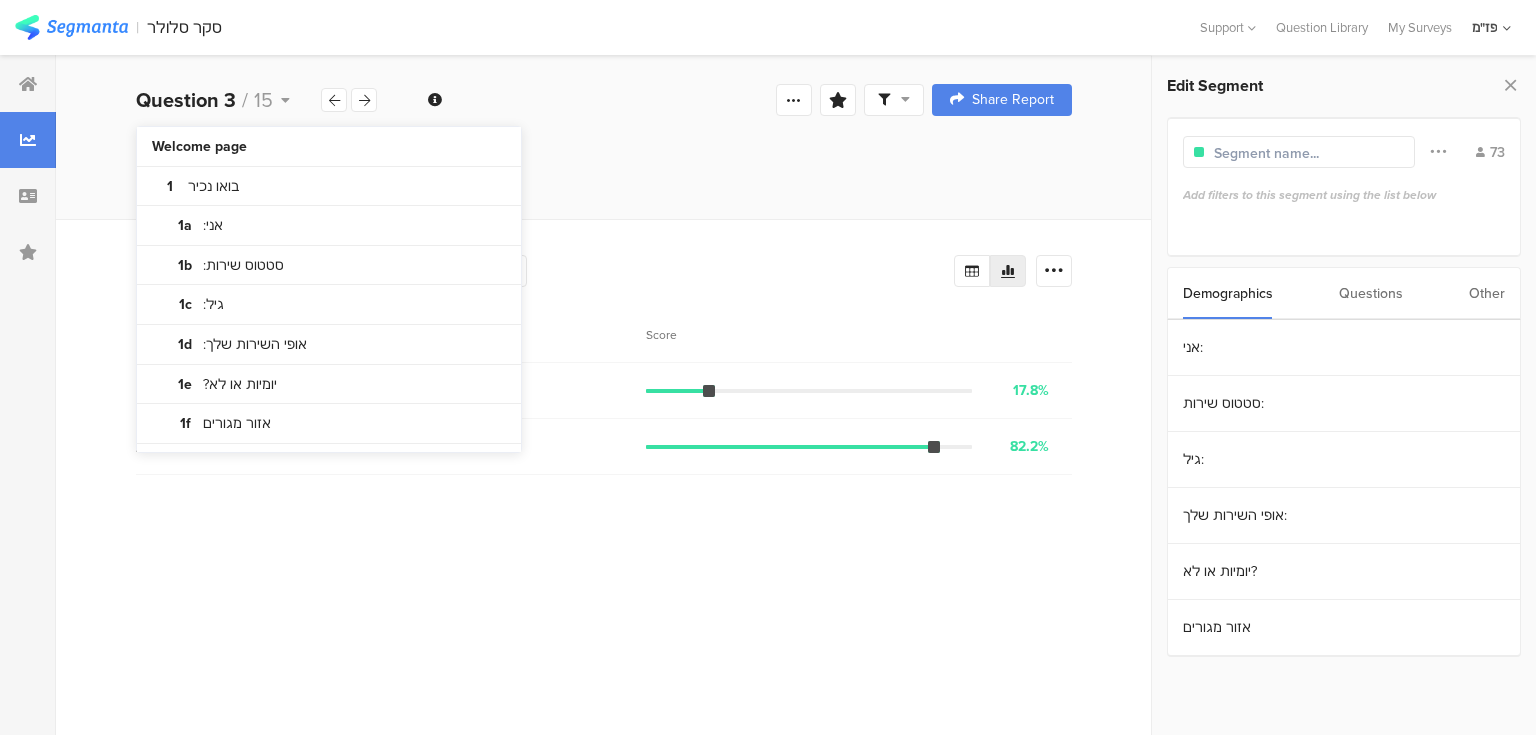 click on "מי משלם את החשבון הסלולרי שלך?" at bounding box center [604, 145] 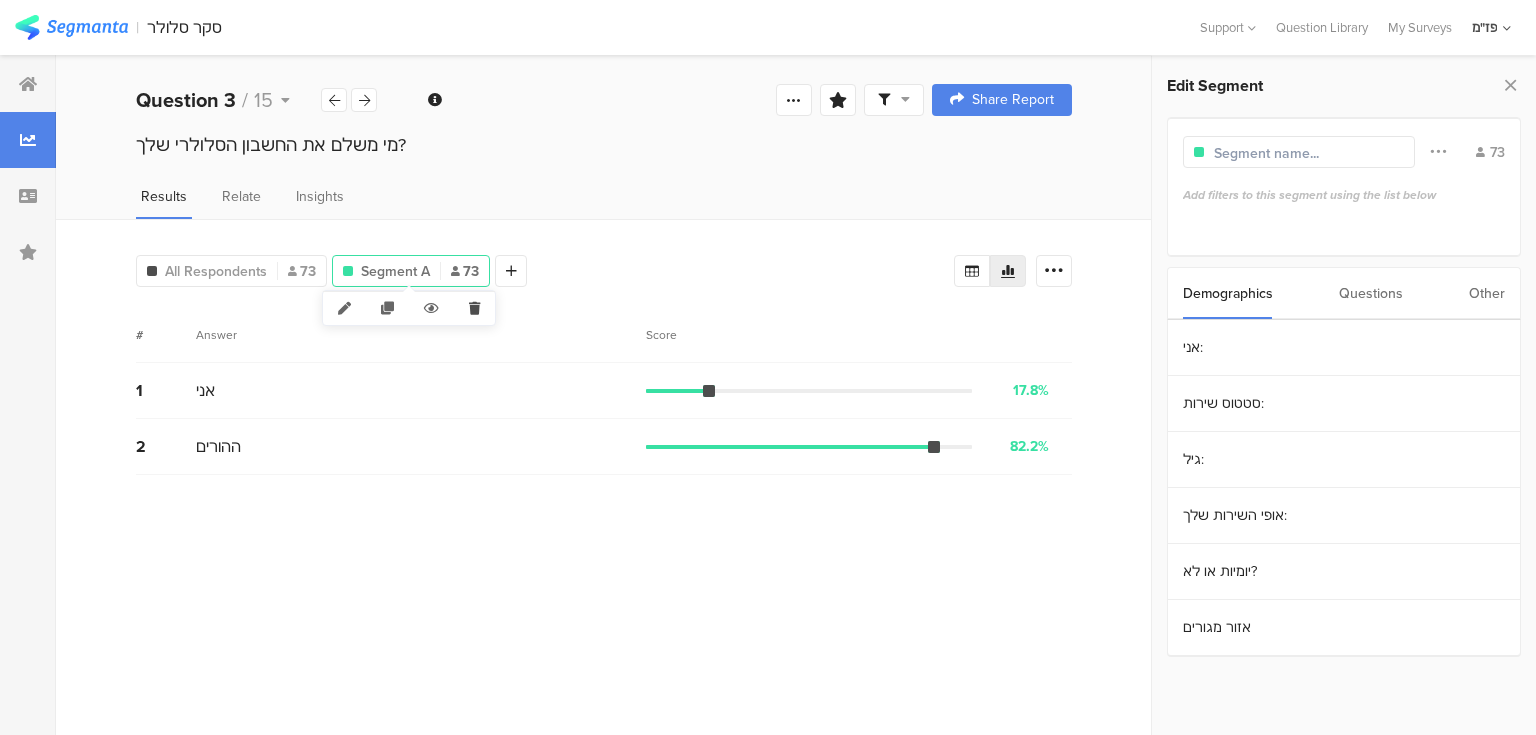 click at bounding box center [474, 308] 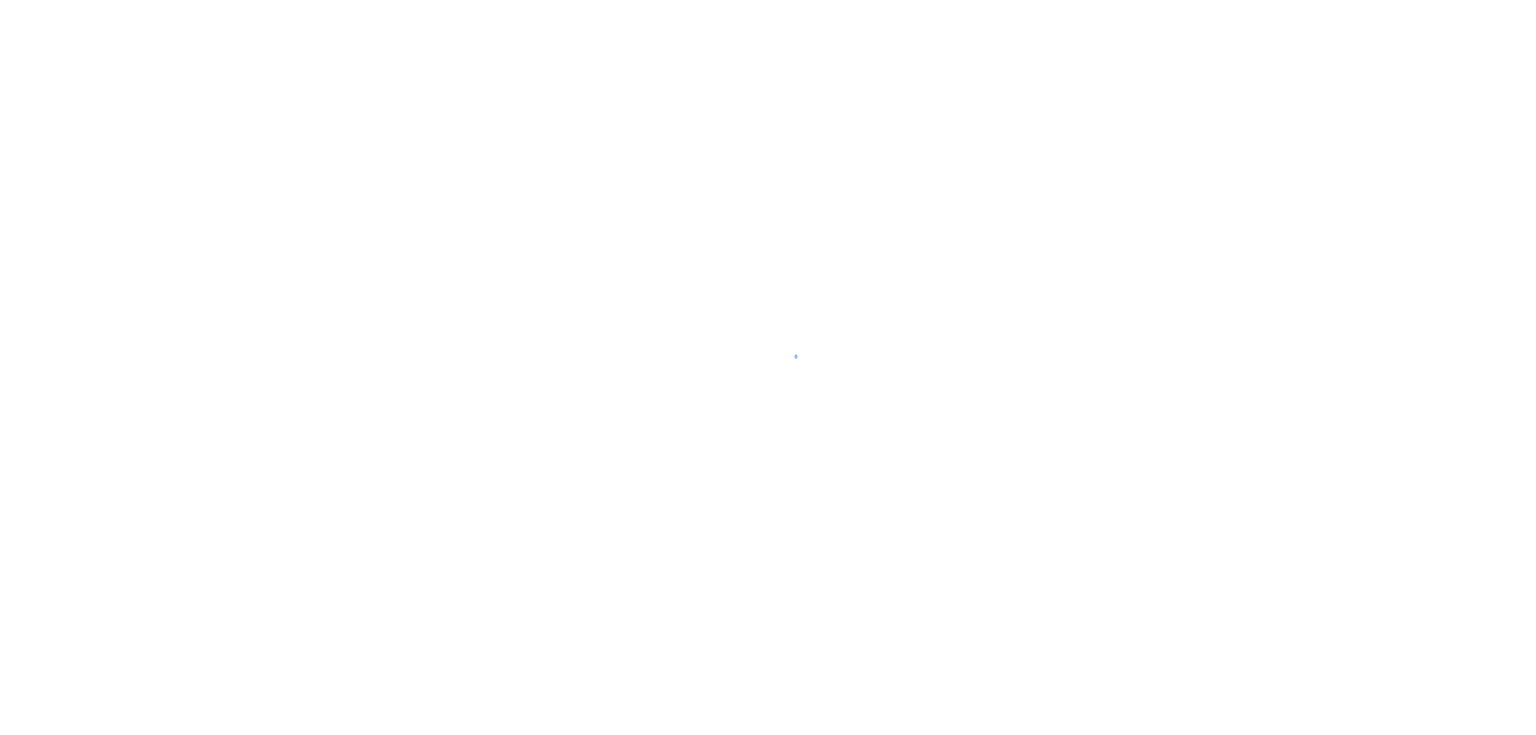 scroll, scrollTop: 0, scrollLeft: 0, axis: both 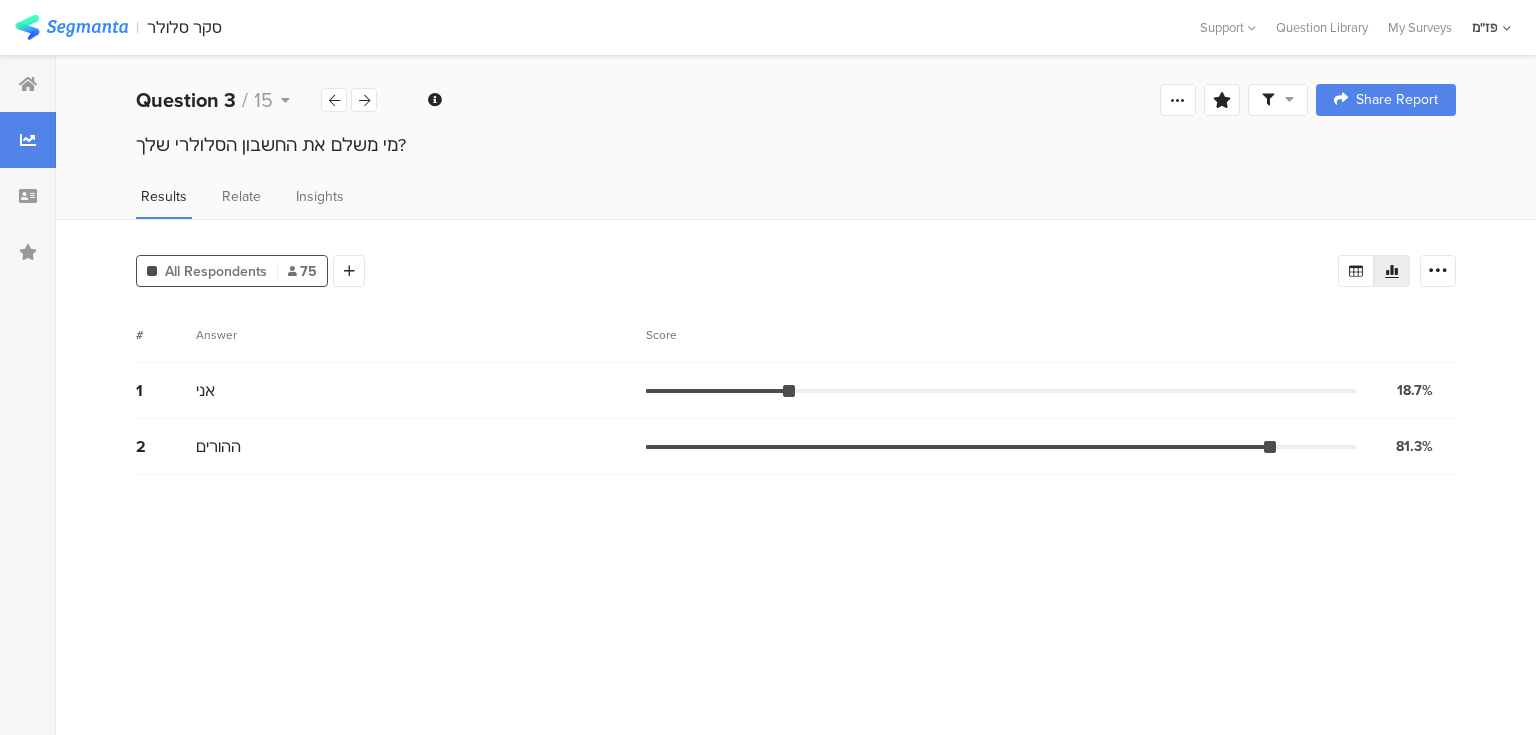 click on "All Respondents       75
Add Segment             Segment markers       Confidence interval       Vote count             #   Answer   Score   1     אני             18.7%   14 votes 2     ההורים             81.3%   61 votes" at bounding box center [796, 477] 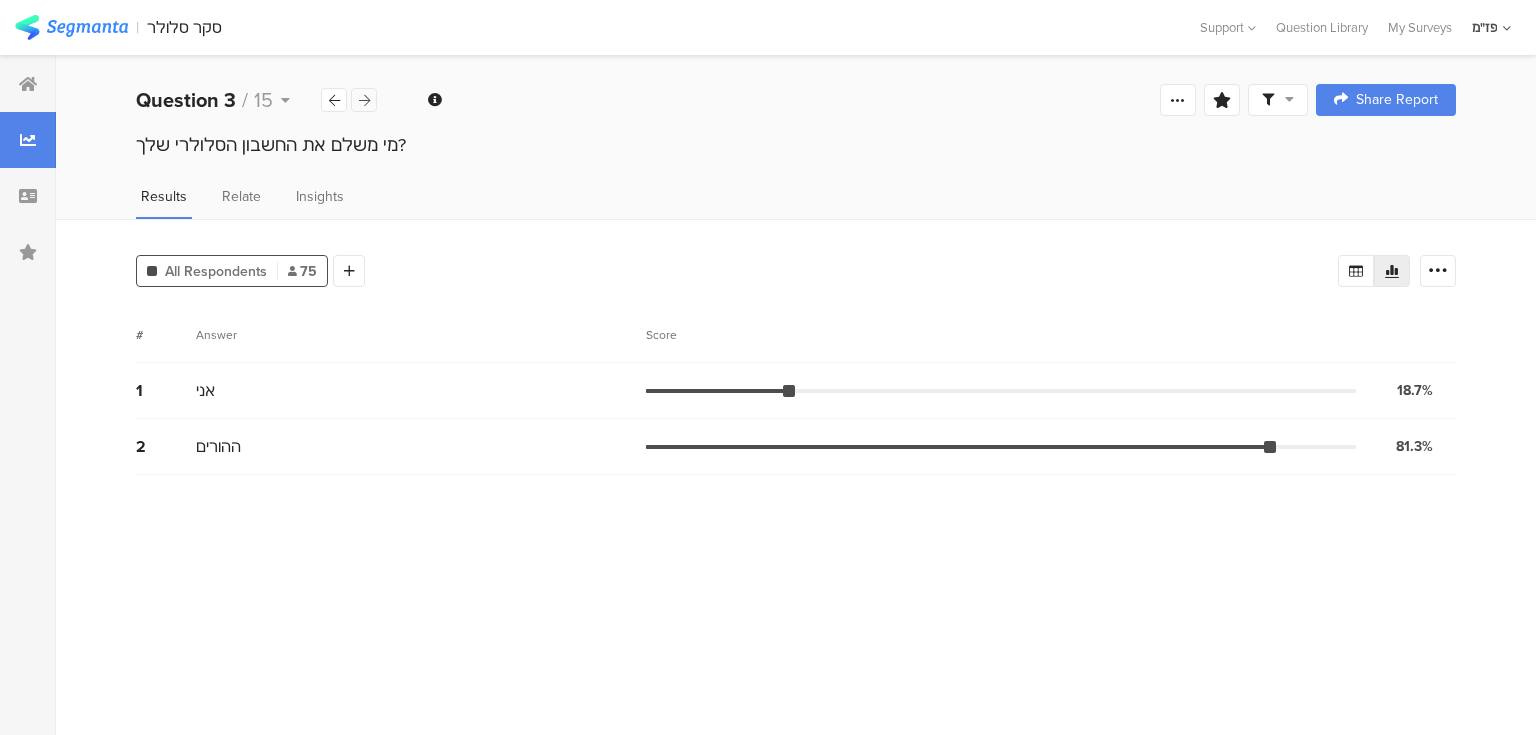 click at bounding box center (364, 100) 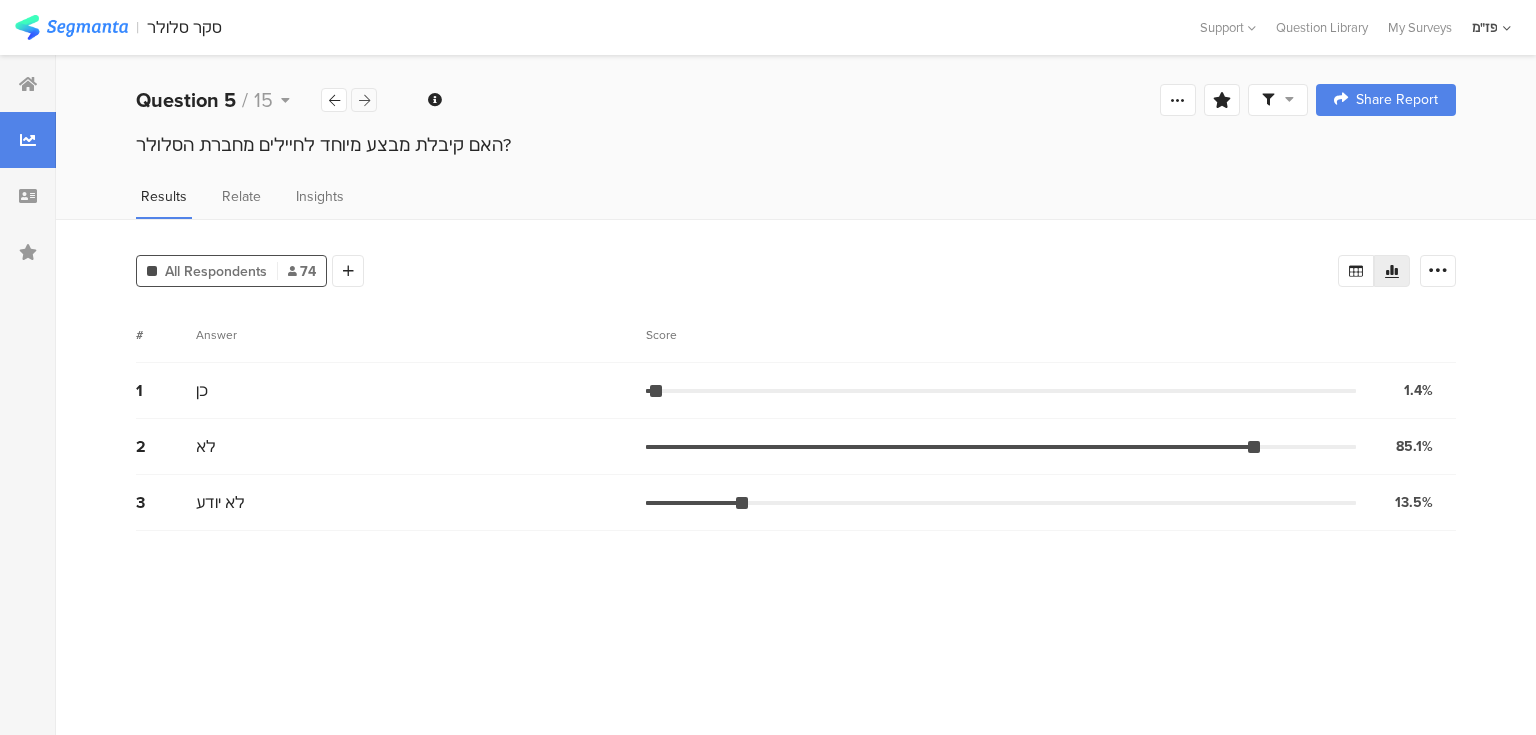 click at bounding box center [364, 100] 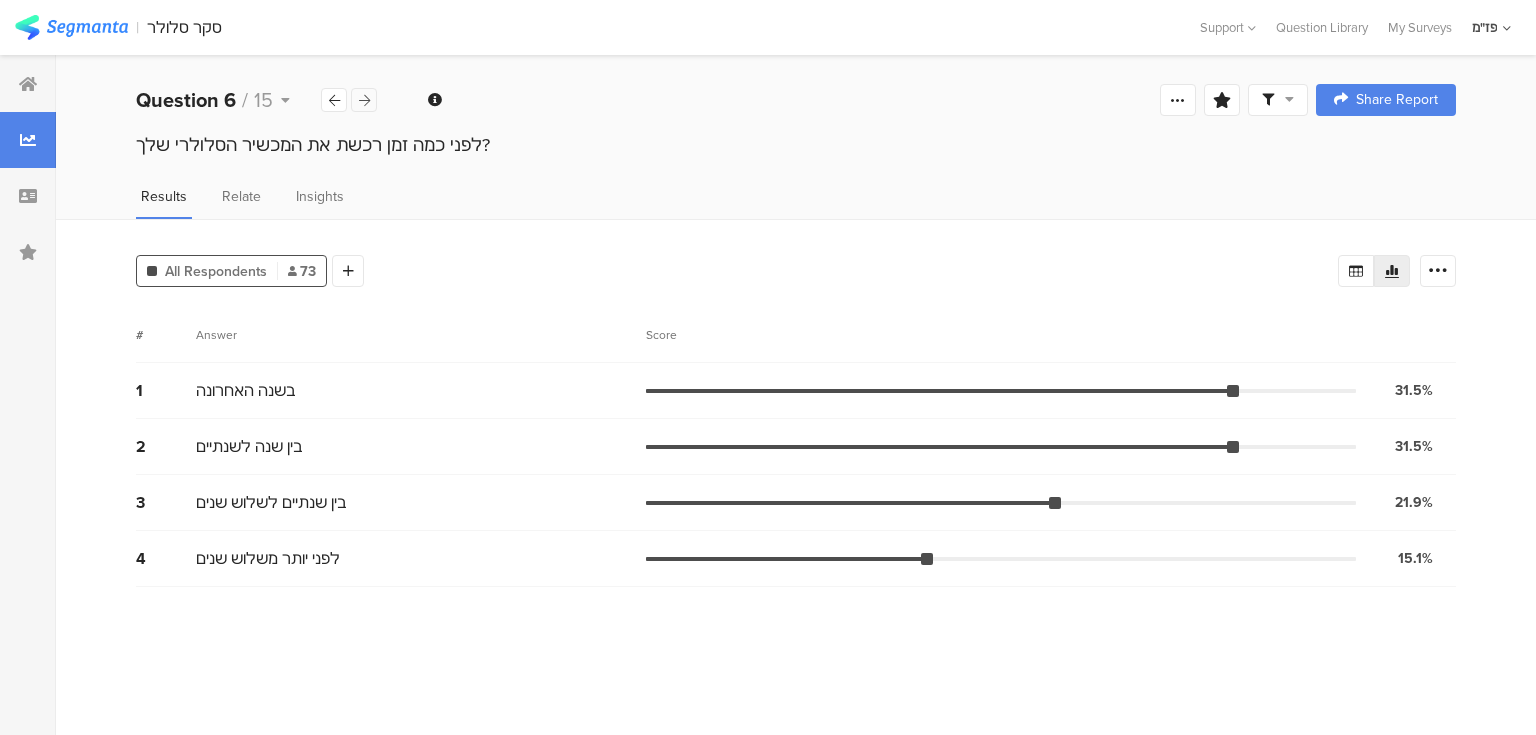 click at bounding box center (364, 100) 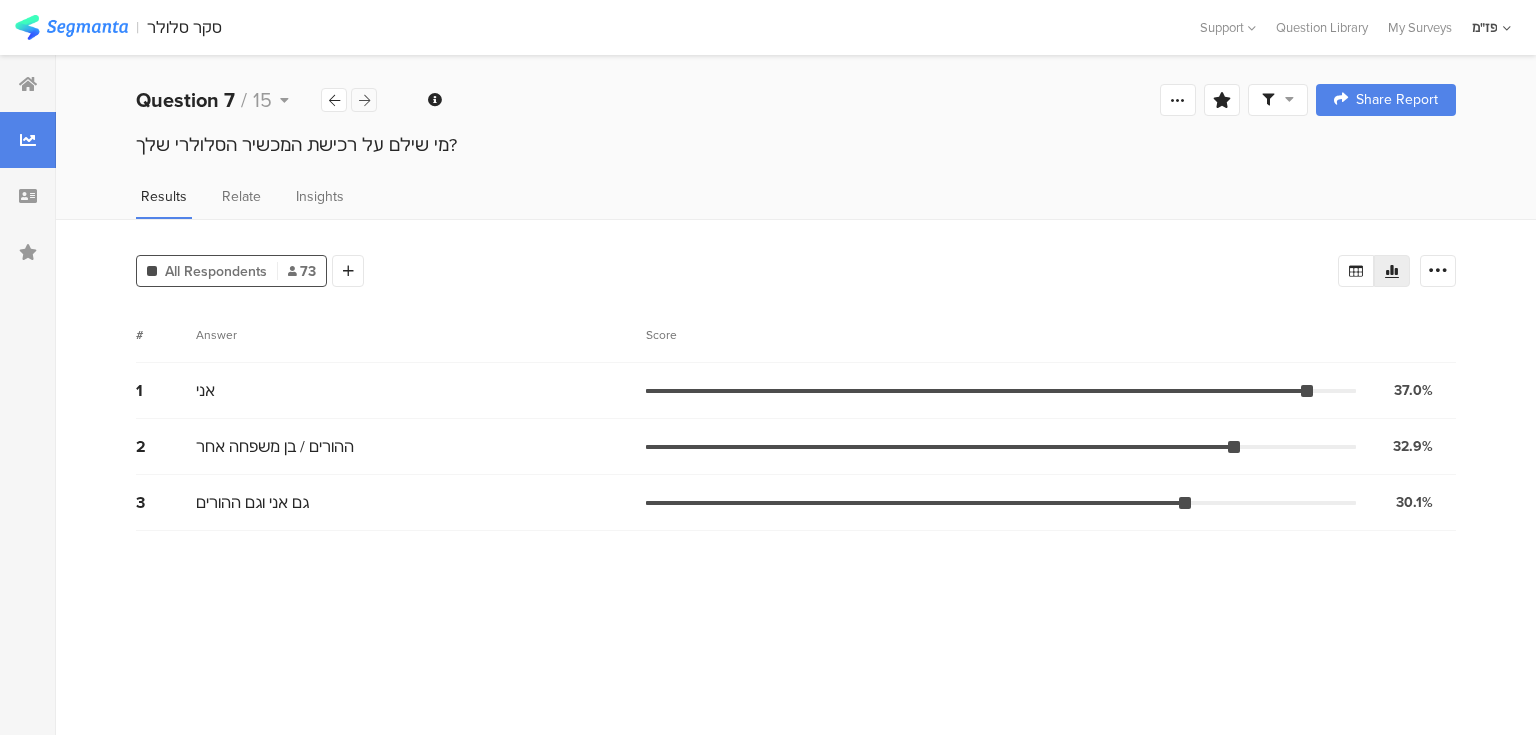 click at bounding box center [364, 100] 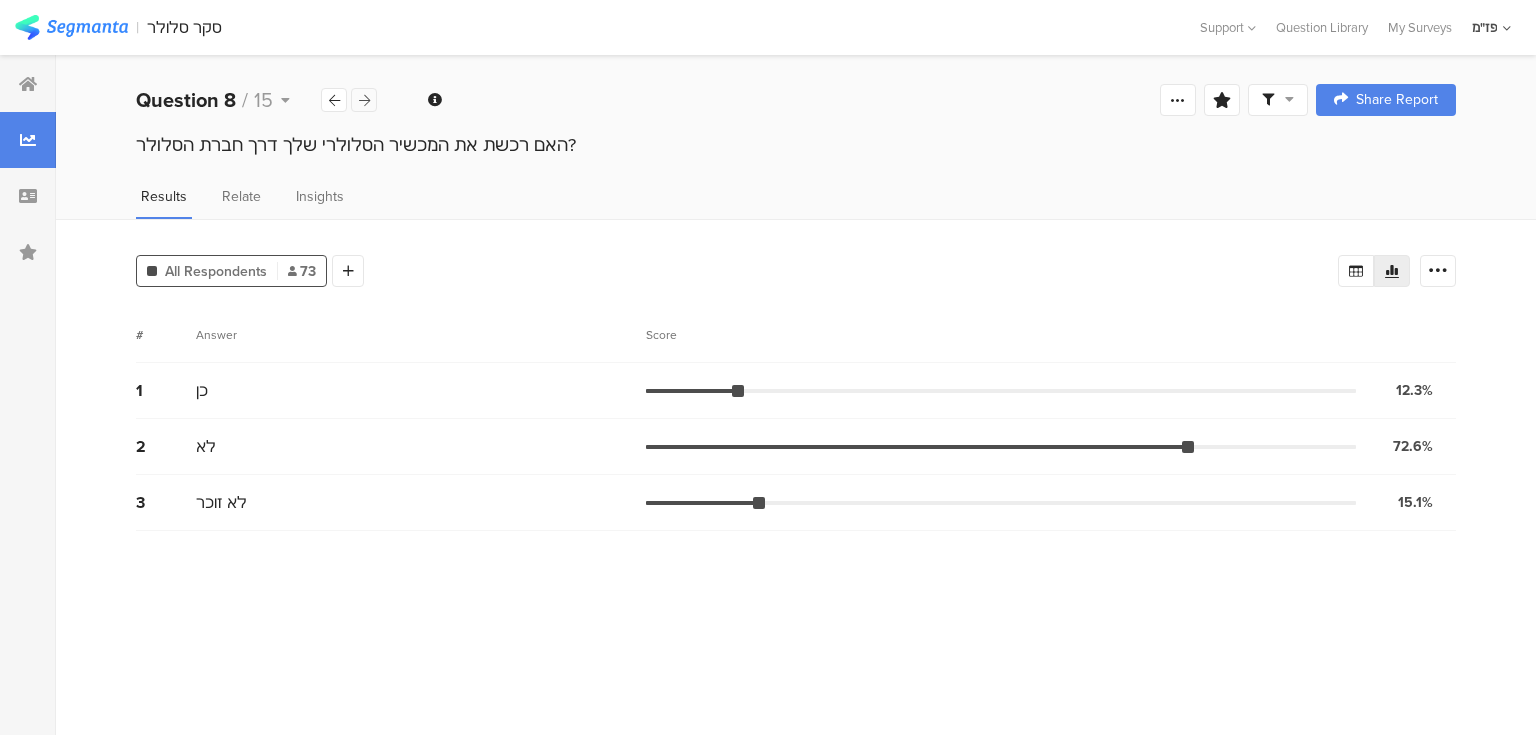click at bounding box center [364, 100] 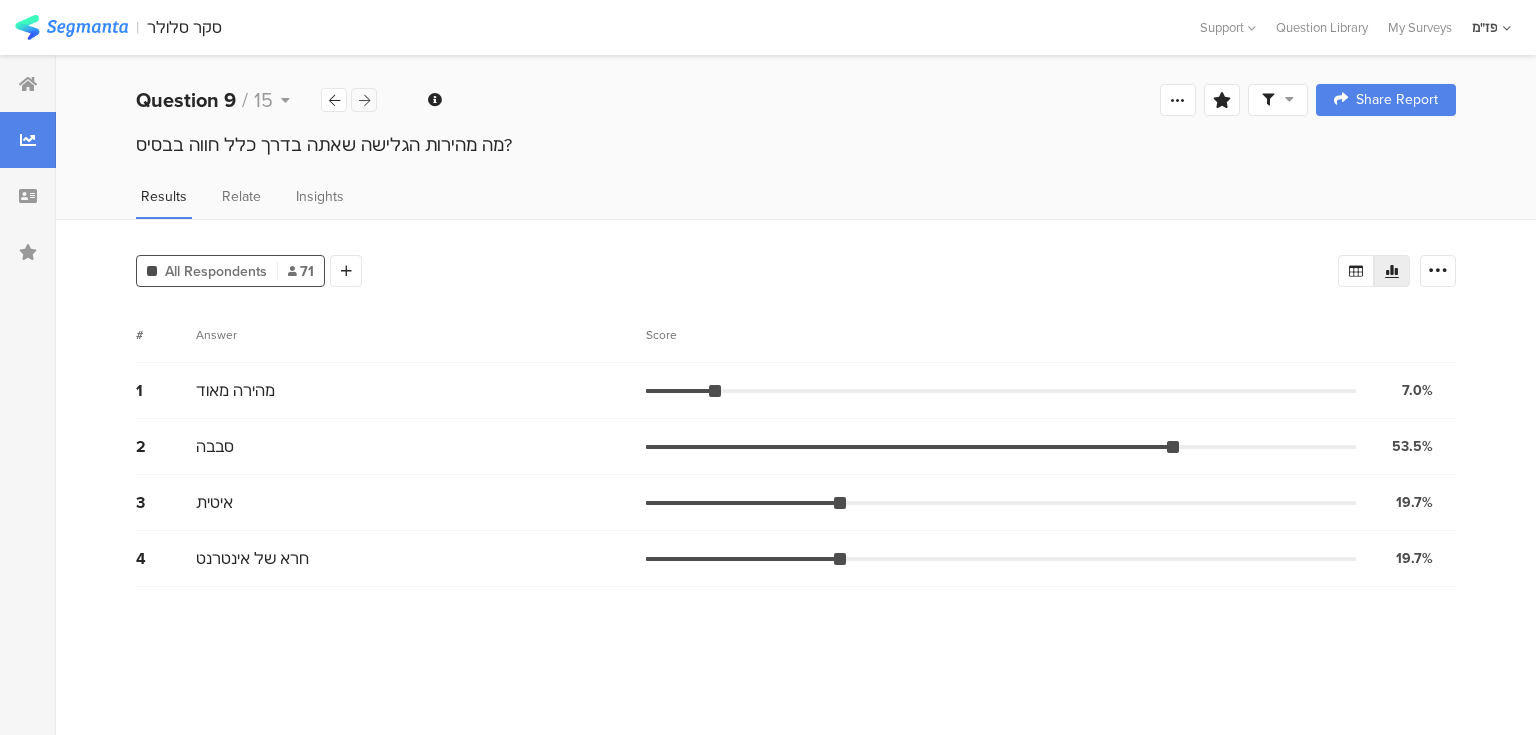 click at bounding box center [364, 100] 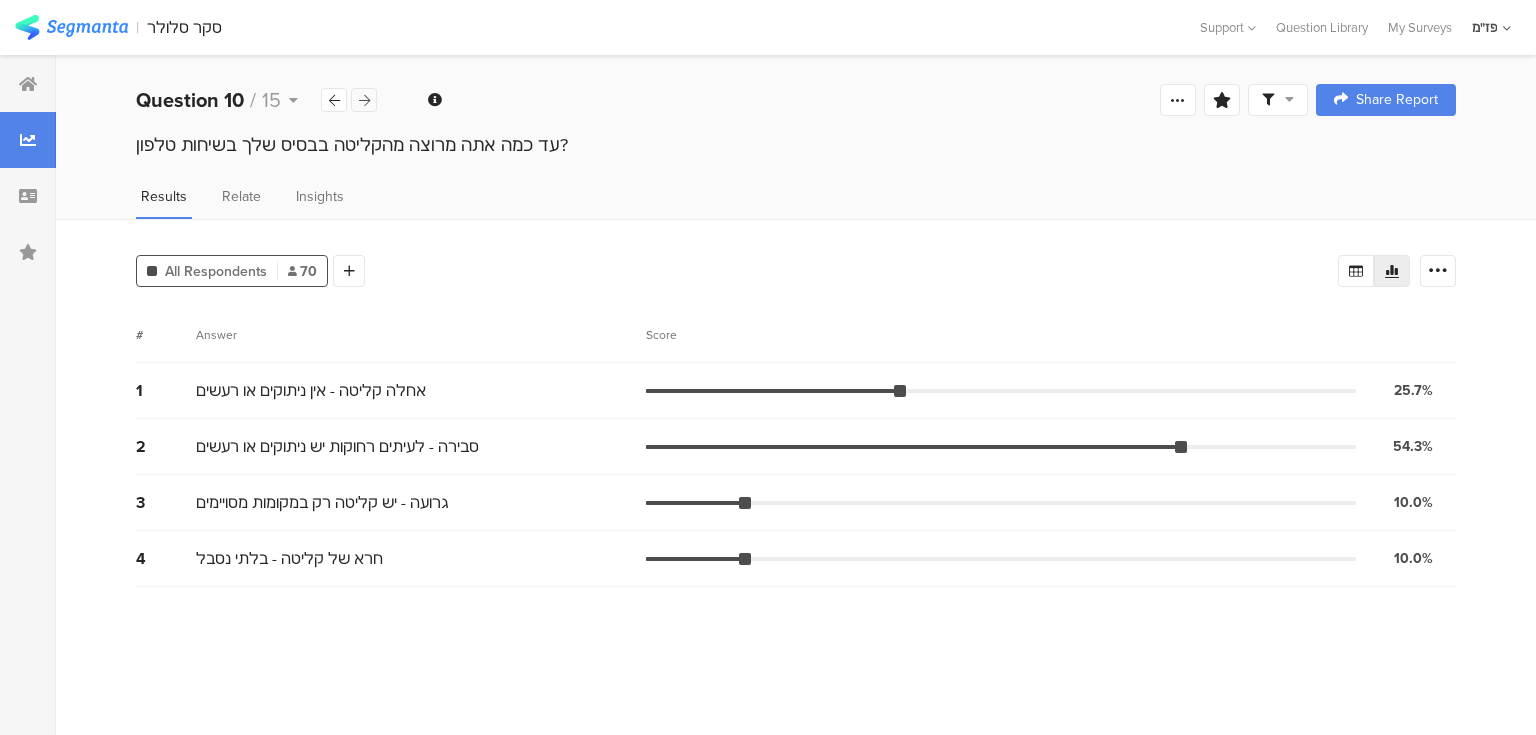 click at bounding box center [364, 100] 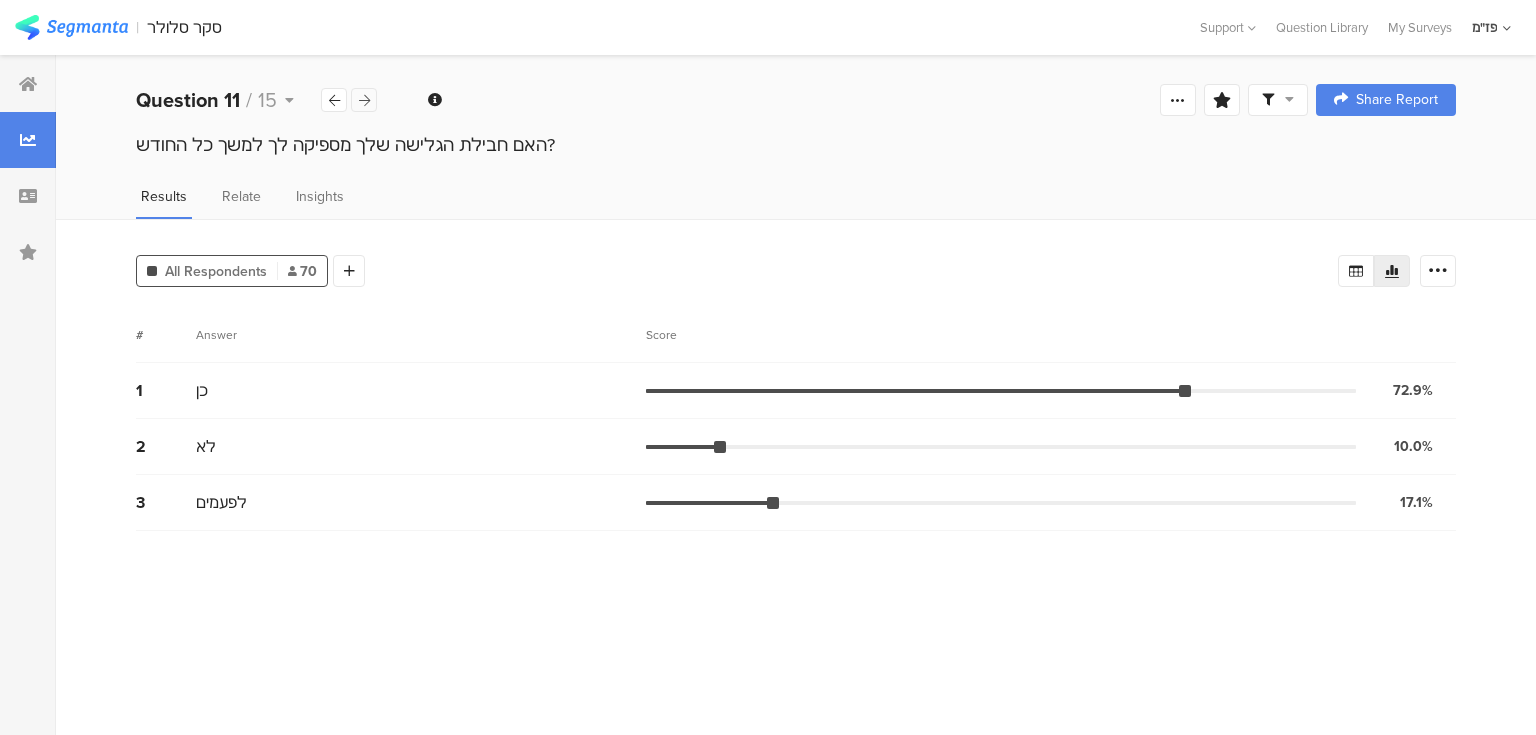 click at bounding box center [364, 100] 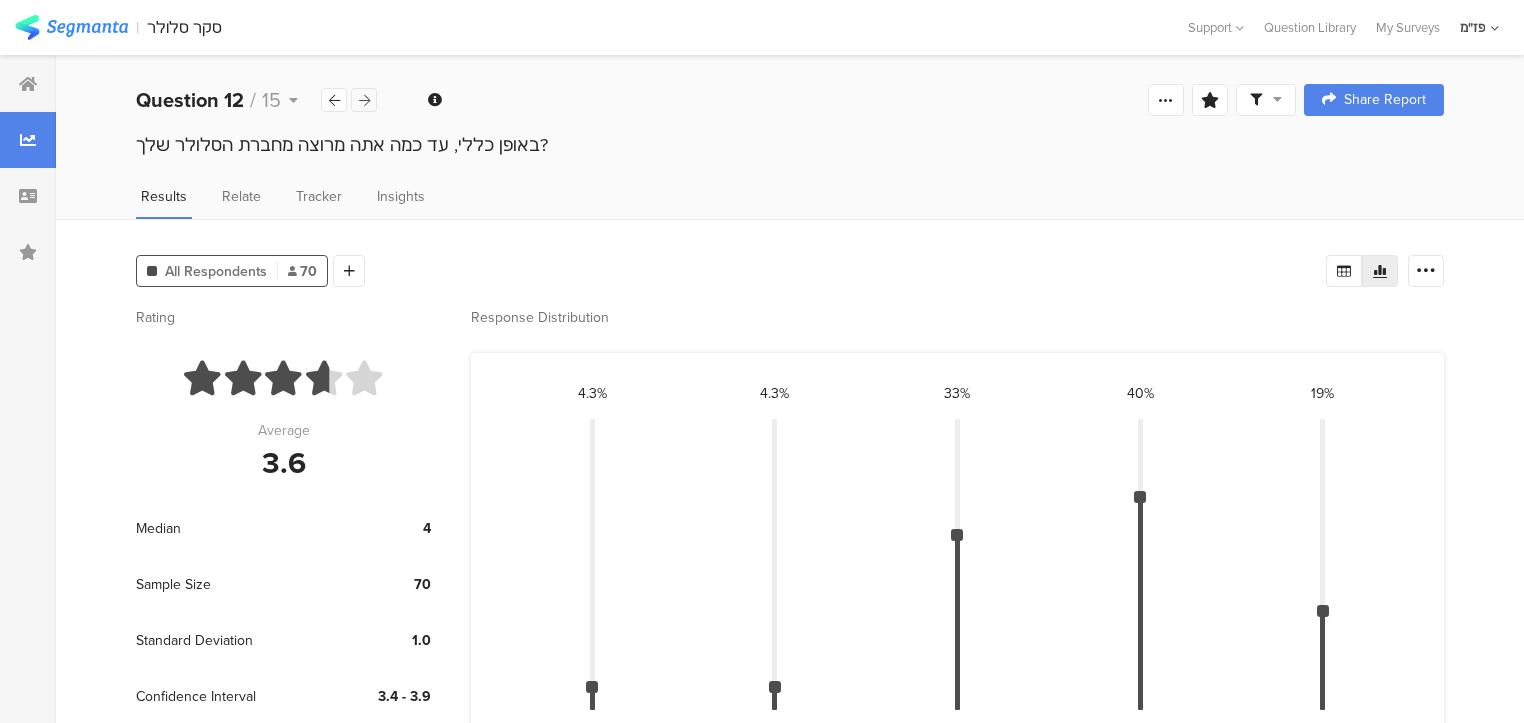 click at bounding box center [364, 100] 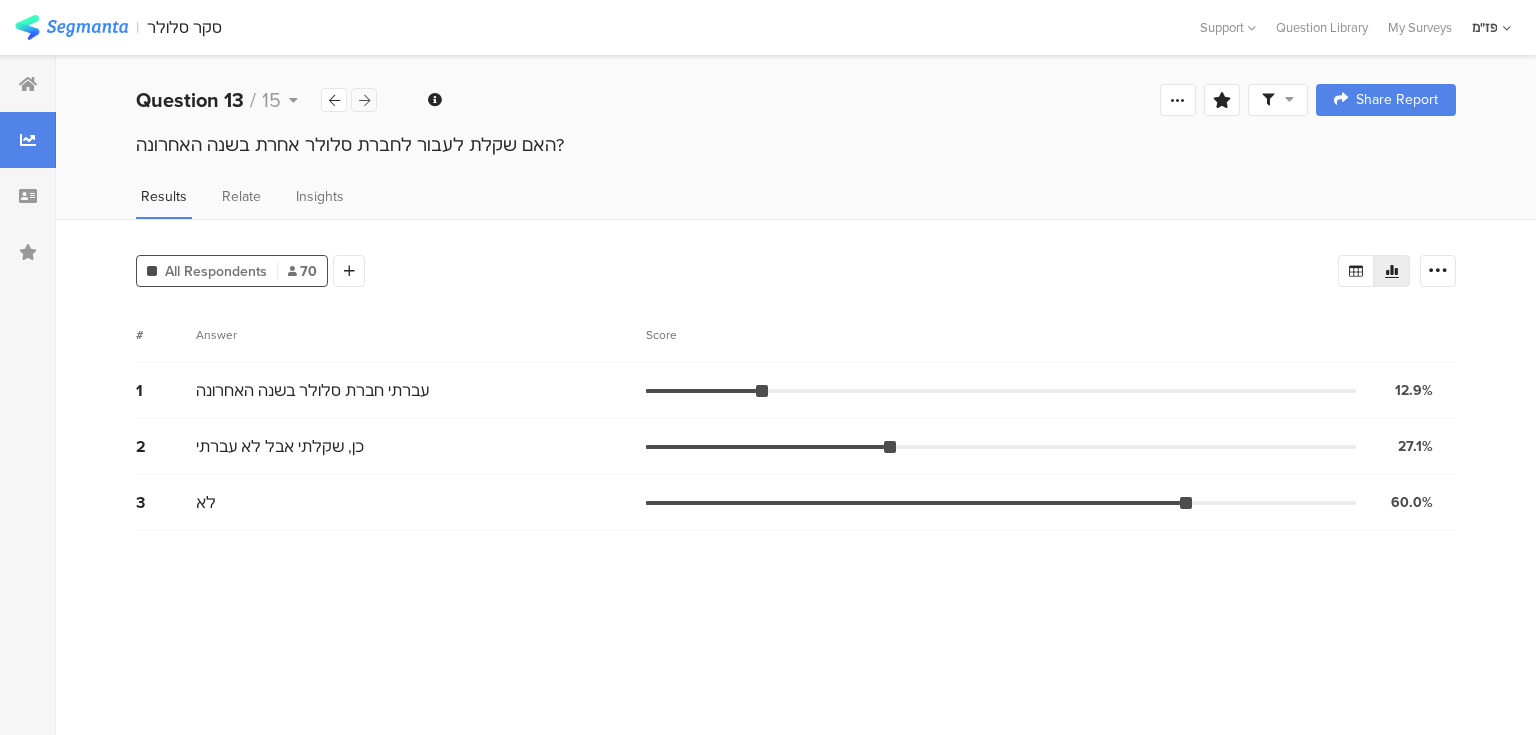 click at bounding box center [364, 100] 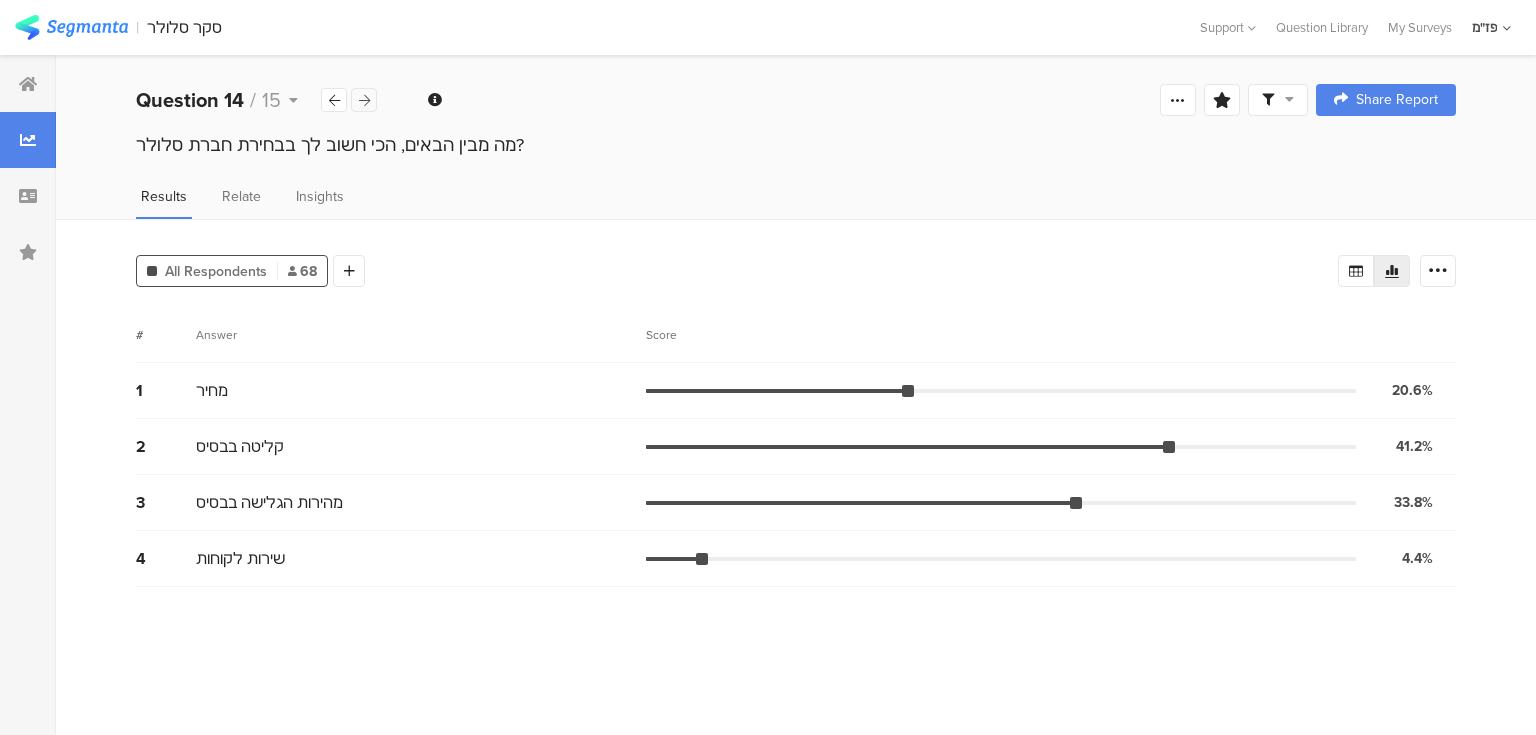 click at bounding box center (364, 100) 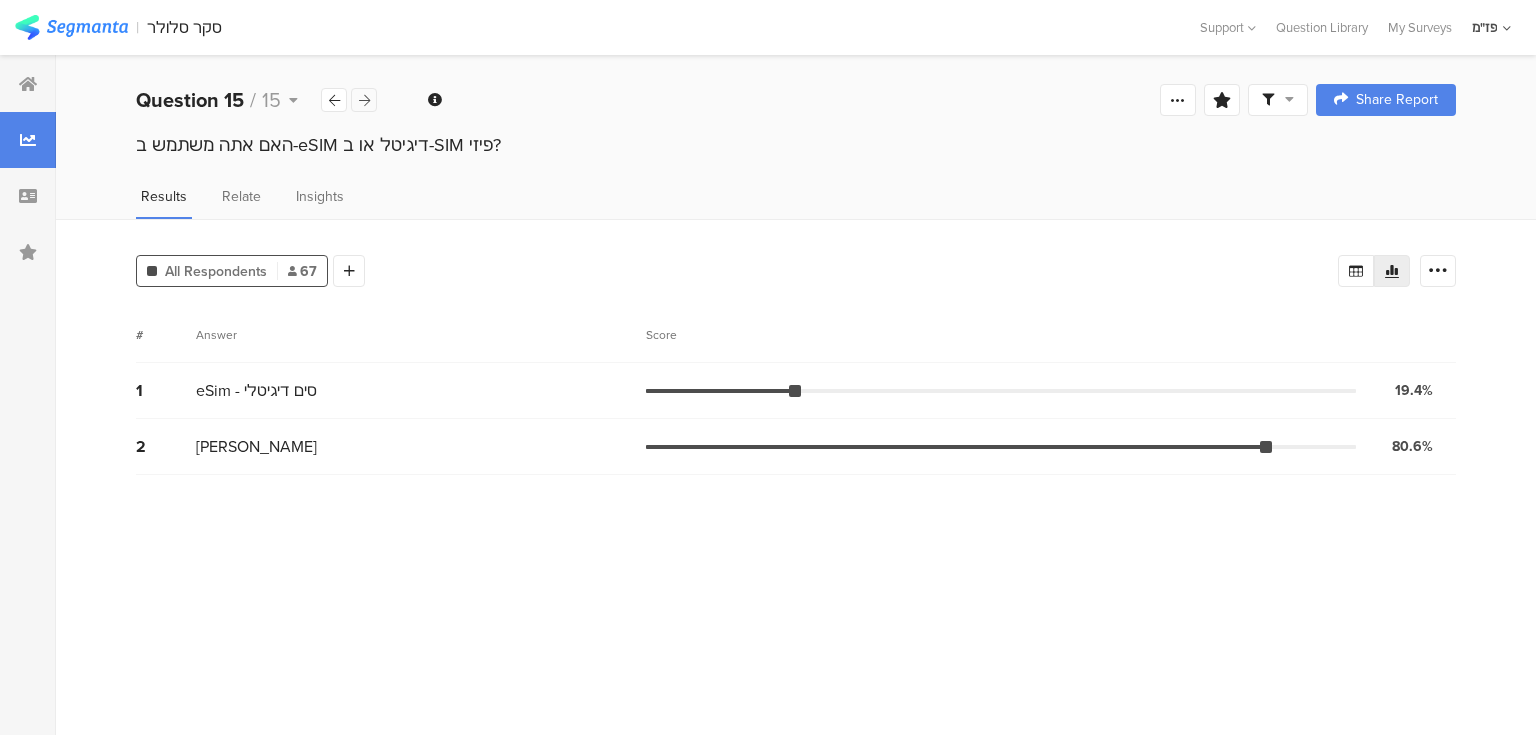 click at bounding box center (364, 100) 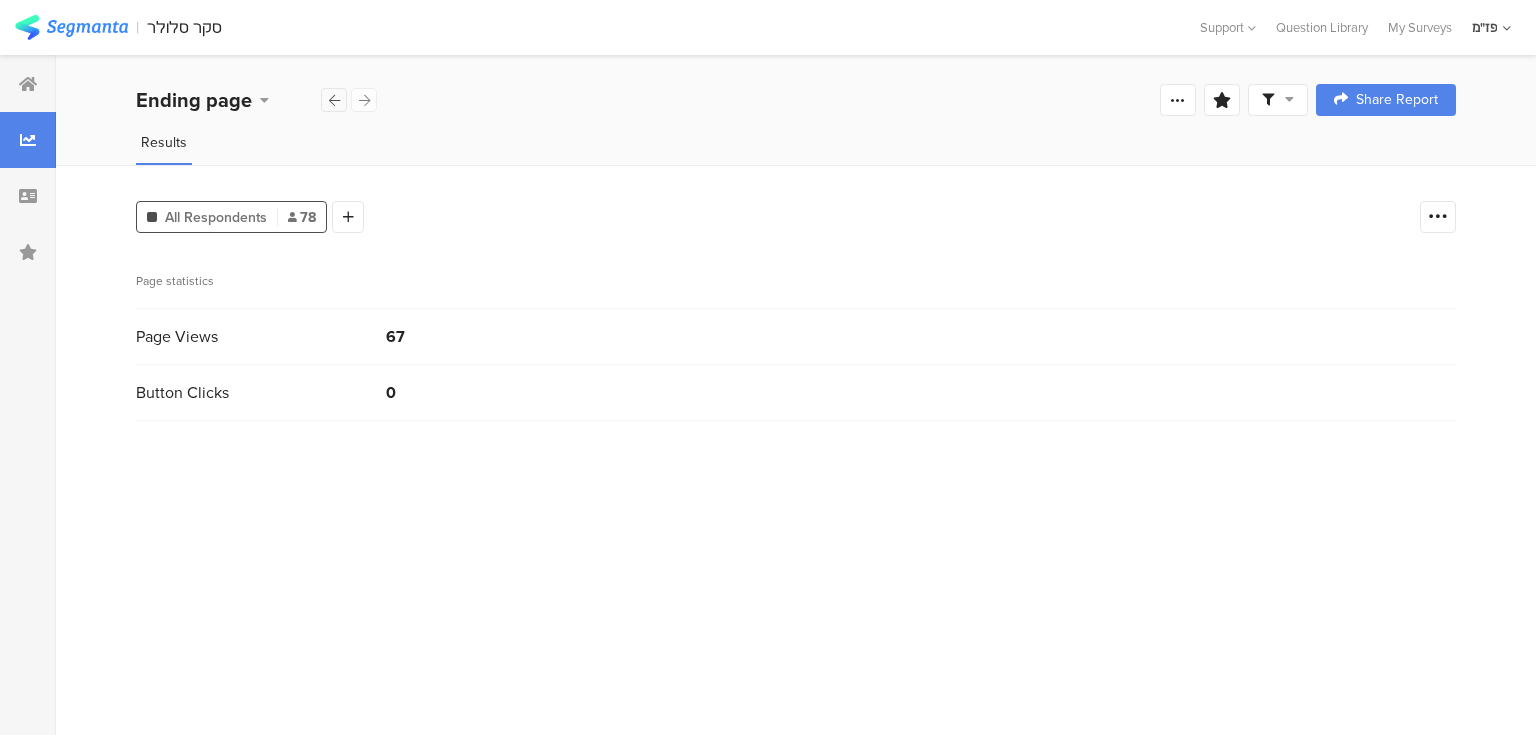 click at bounding box center [334, 100] 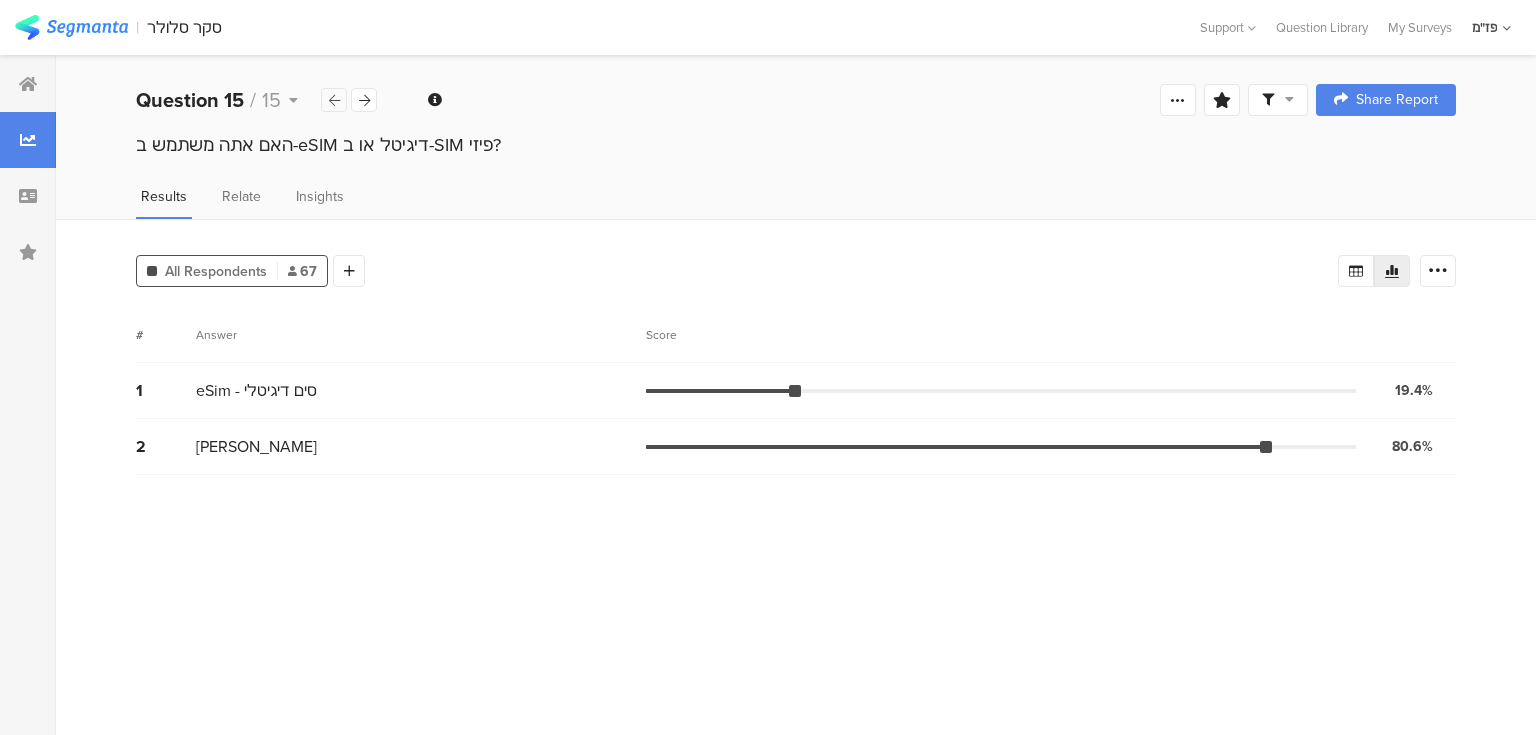 click at bounding box center (334, 100) 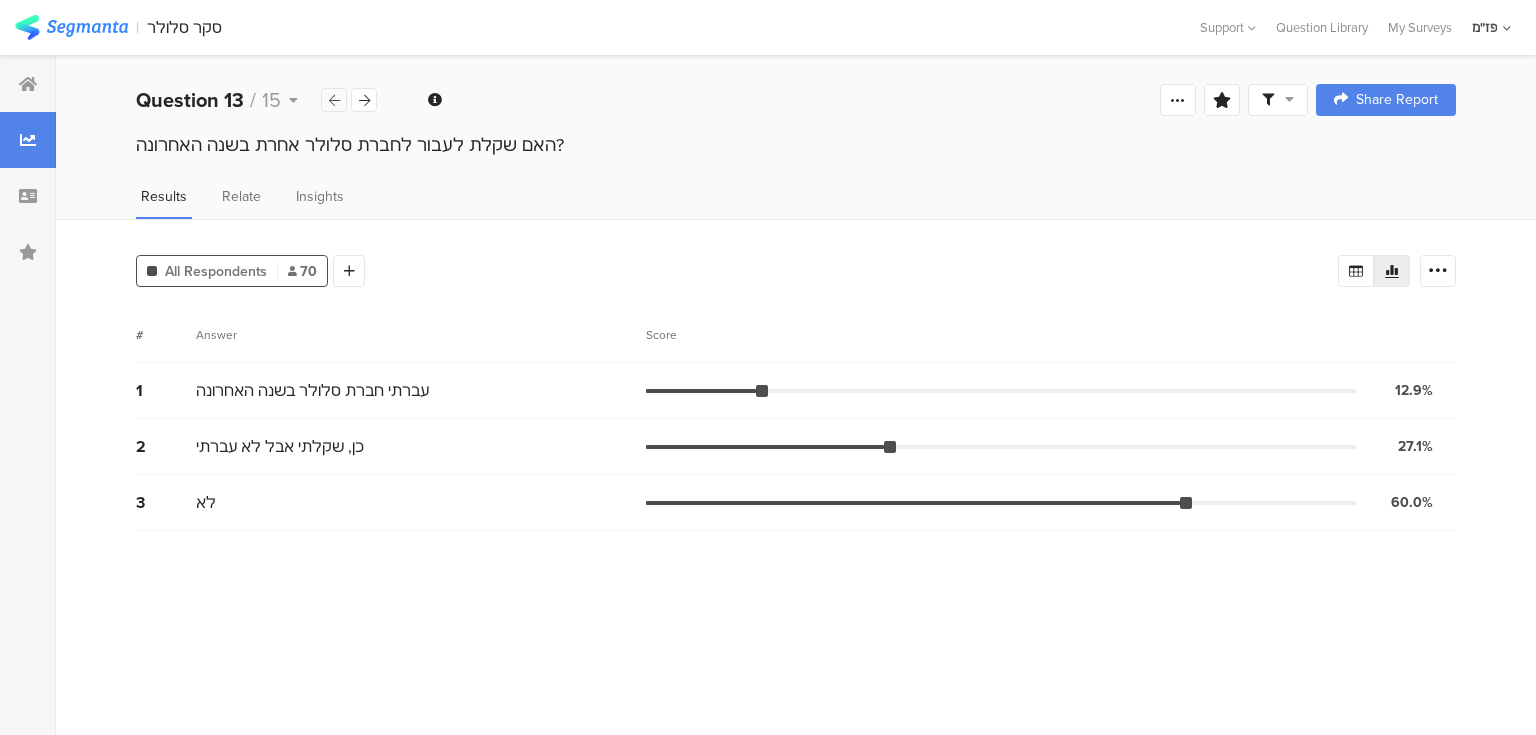 click at bounding box center (334, 100) 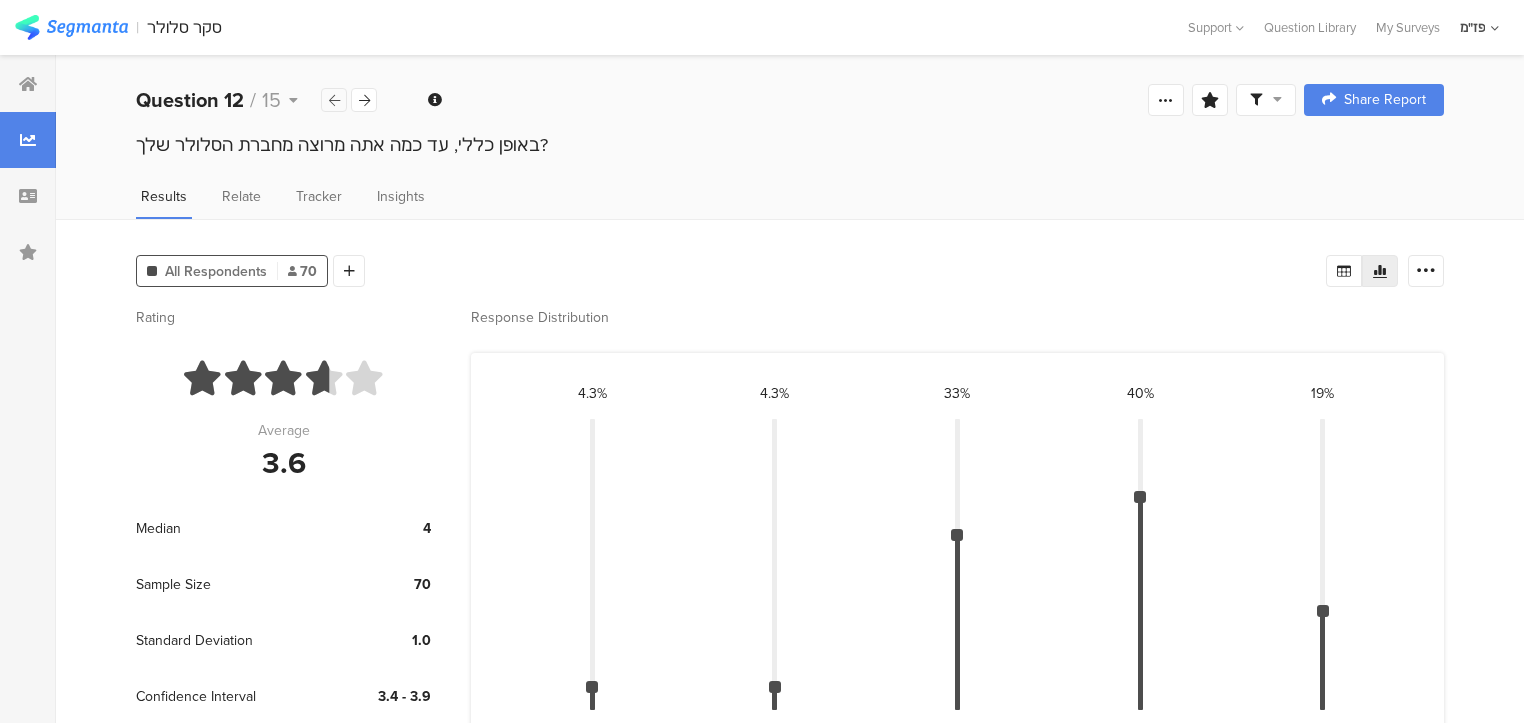 click at bounding box center [334, 100] 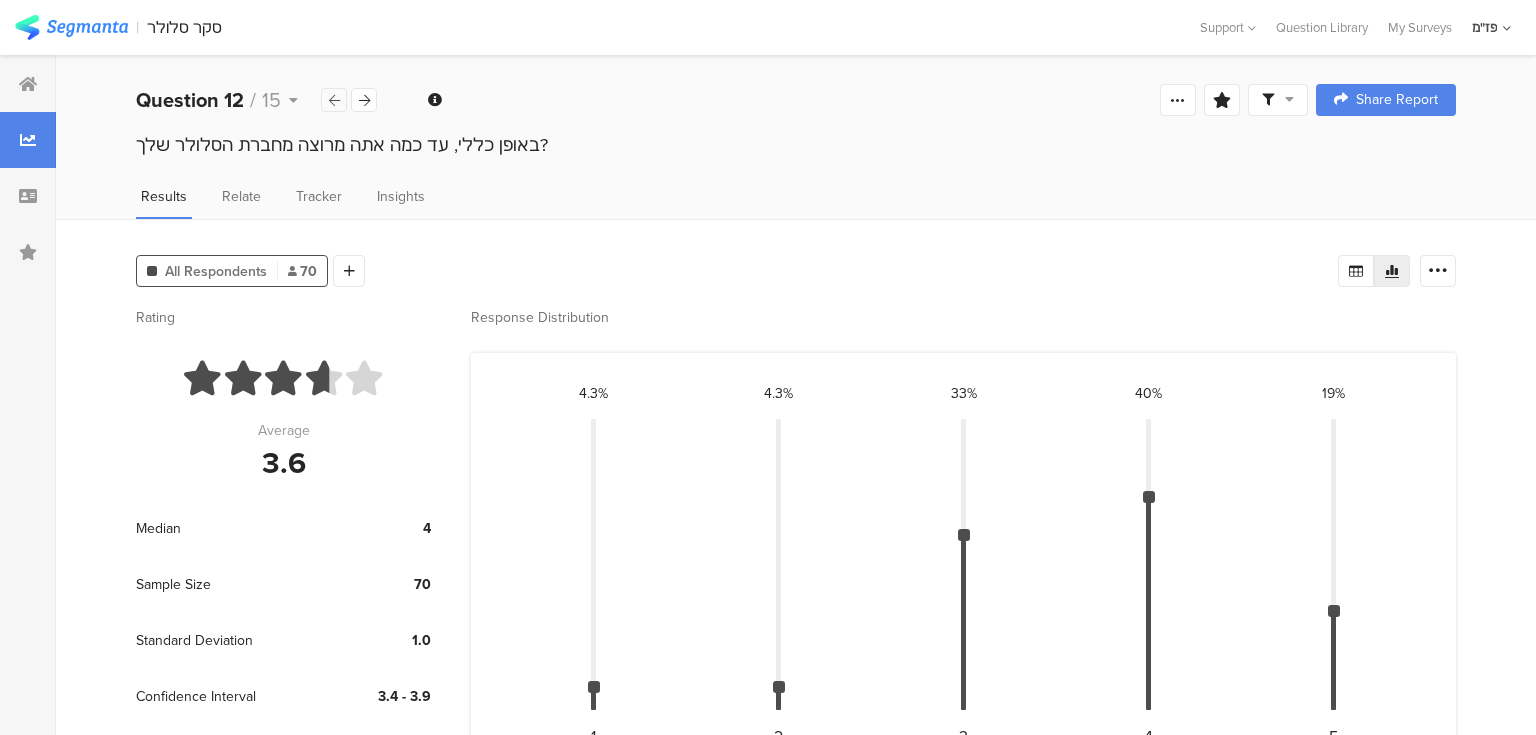 click at bounding box center [334, 100] 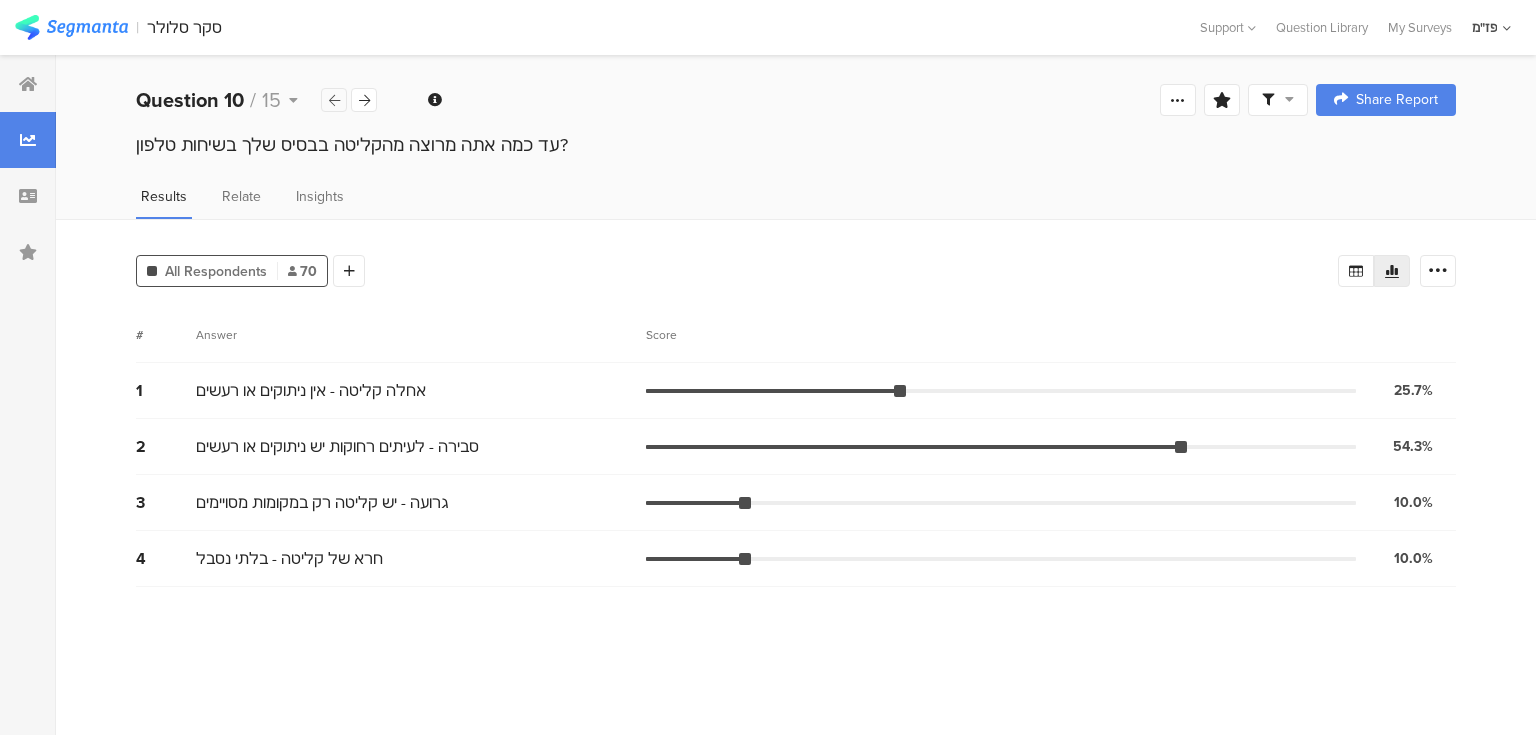click at bounding box center [334, 100] 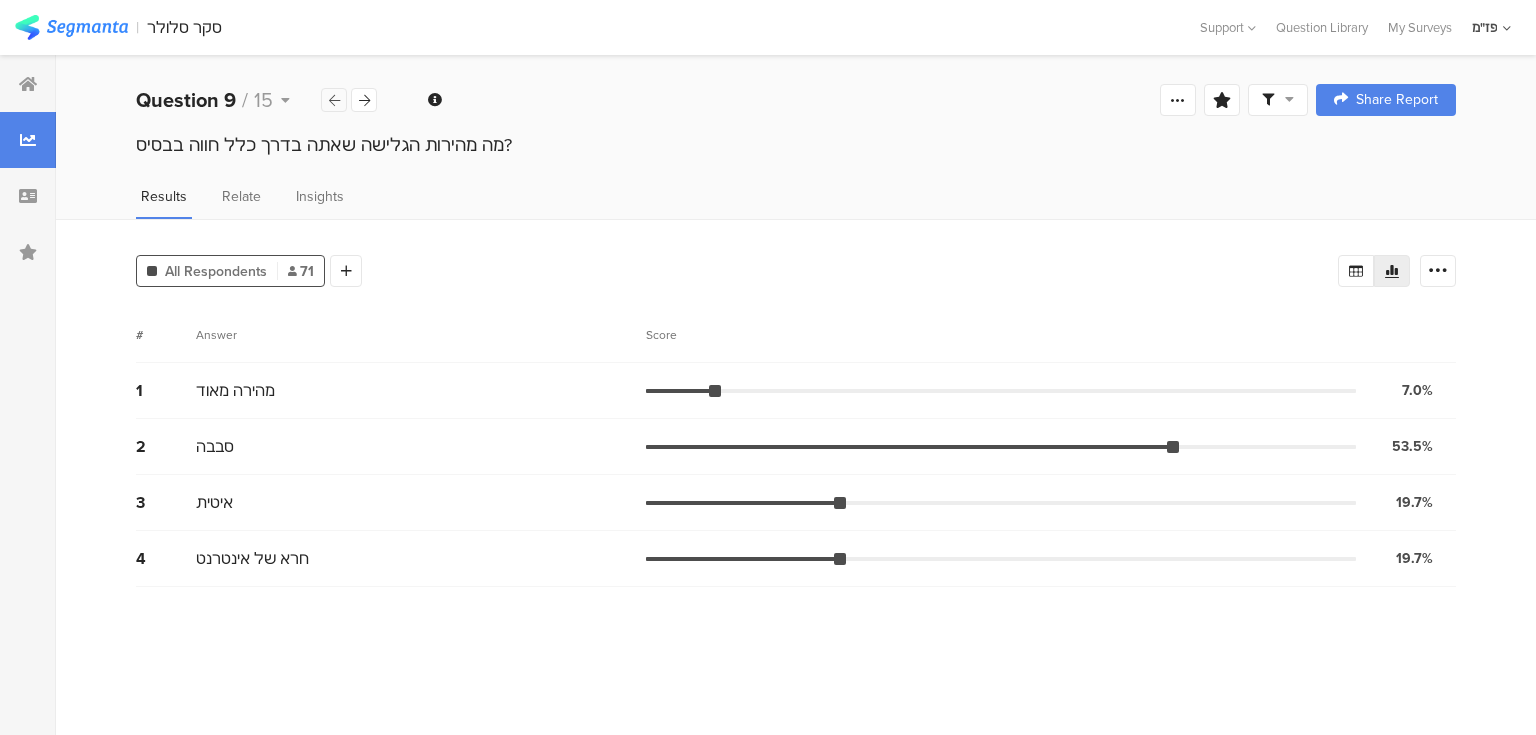 click at bounding box center (334, 100) 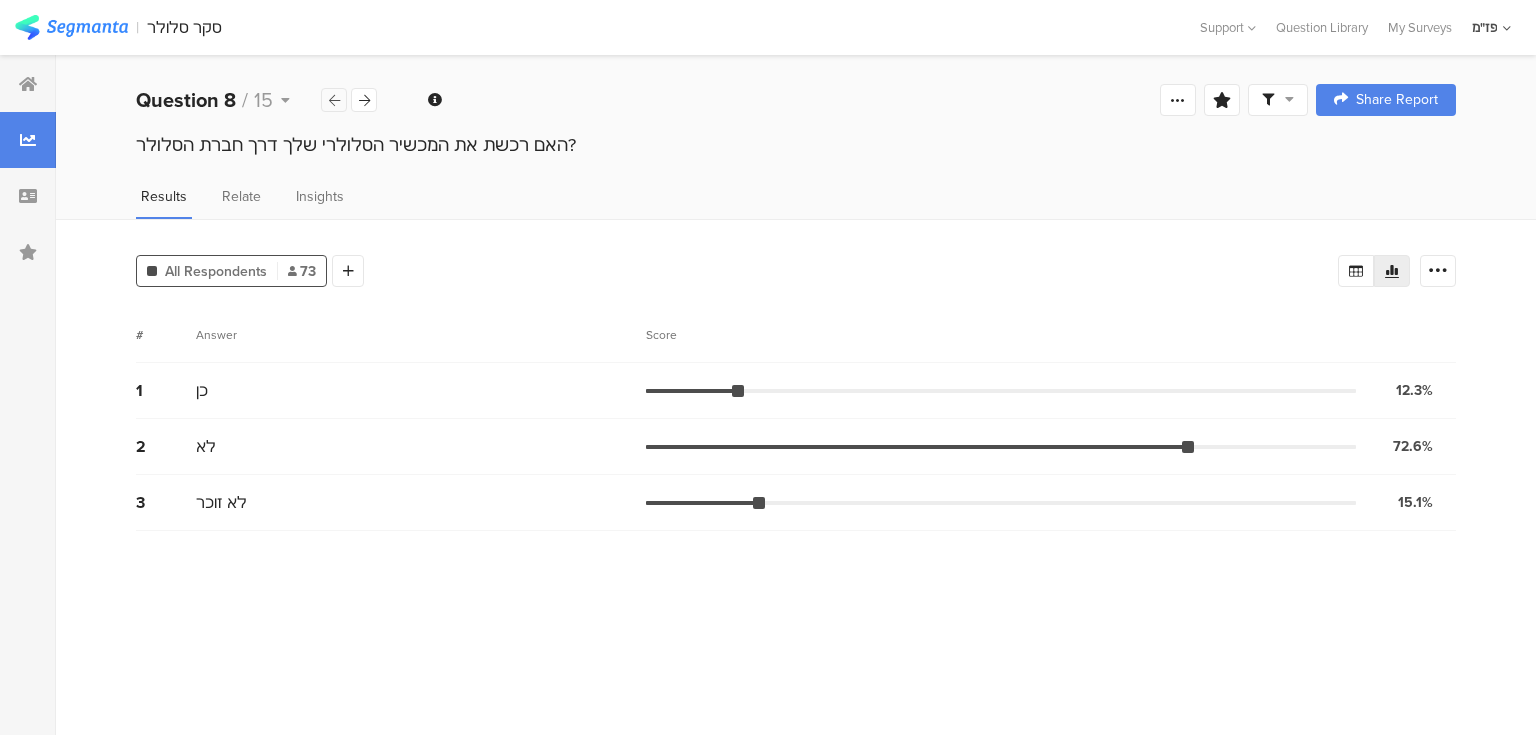 click at bounding box center [334, 100] 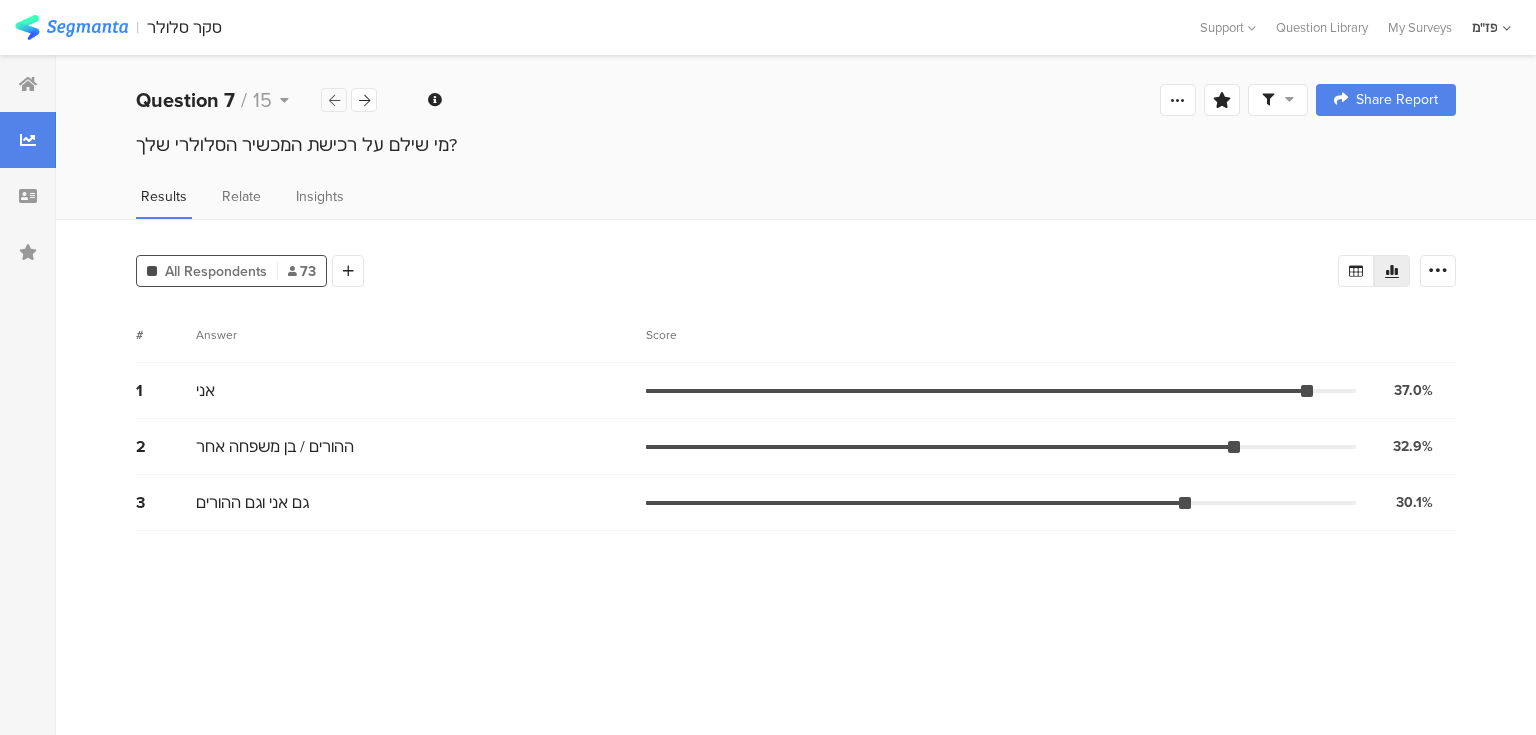 click at bounding box center [334, 100] 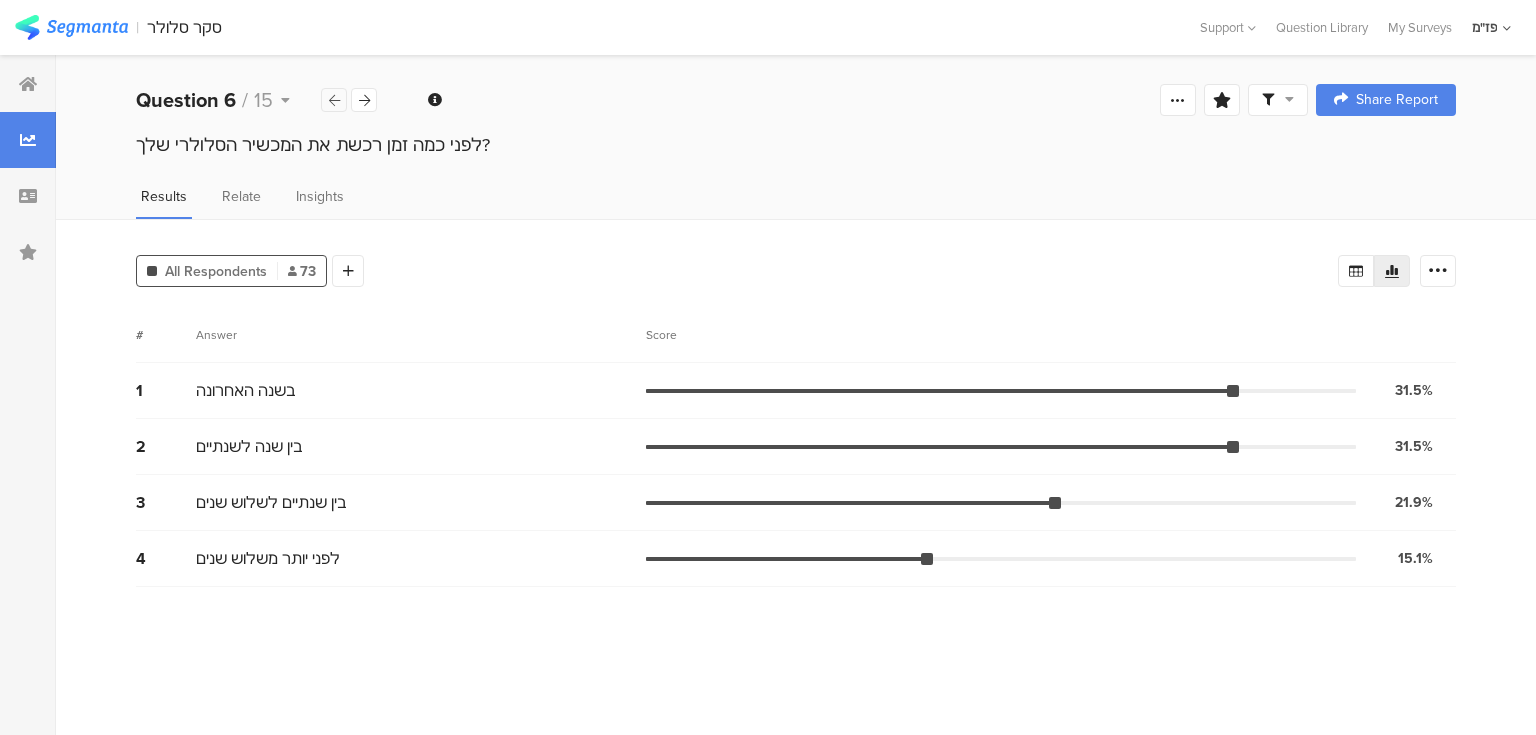 click at bounding box center [334, 100] 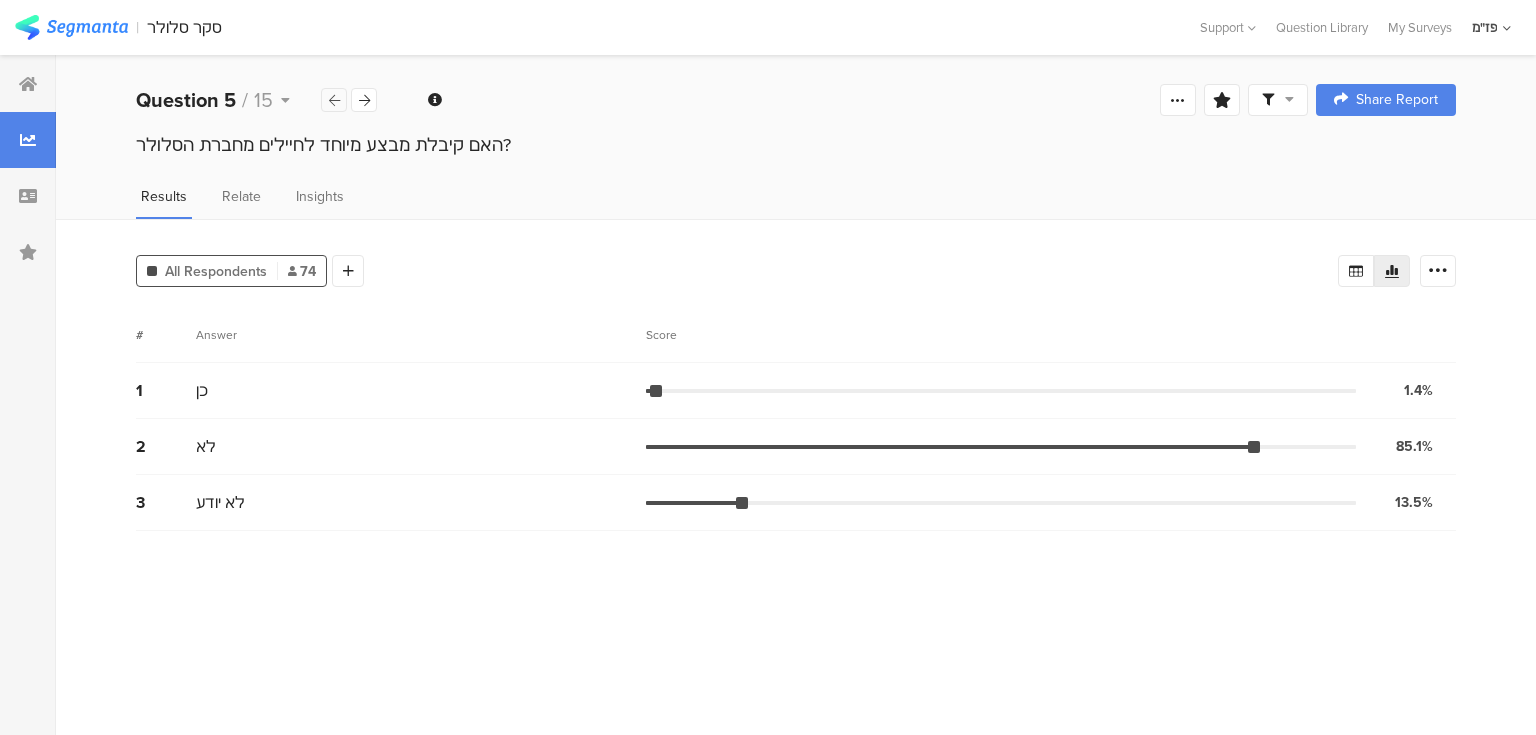 click at bounding box center (334, 100) 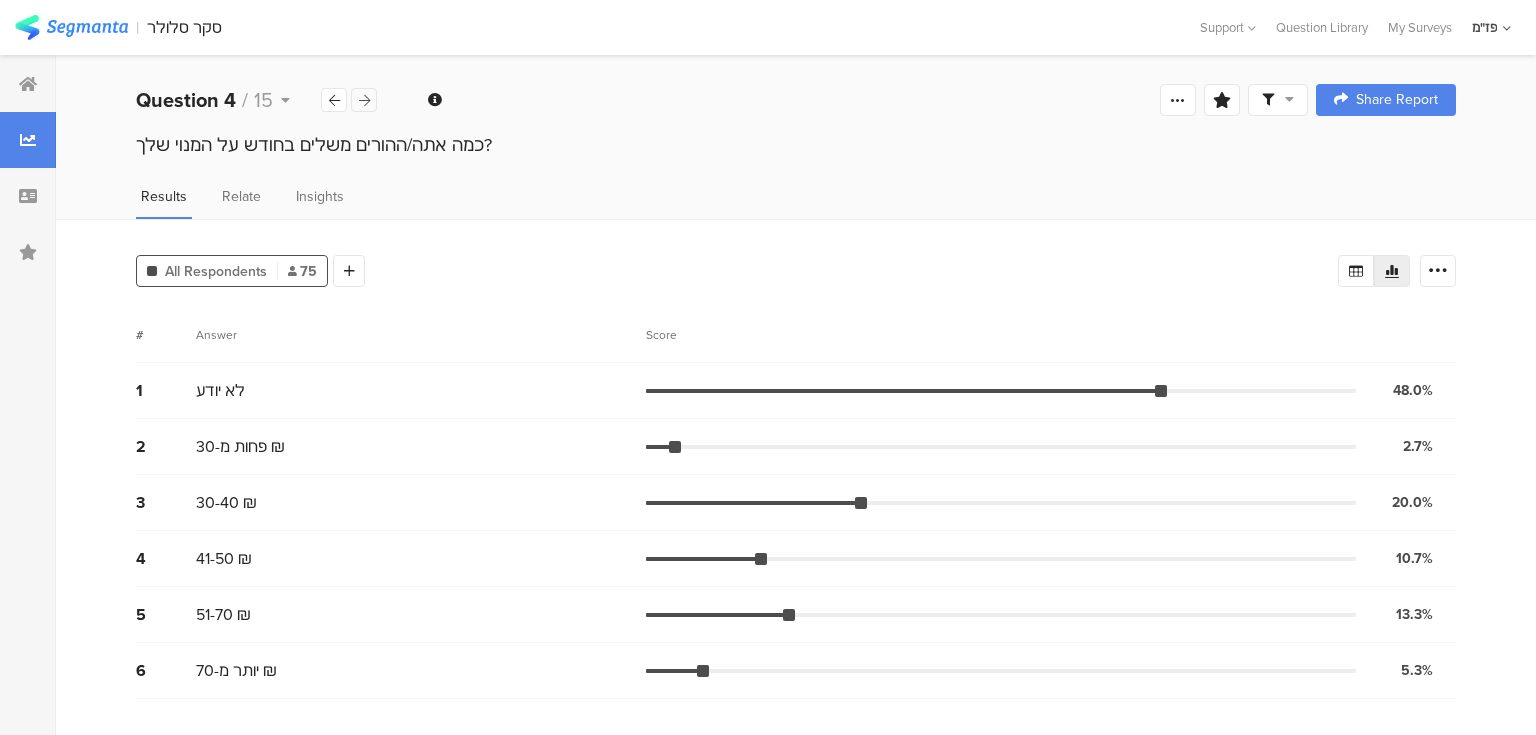 click at bounding box center [364, 100] 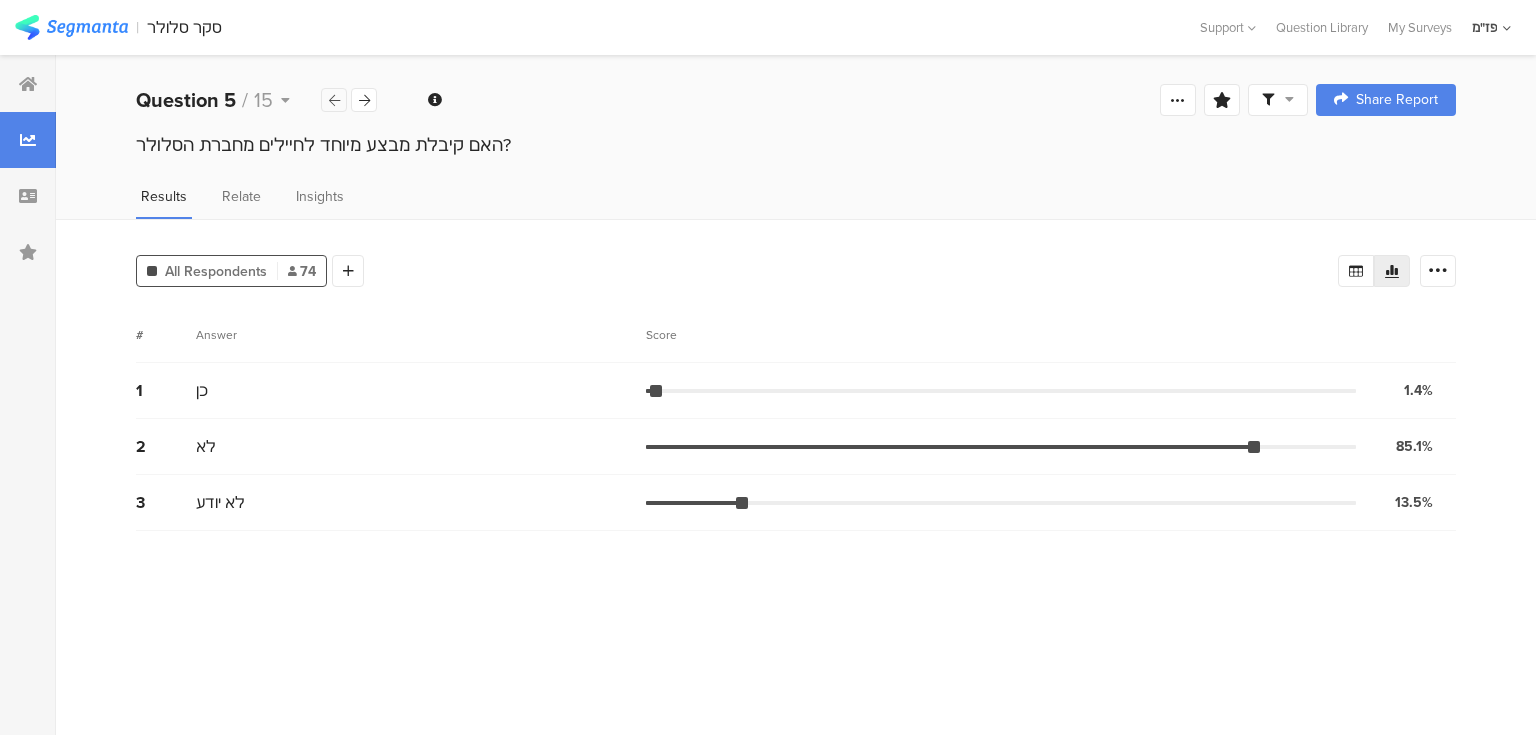 click at bounding box center (334, 100) 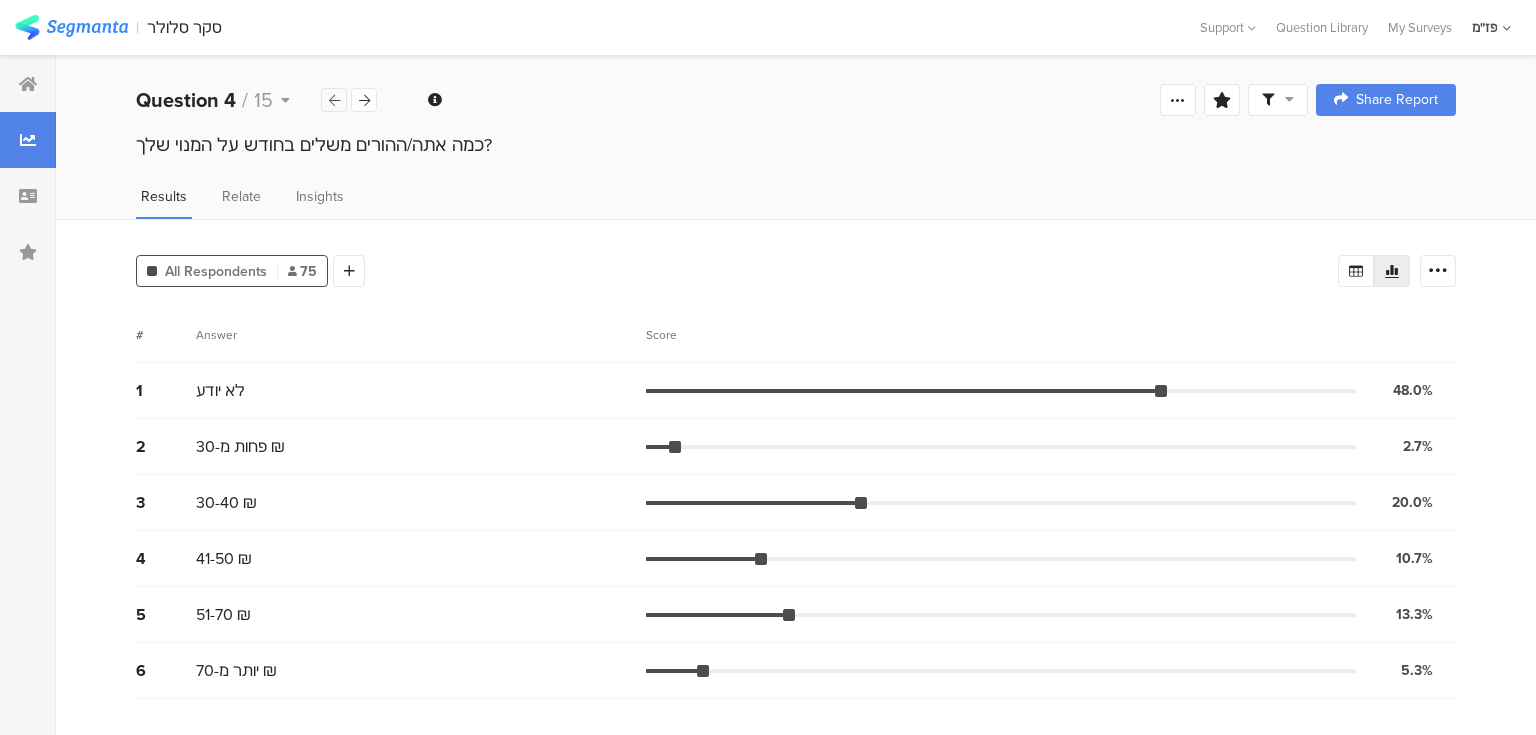 click at bounding box center (334, 100) 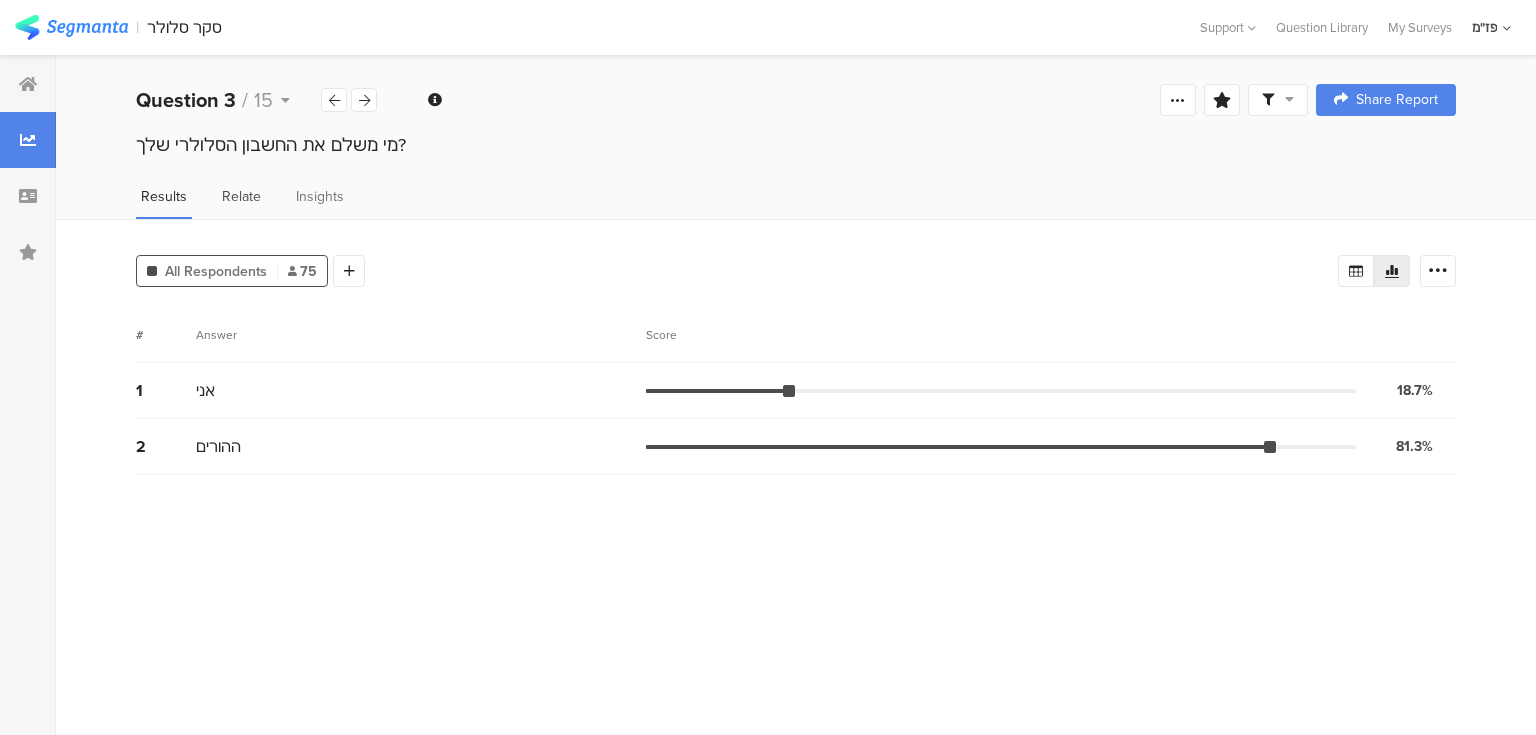 click on "Relate" at bounding box center (241, 196) 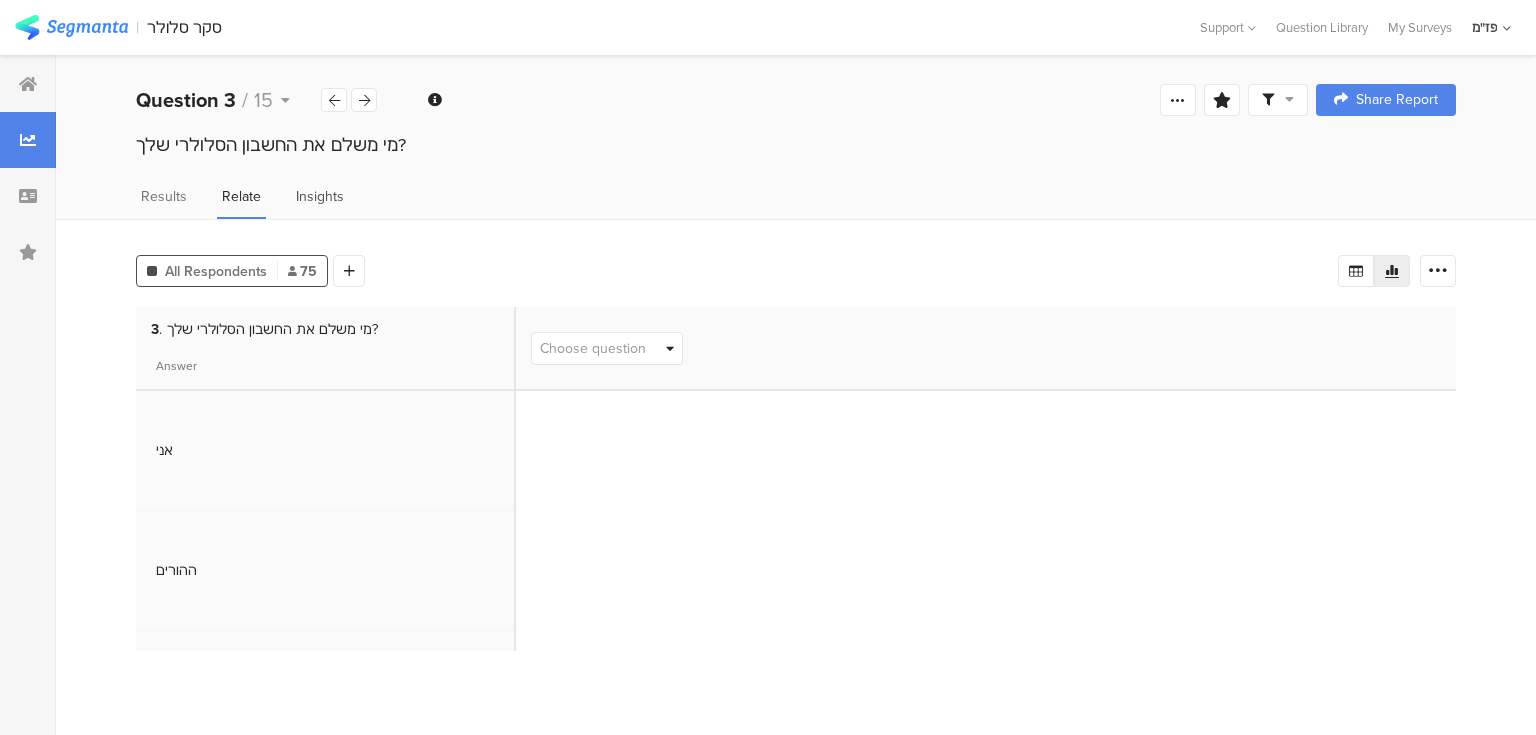click on "Insights" at bounding box center [320, 202] 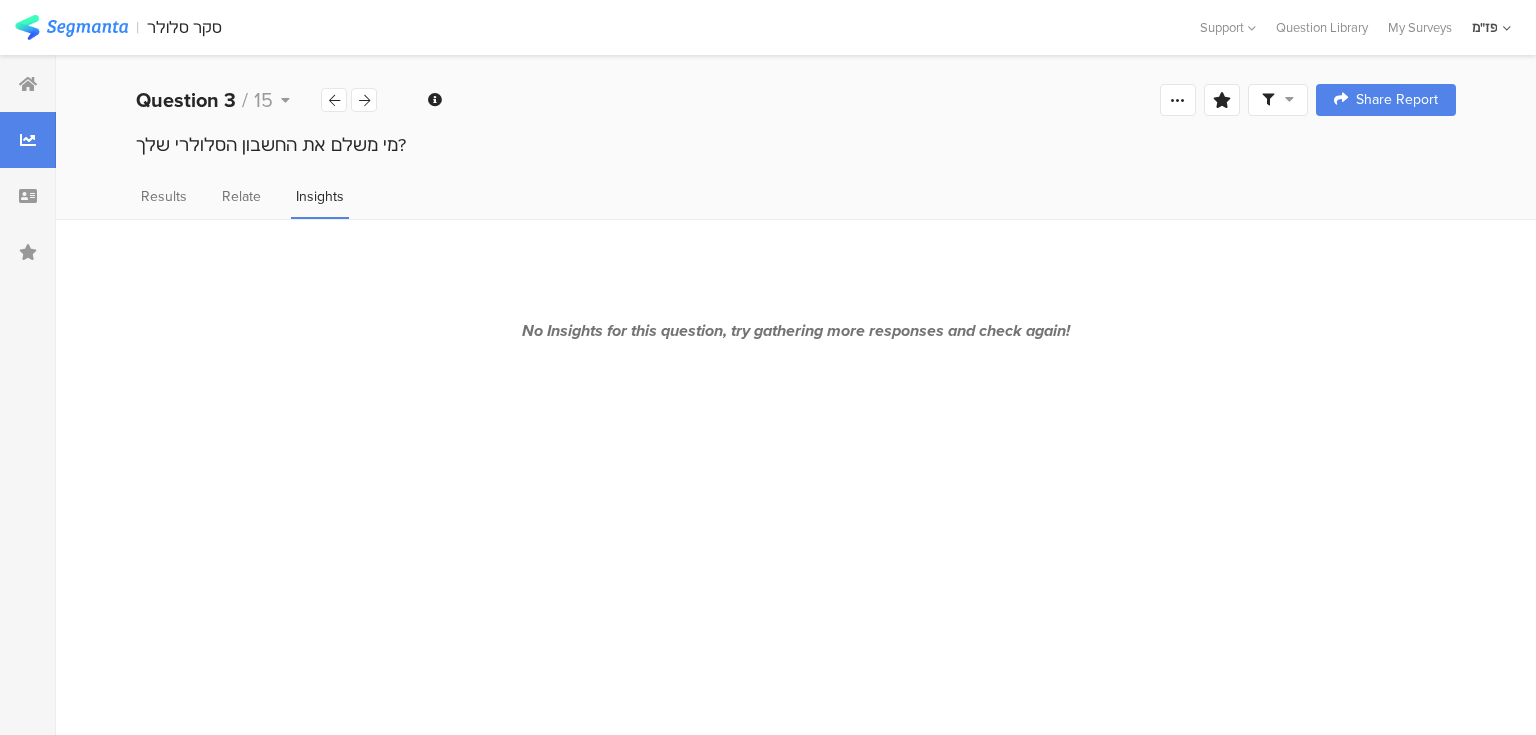 click on "All Respondents       75
Add Segment             Segment markers       Confidence interval       Vote count
No Insights for this question, try gathering more responses and check again!" at bounding box center (796, 477) 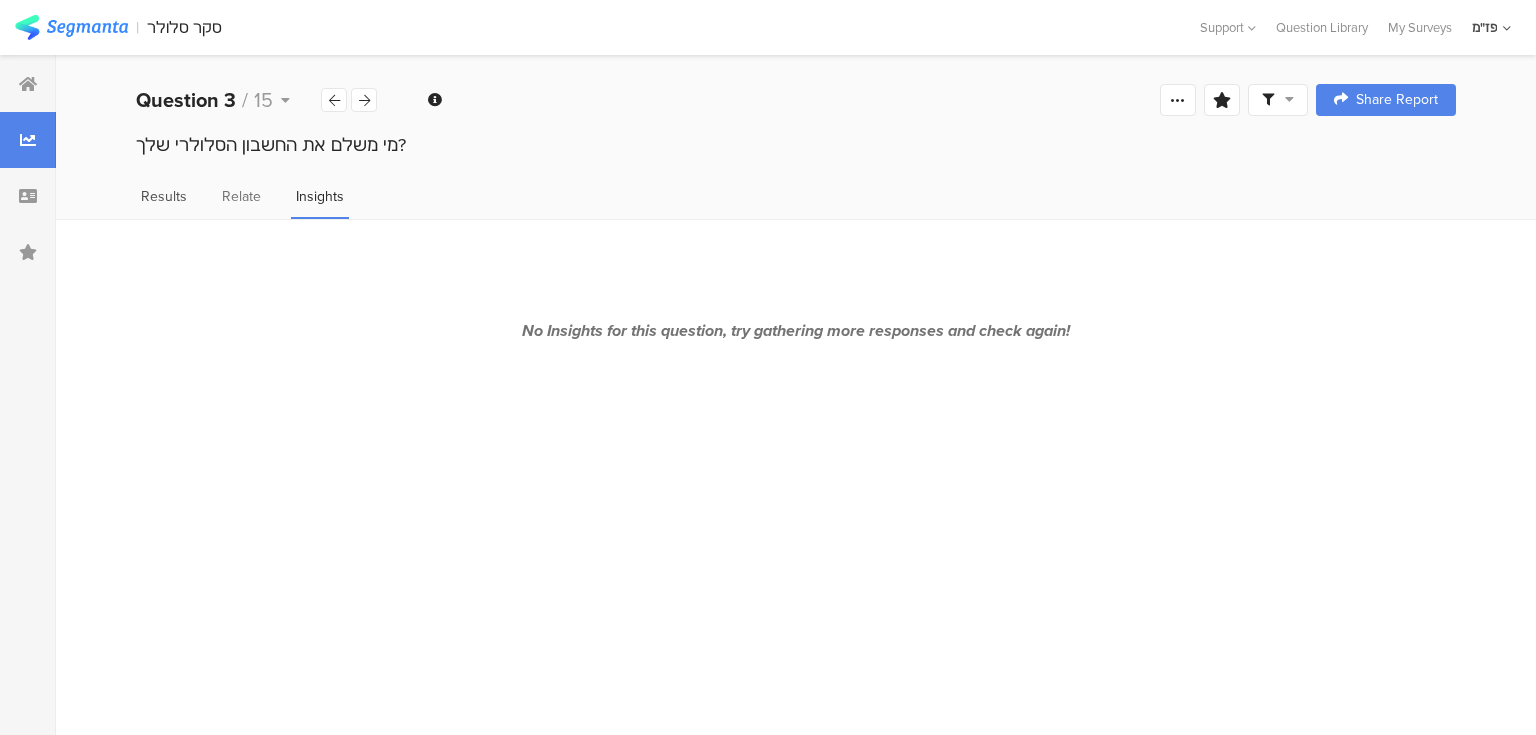 click on "Results" at bounding box center [164, 196] 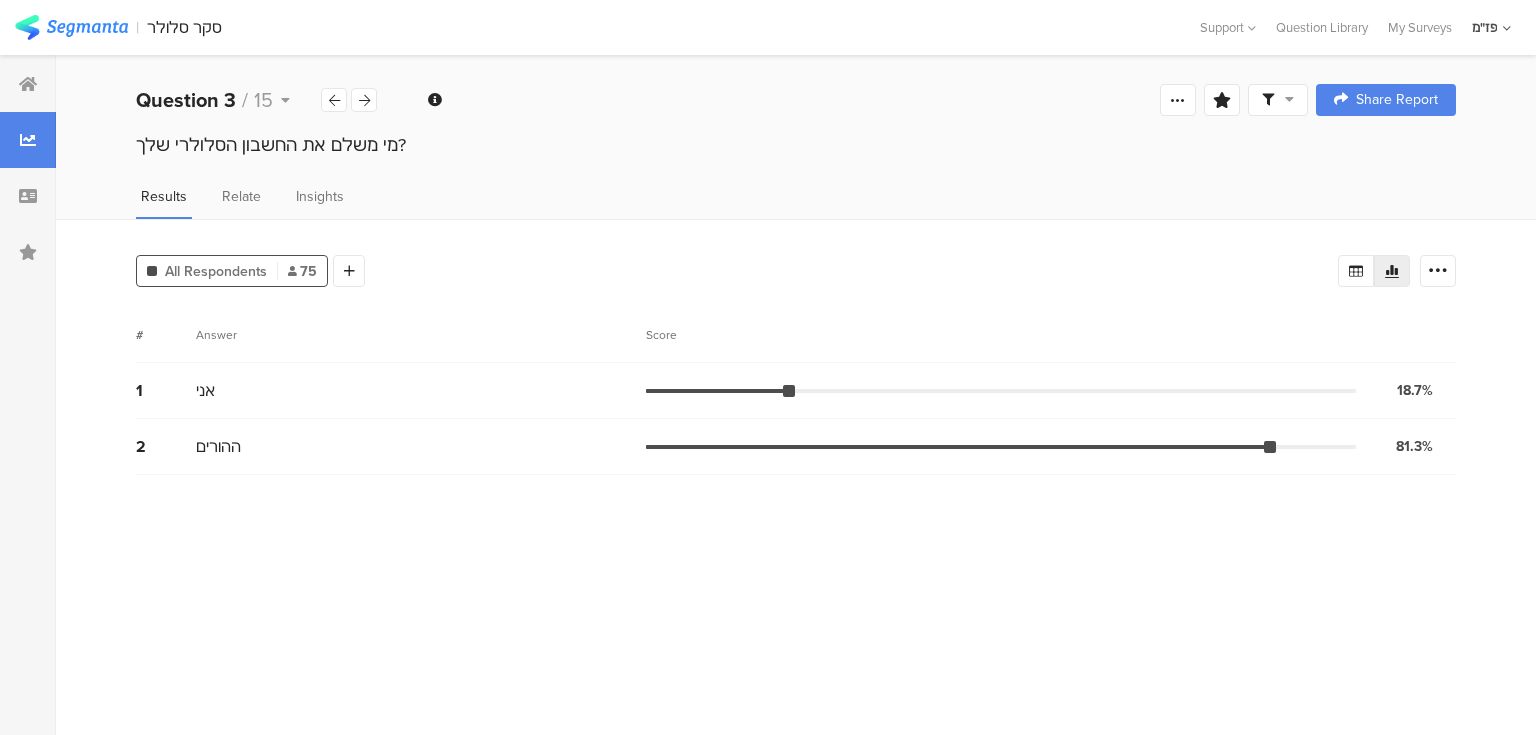 click on "All Respondents       75
Add Segment" at bounding box center [737, 267] 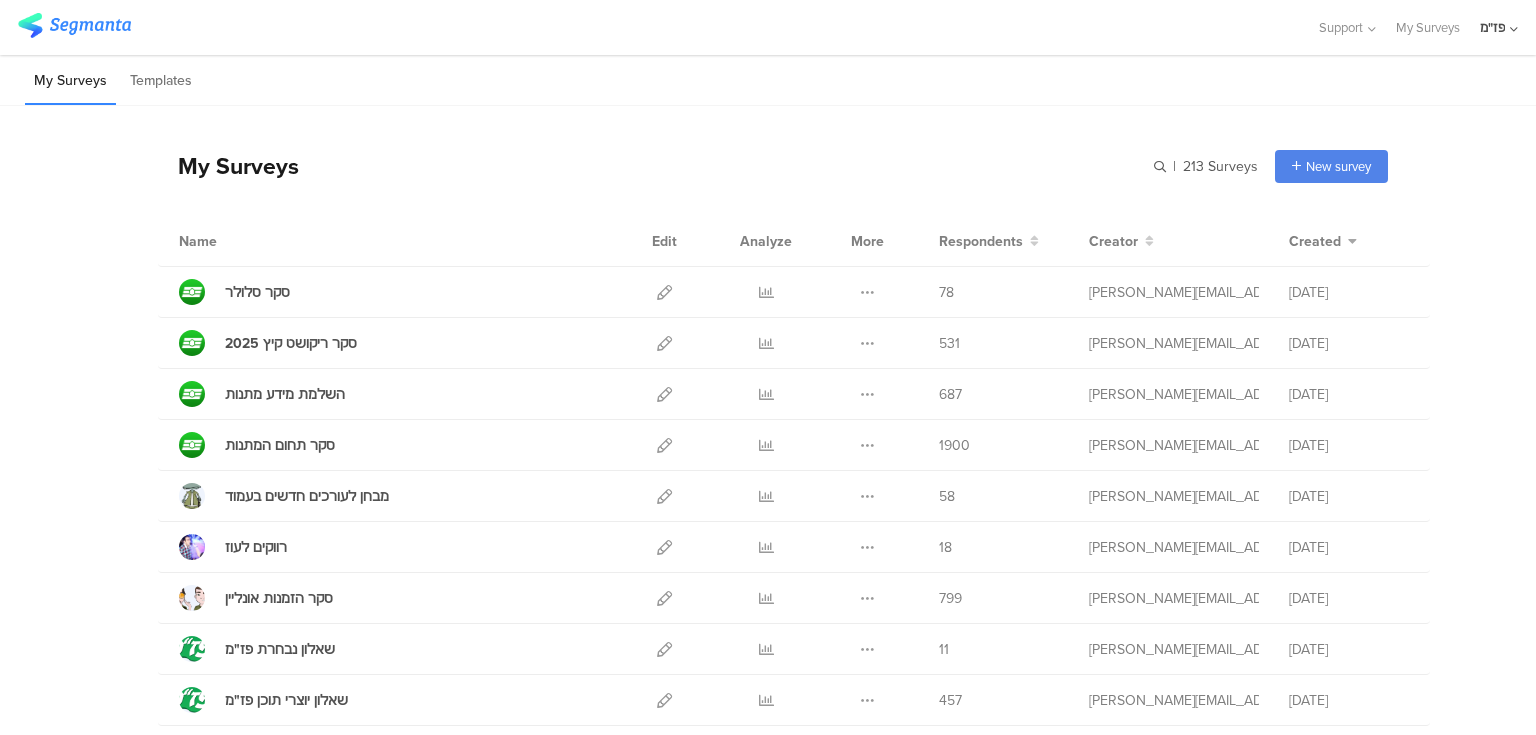 scroll, scrollTop: 0, scrollLeft: 0, axis: both 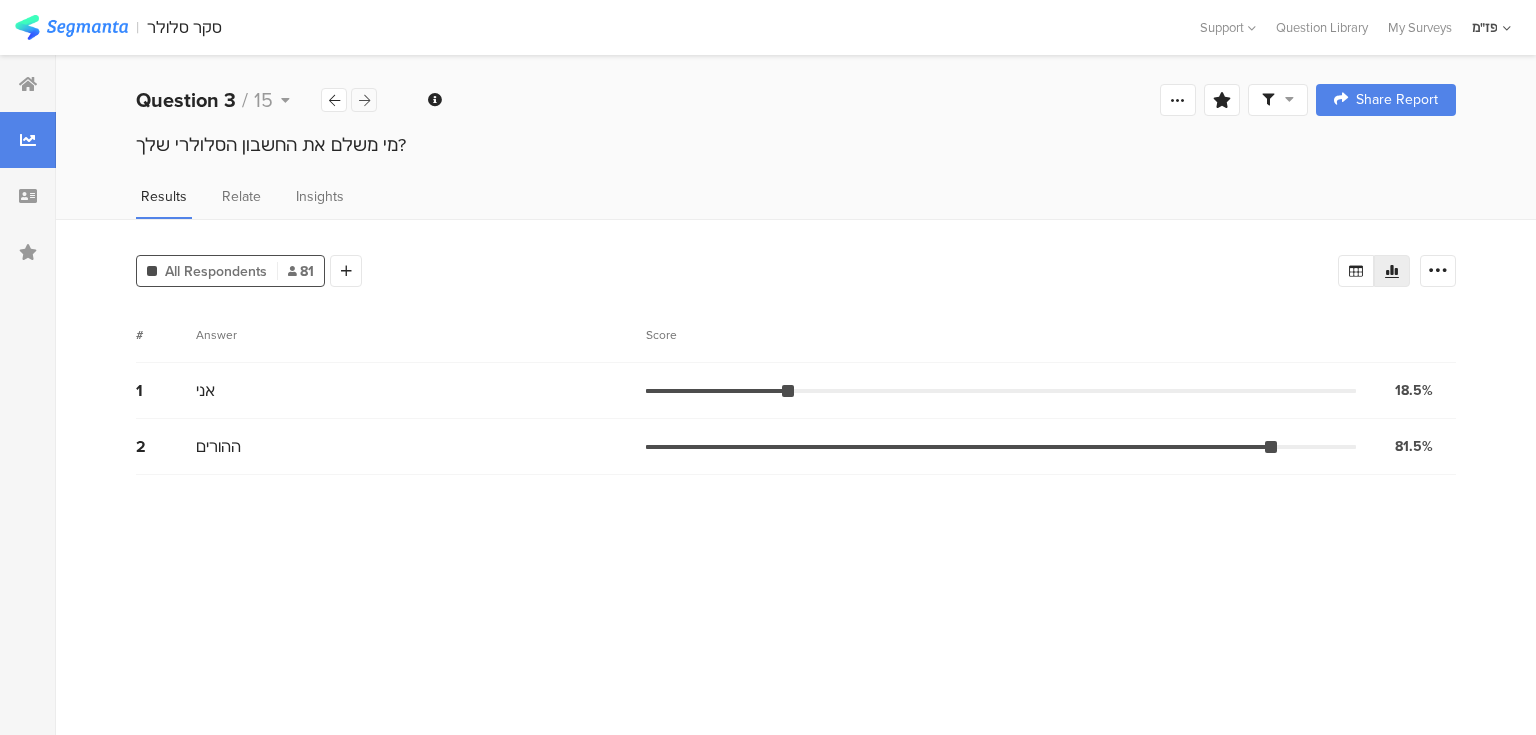 click at bounding box center (364, 100) 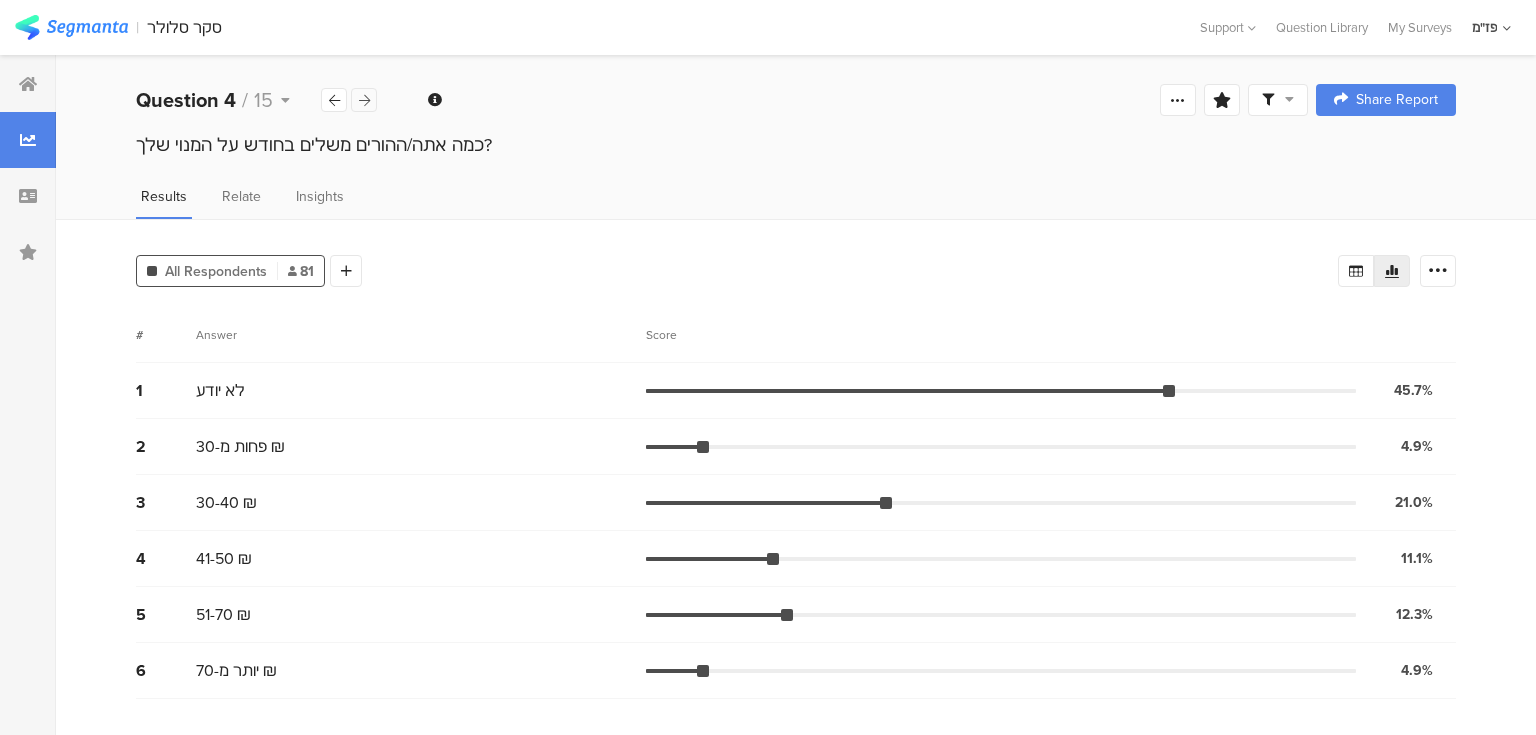 click at bounding box center (364, 100) 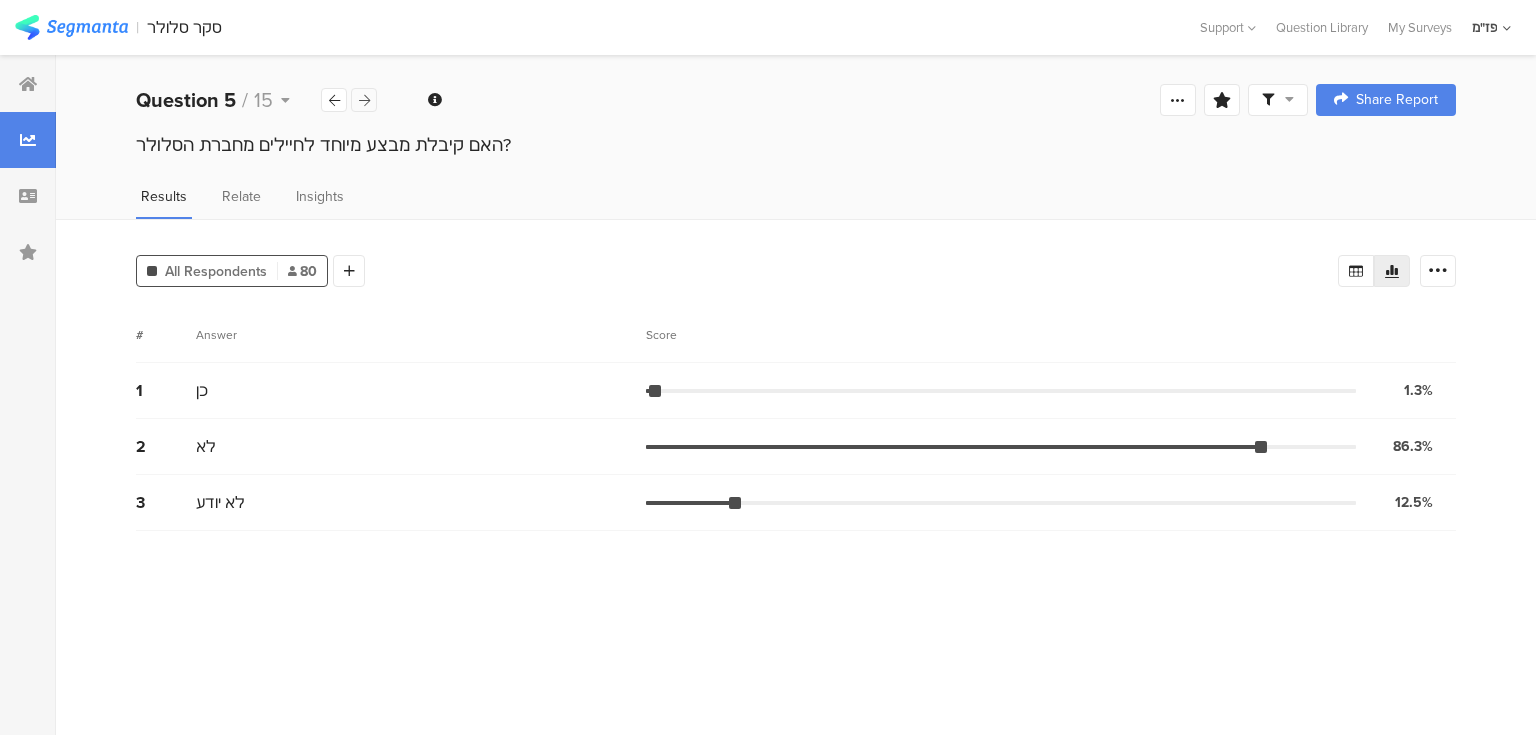 click at bounding box center (364, 100) 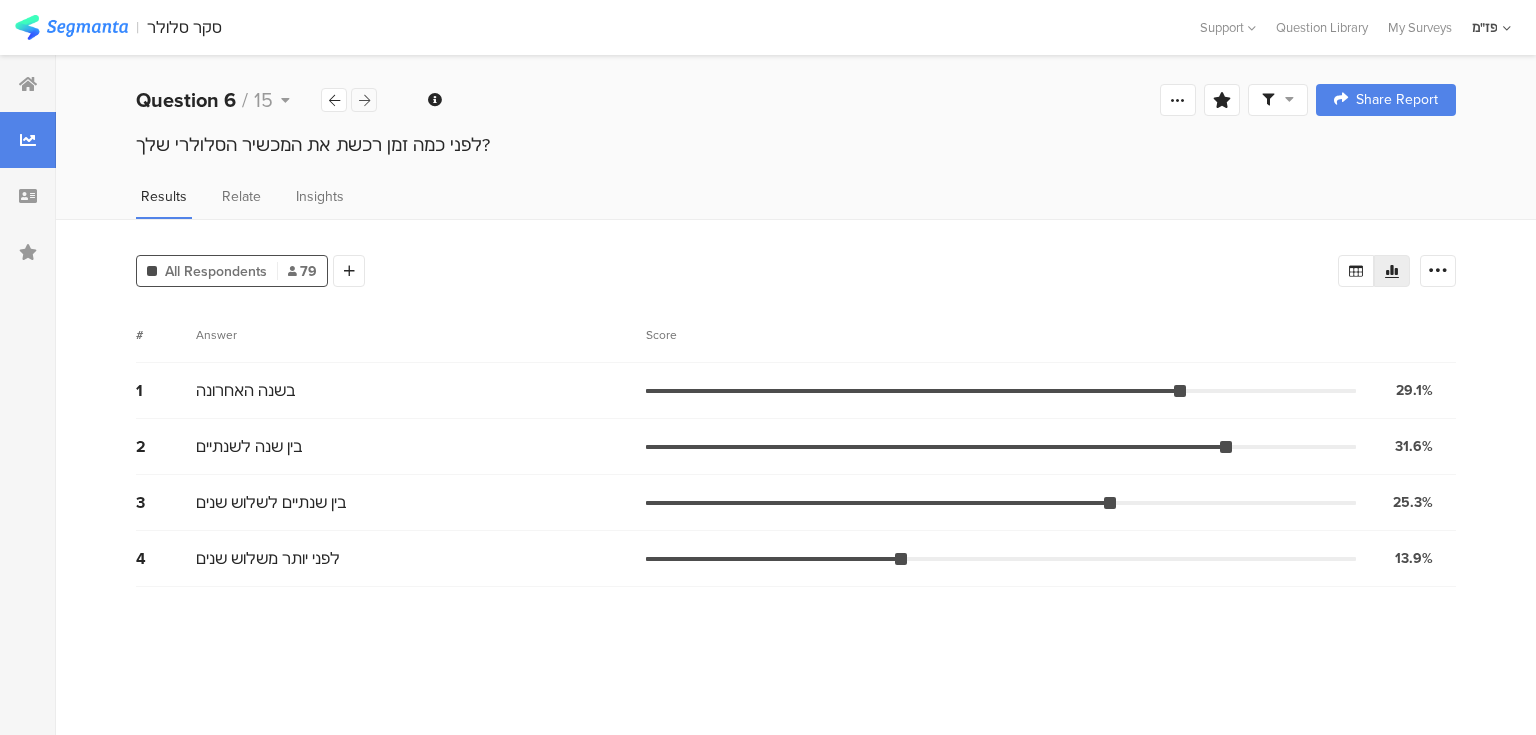 click at bounding box center [364, 100] 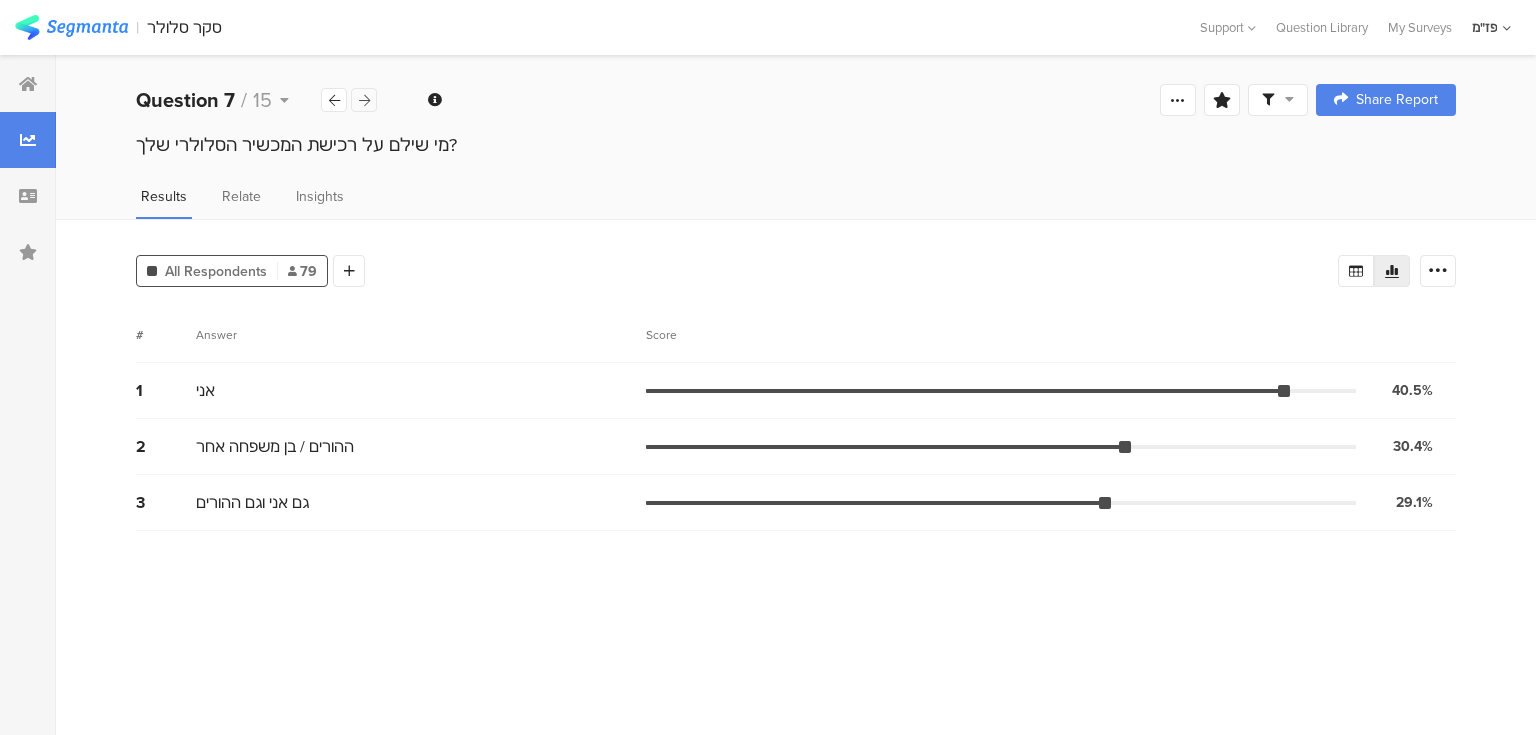click at bounding box center (364, 100) 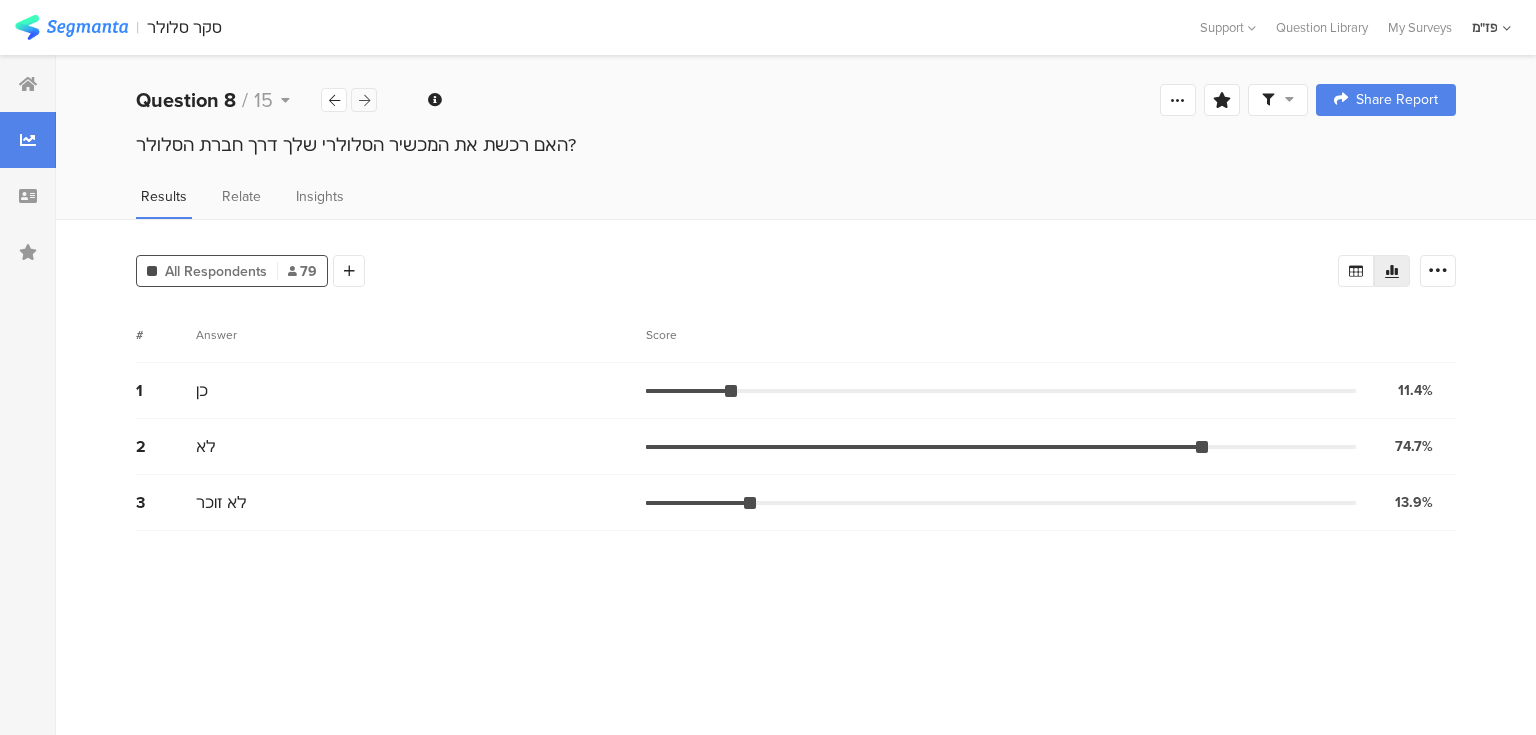 click at bounding box center (364, 100) 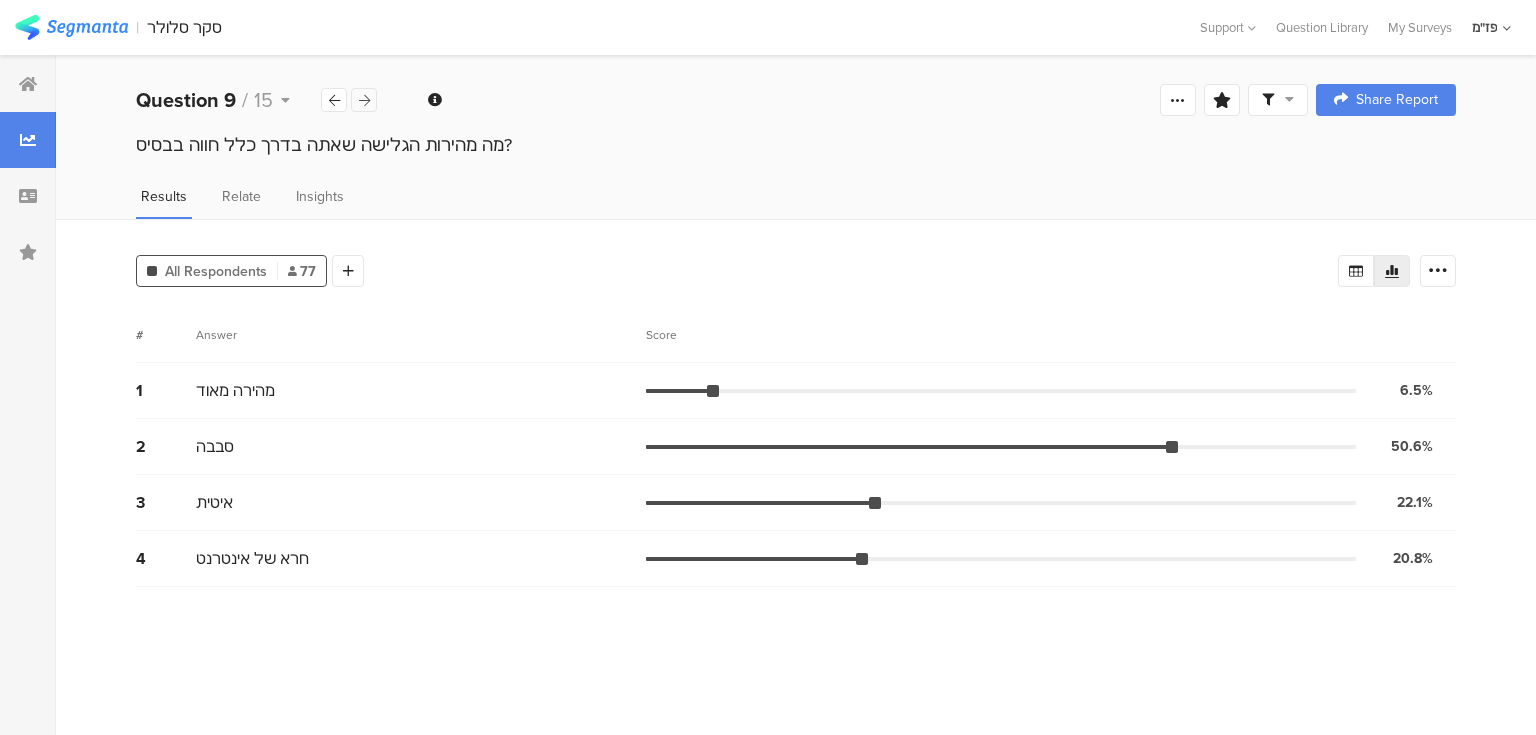 click at bounding box center (364, 100) 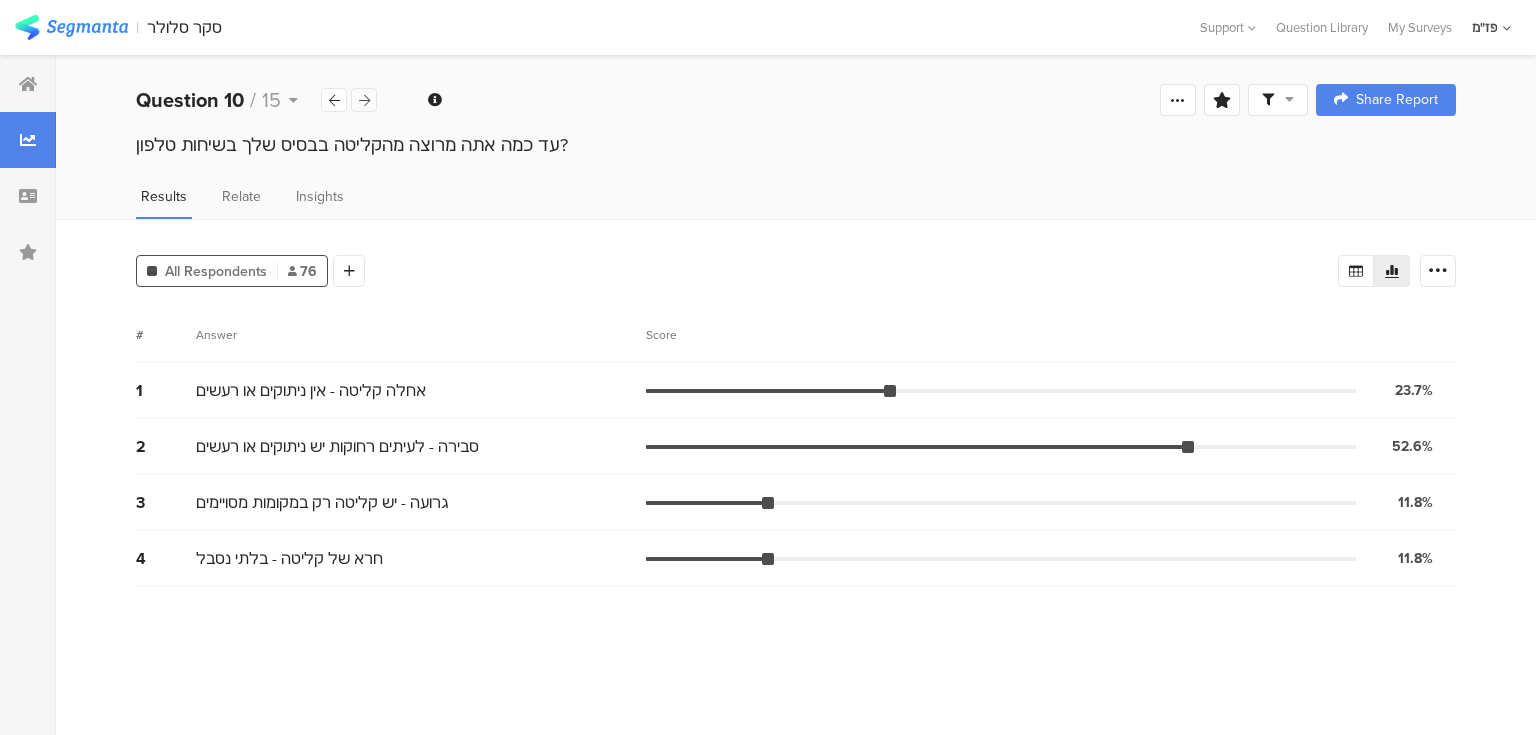 click at bounding box center (364, 100) 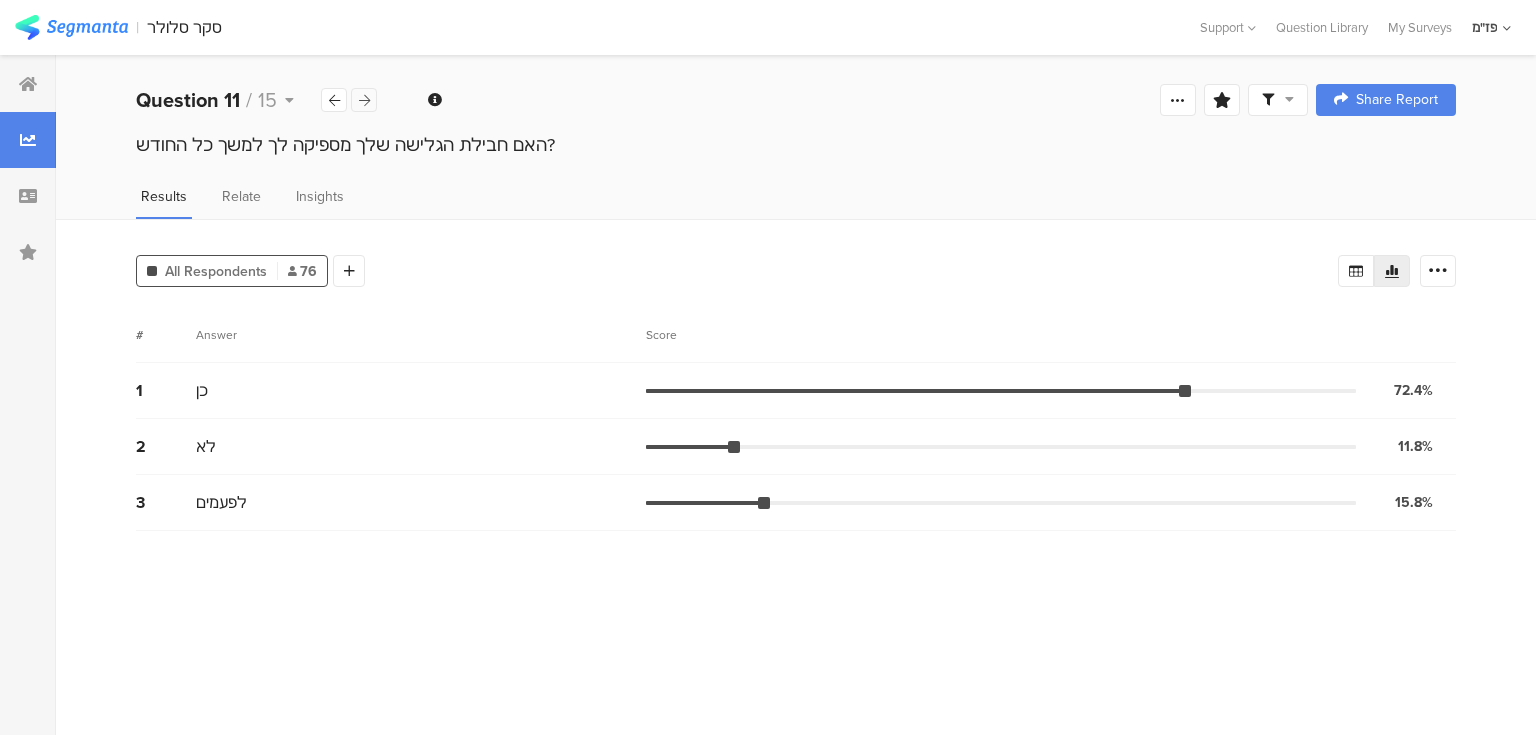 click at bounding box center (364, 100) 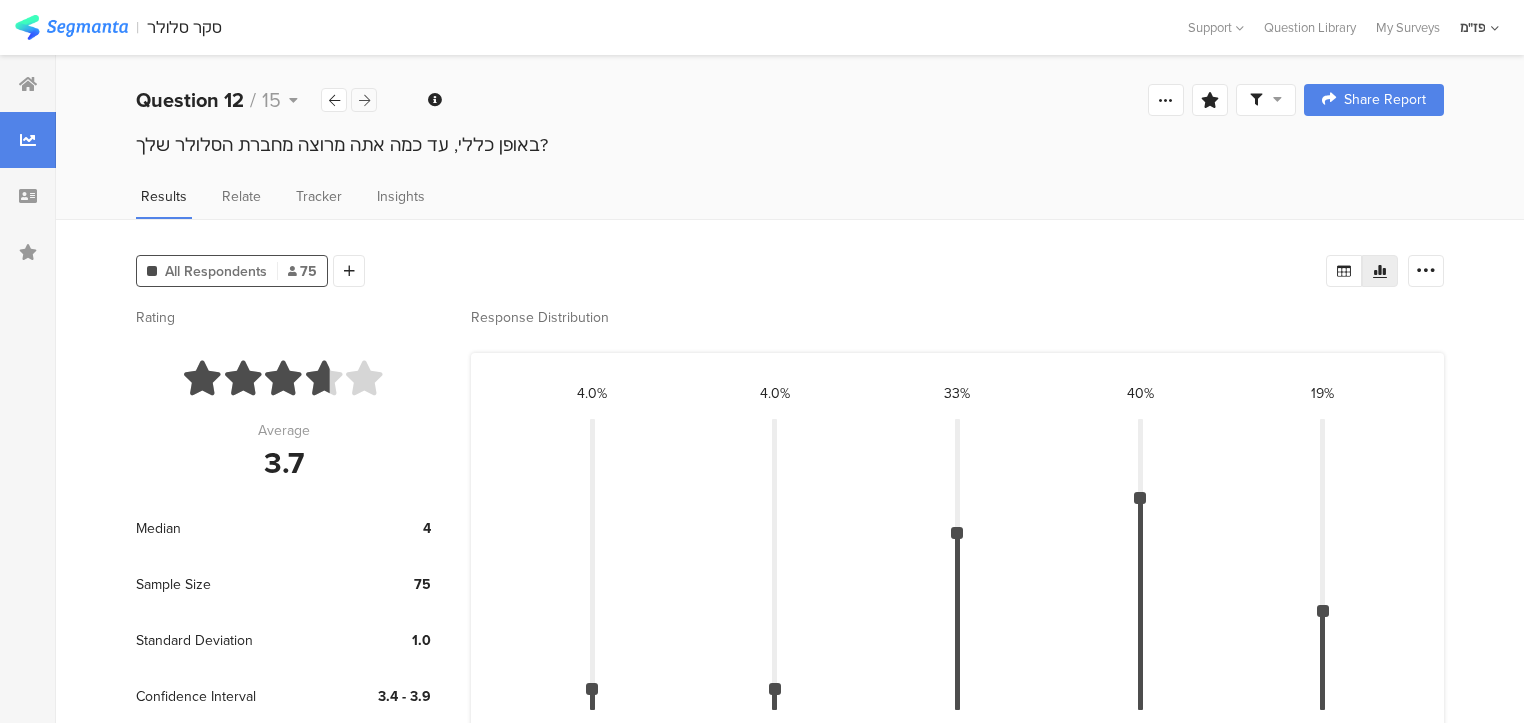 click at bounding box center [364, 100] 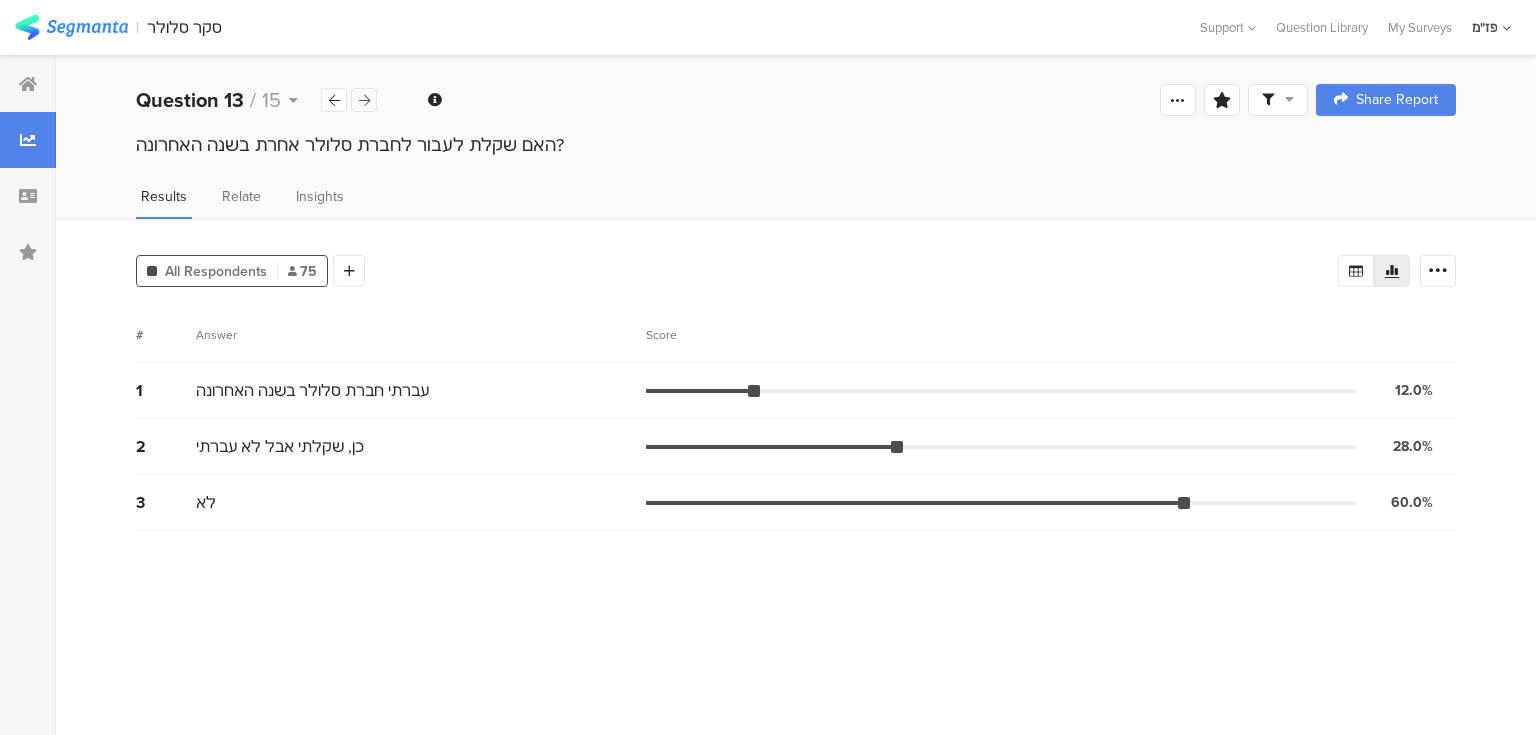 click at bounding box center [364, 100] 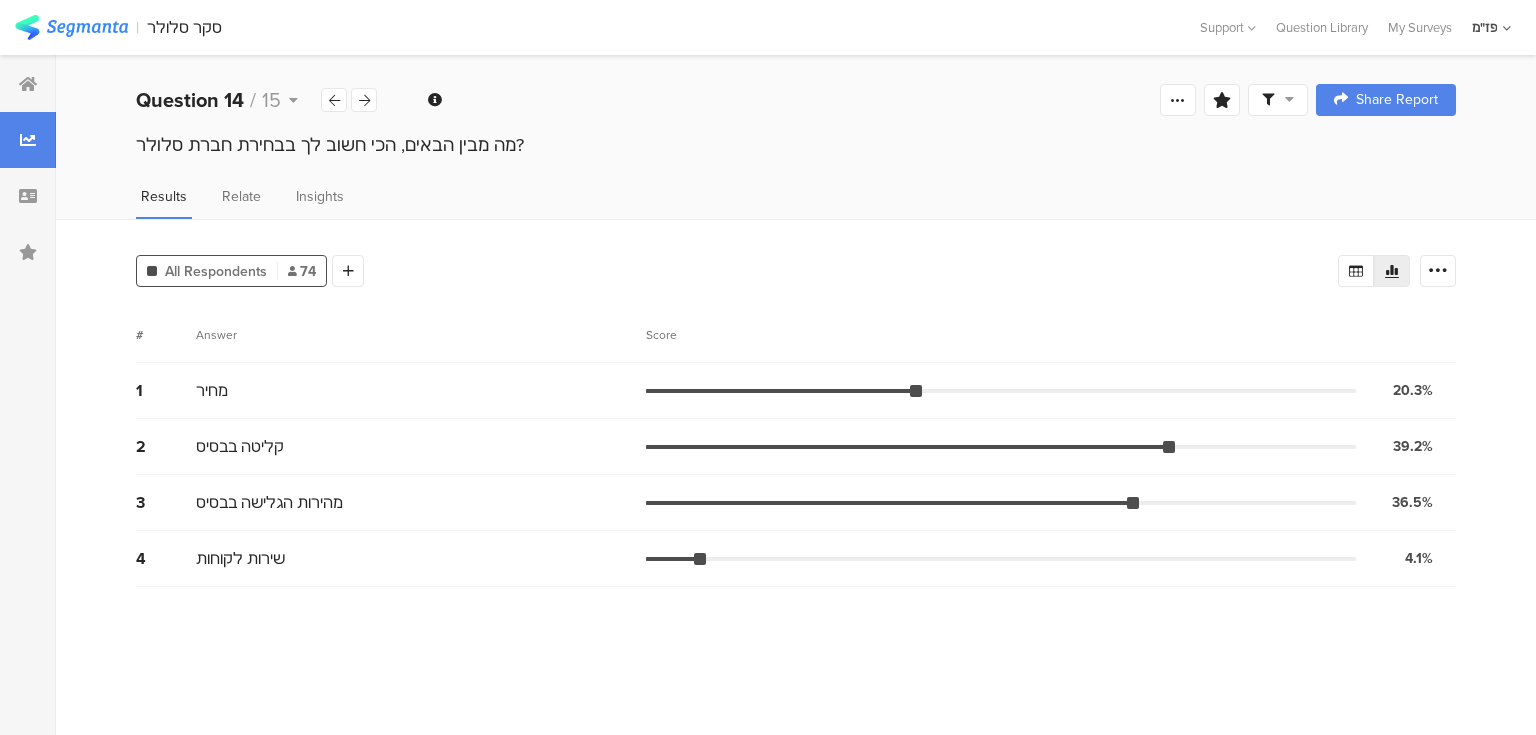 click on "Question 14   /   15" at bounding box center (257, 100) 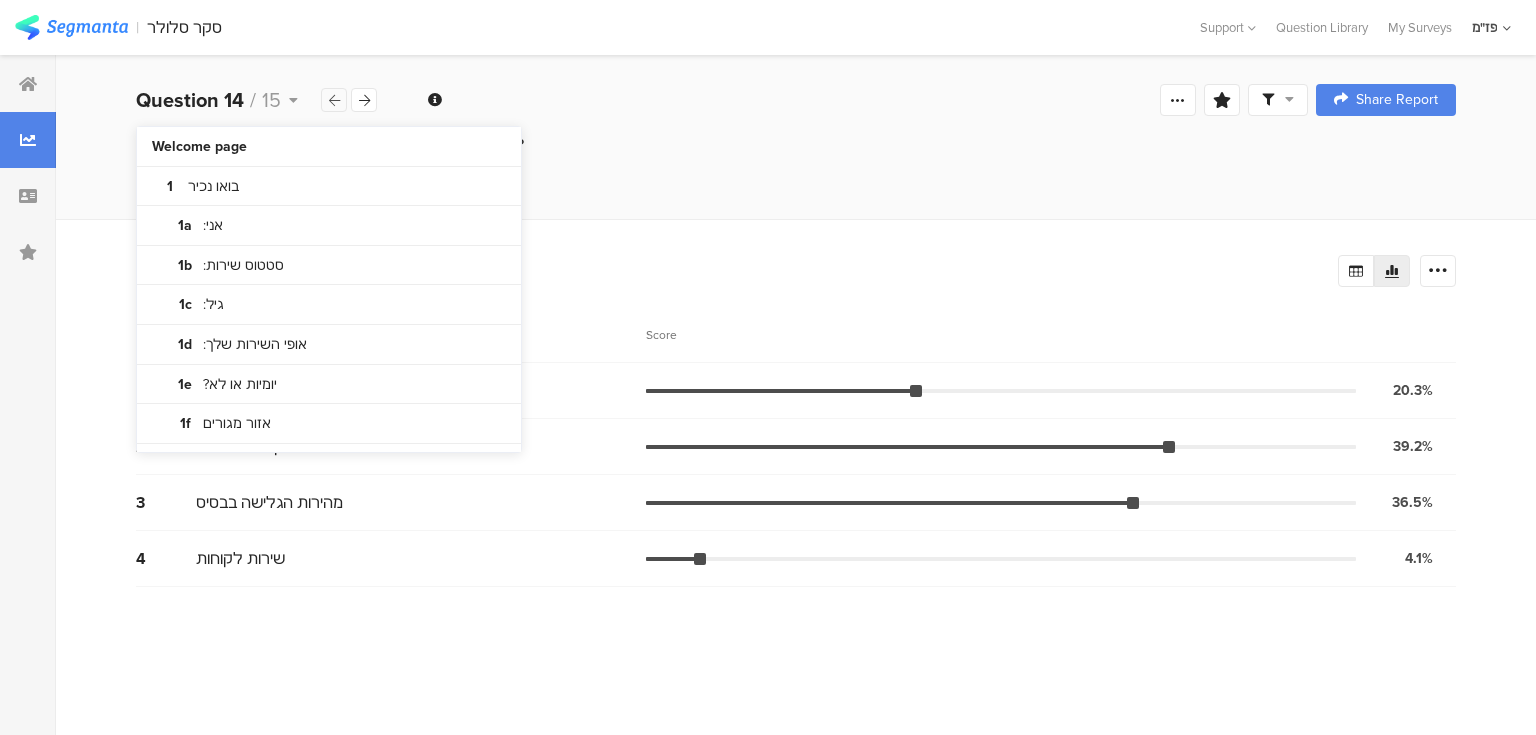 click at bounding box center [334, 100] 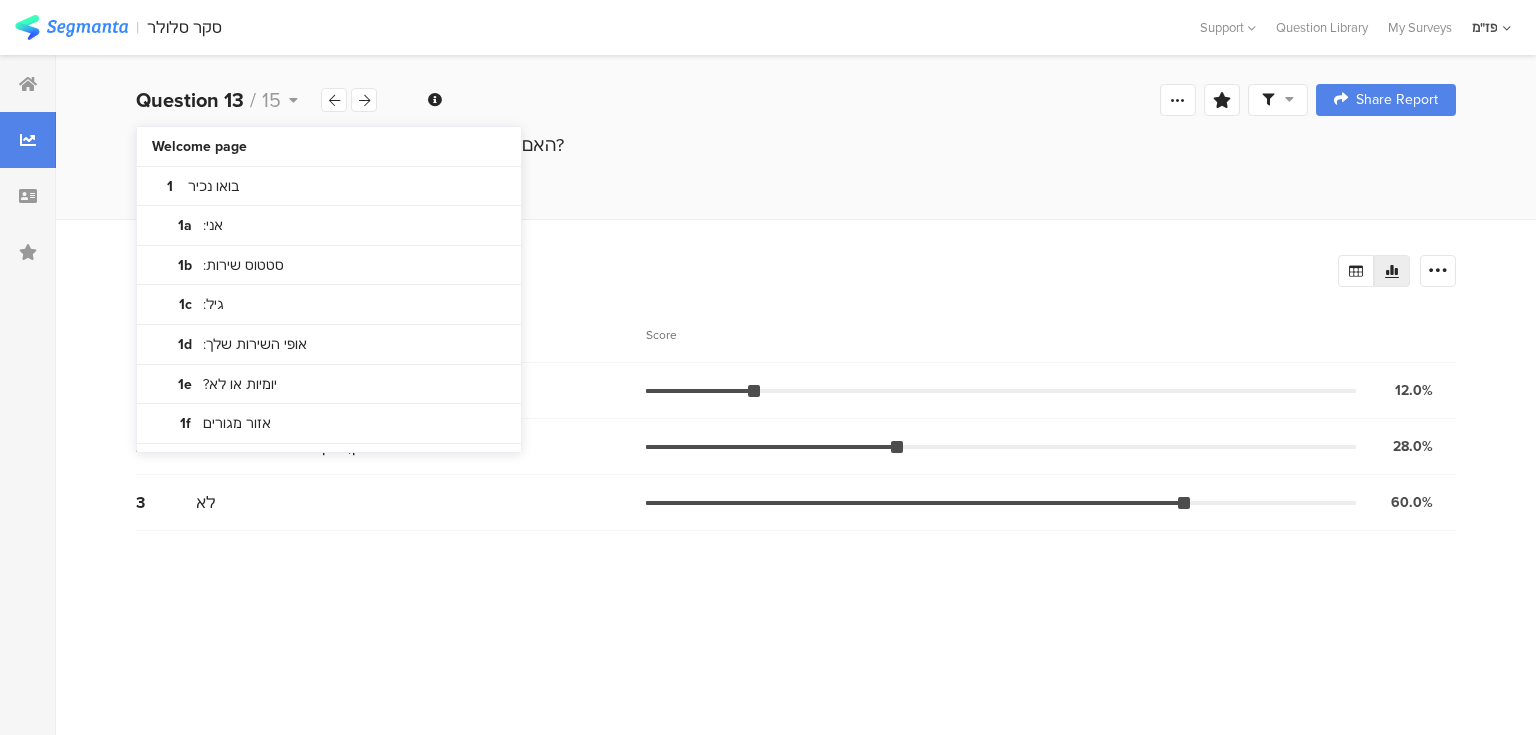 click on "האם שקלת לעבור לחברת סלולר אחרת בשנה האחרונה?" at bounding box center [796, 145] 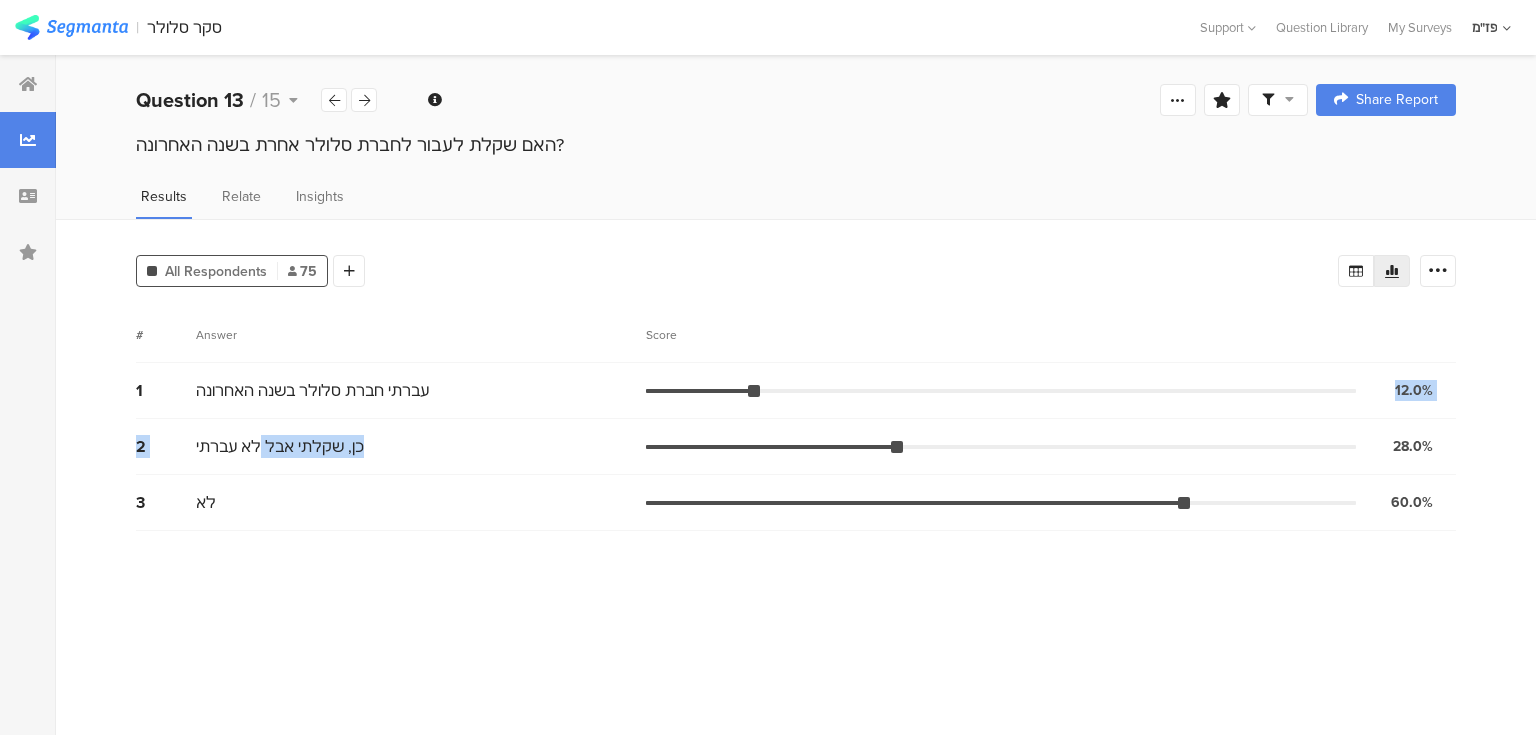 drag, startPoint x: 441, startPoint y: 384, endPoint x: 256, endPoint y: 464, distance: 201.55644 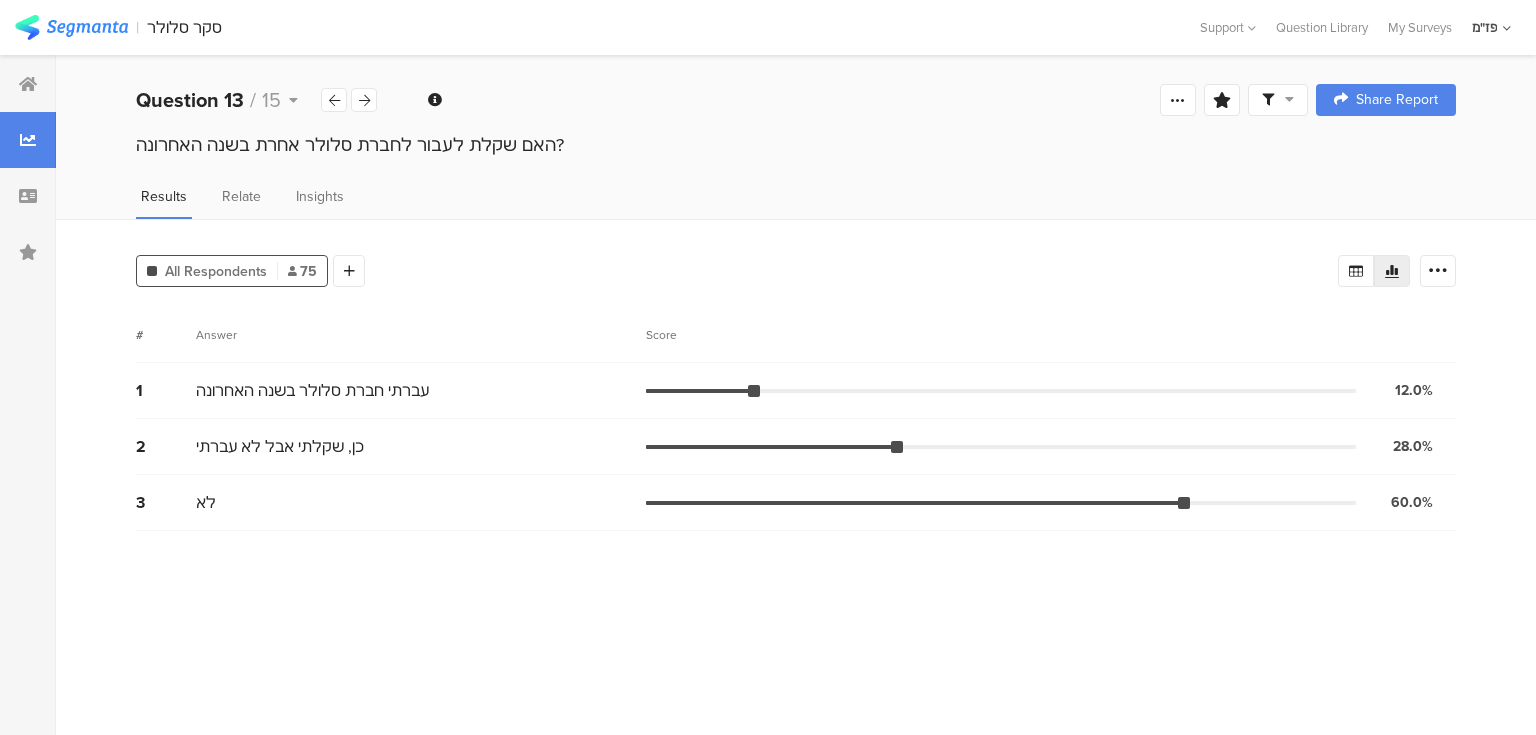 drag, startPoint x: 609, startPoint y: 214, endPoint x: 576, endPoint y: 220, distance: 33.54102 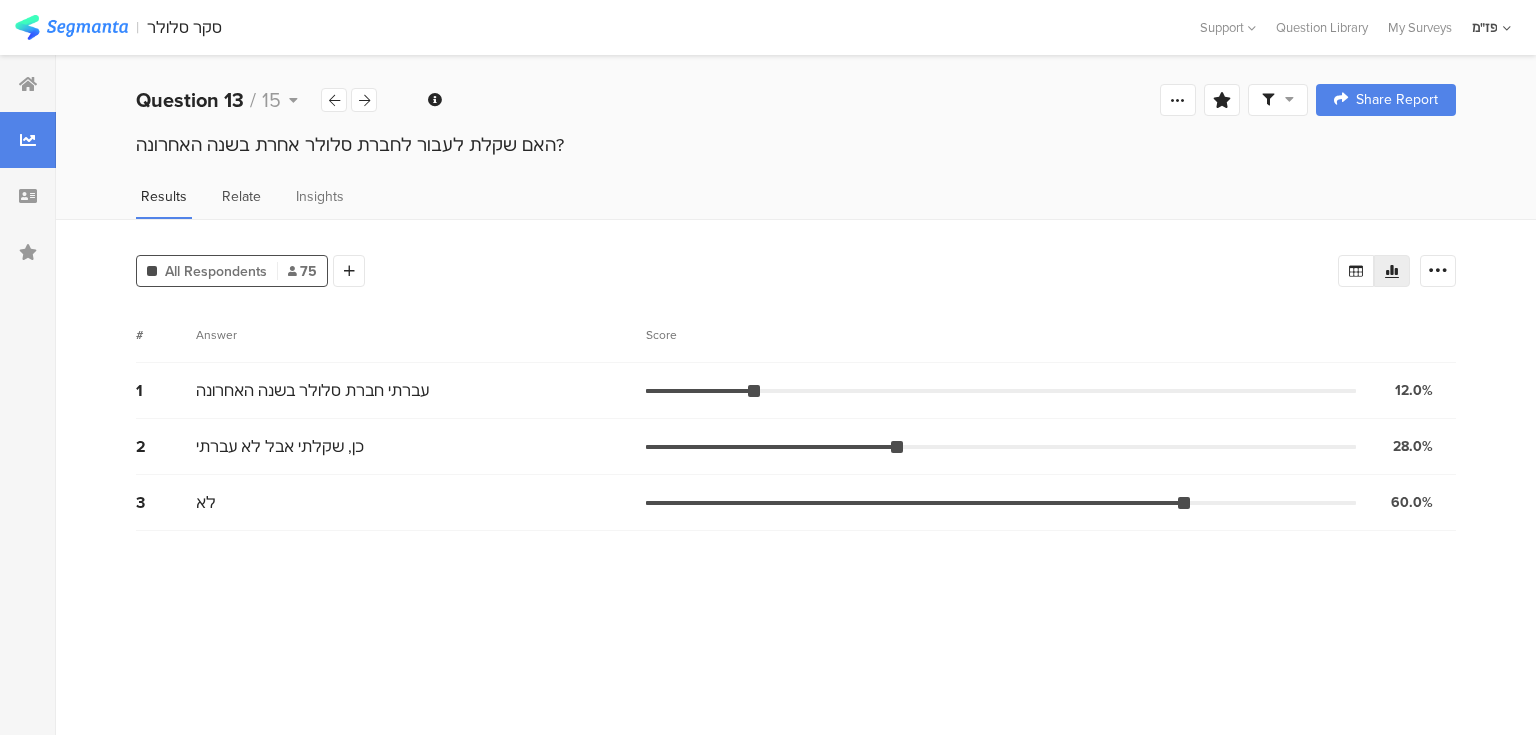 click on "Relate" at bounding box center (241, 196) 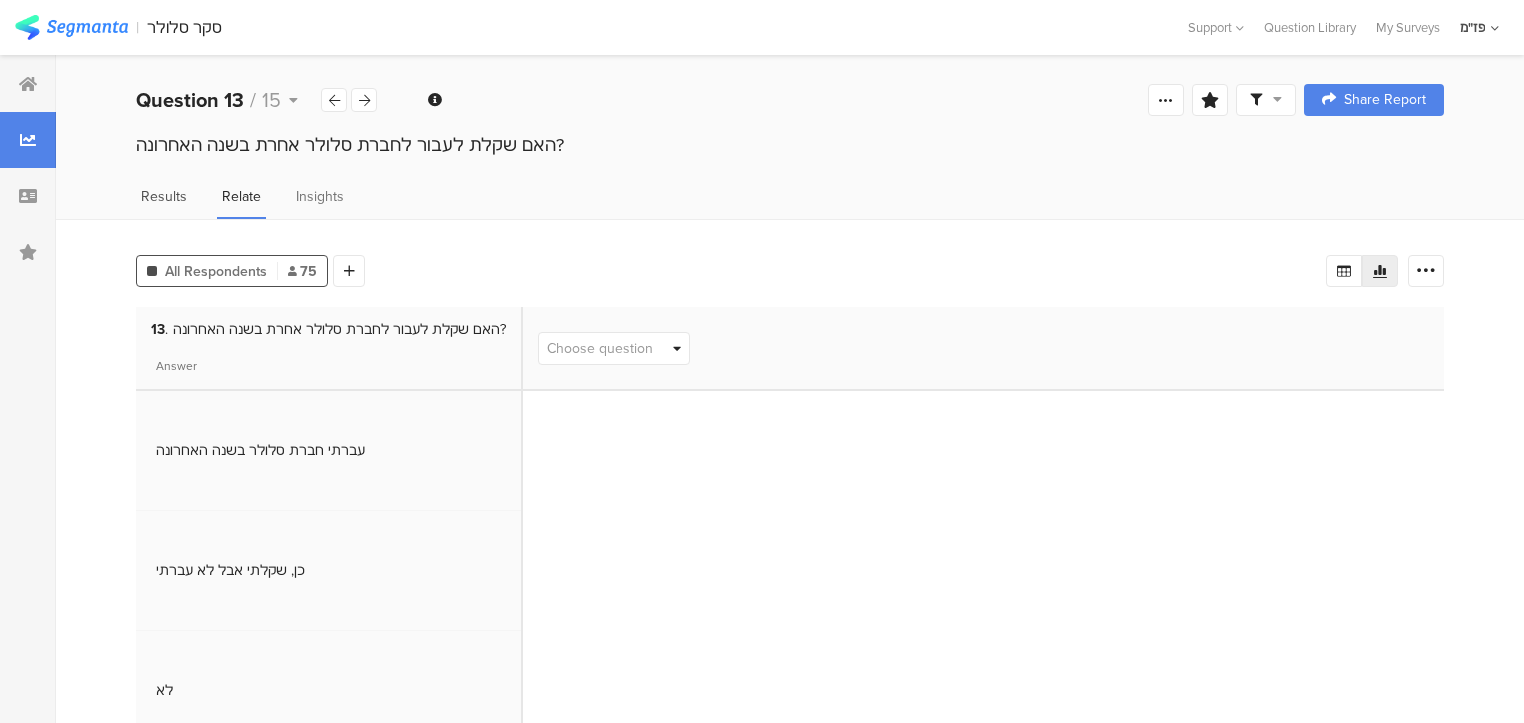 click on "Results" at bounding box center [164, 196] 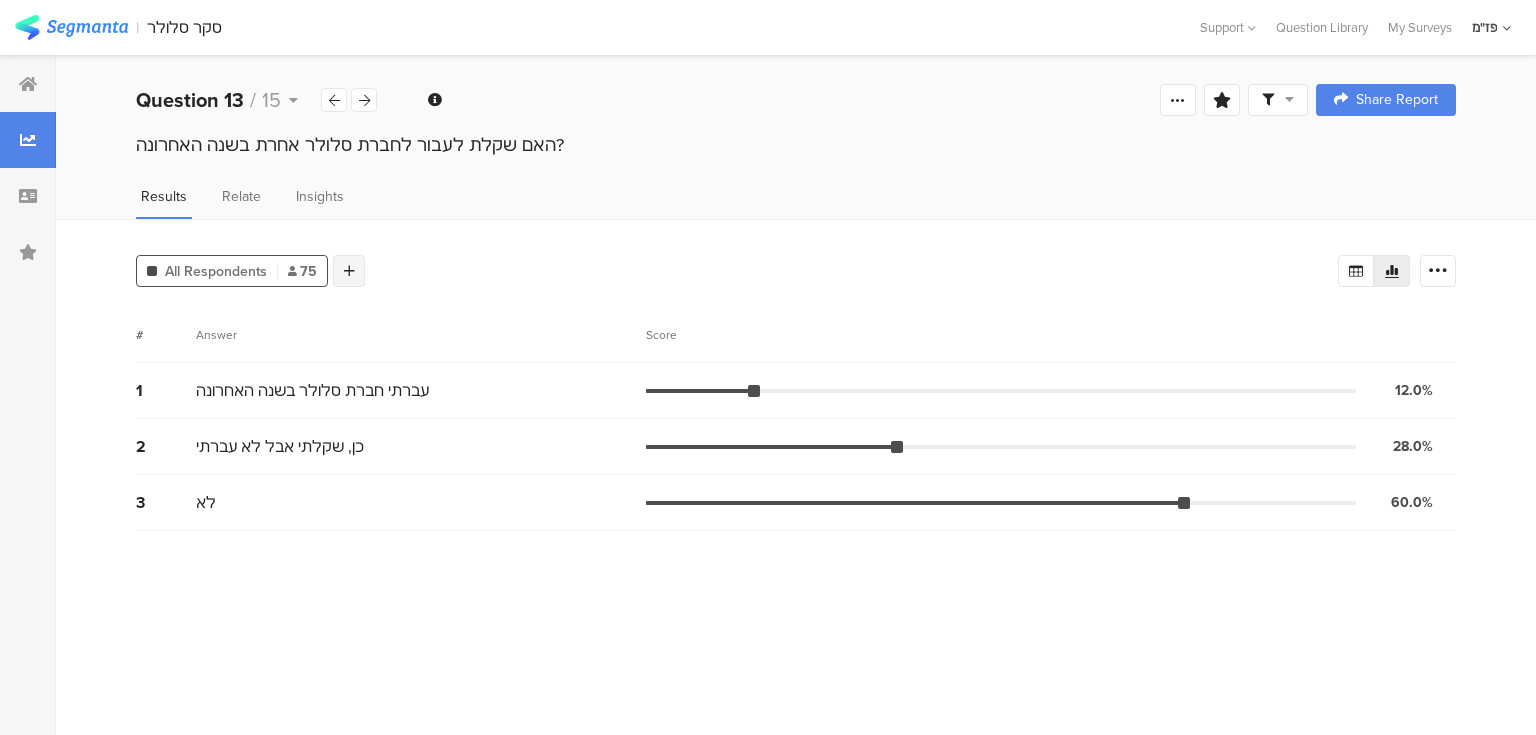 click at bounding box center [349, 271] 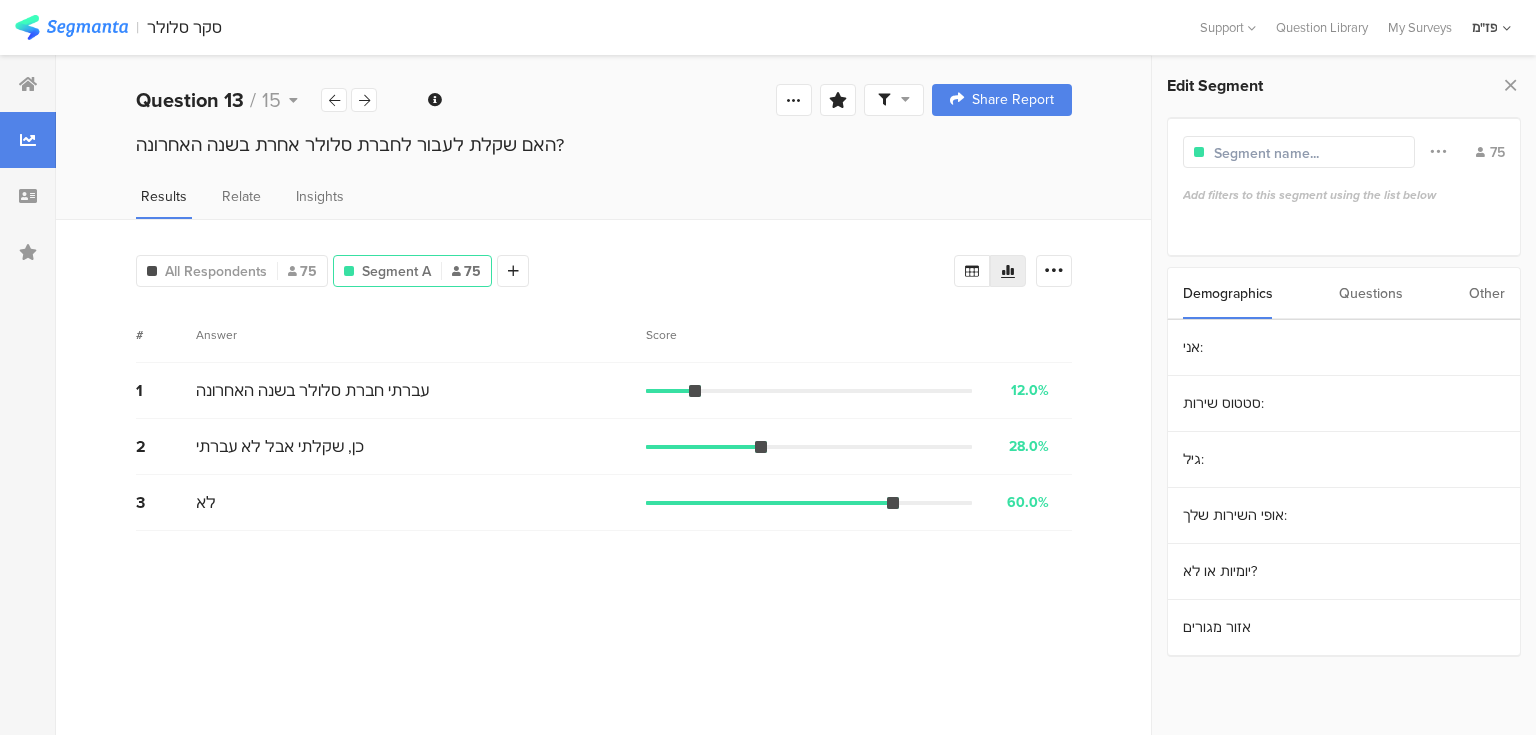 click on "Questions" at bounding box center (1371, 293) 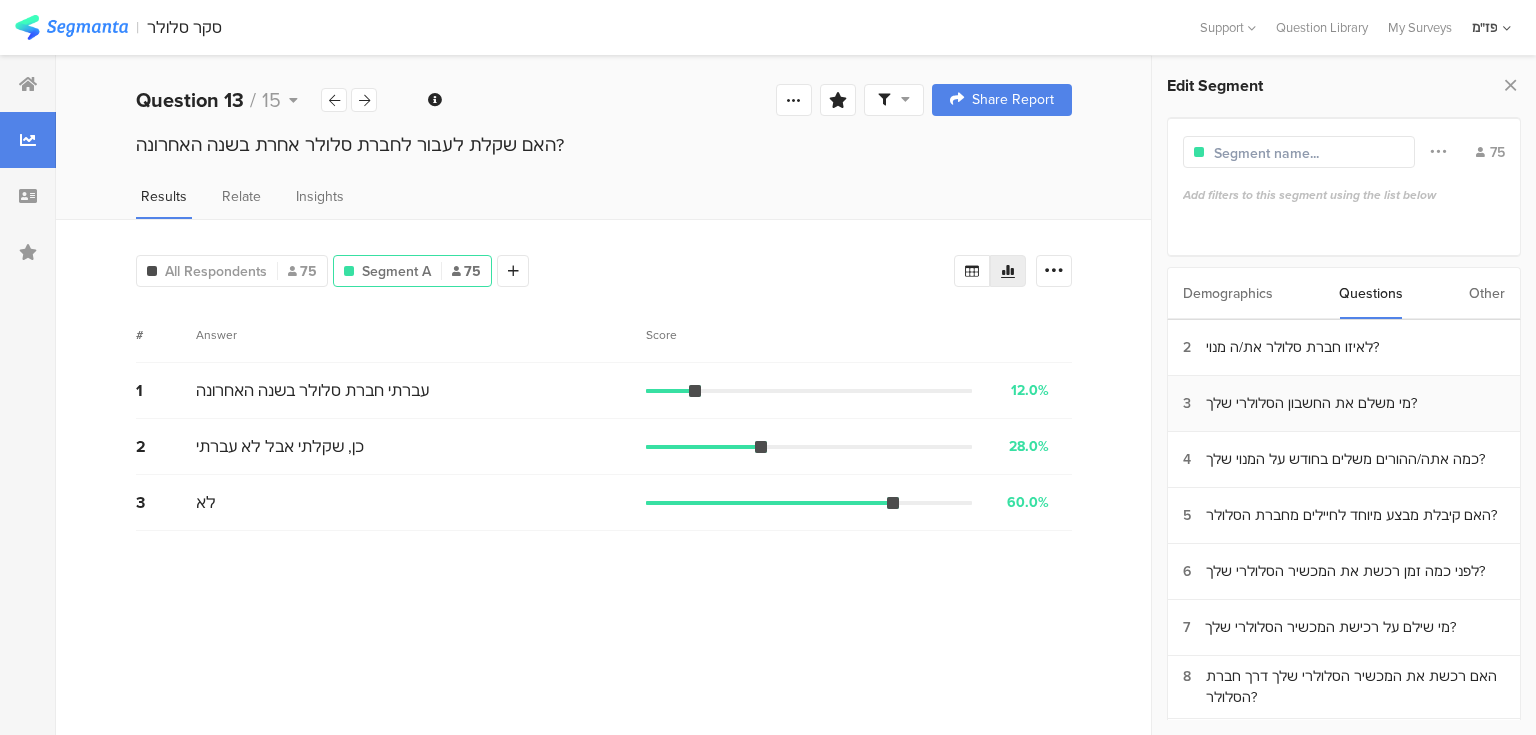 click on "מי משלם את החשבון הסלולרי שלך?" at bounding box center (1311, 403) 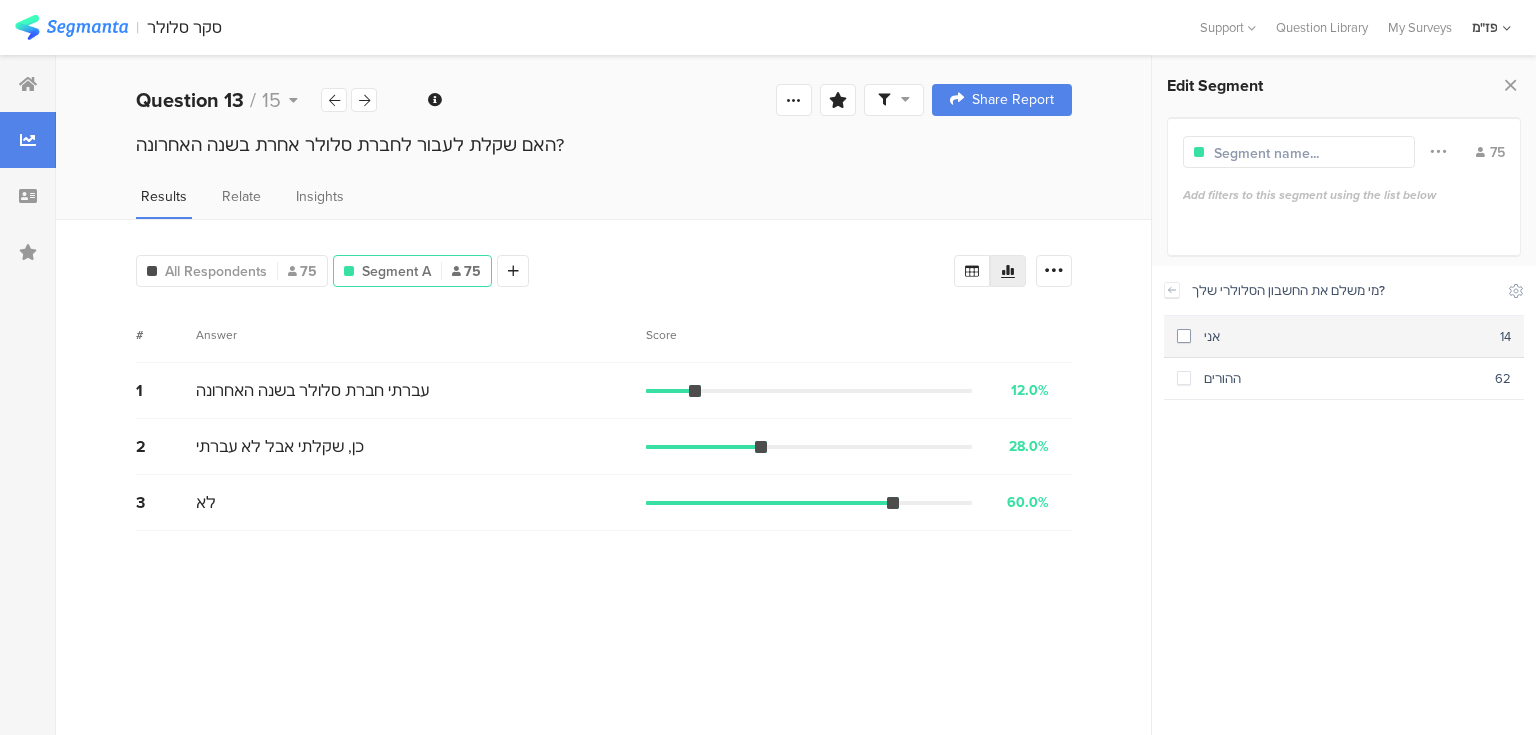 click on "אני
14" at bounding box center [1344, 337] 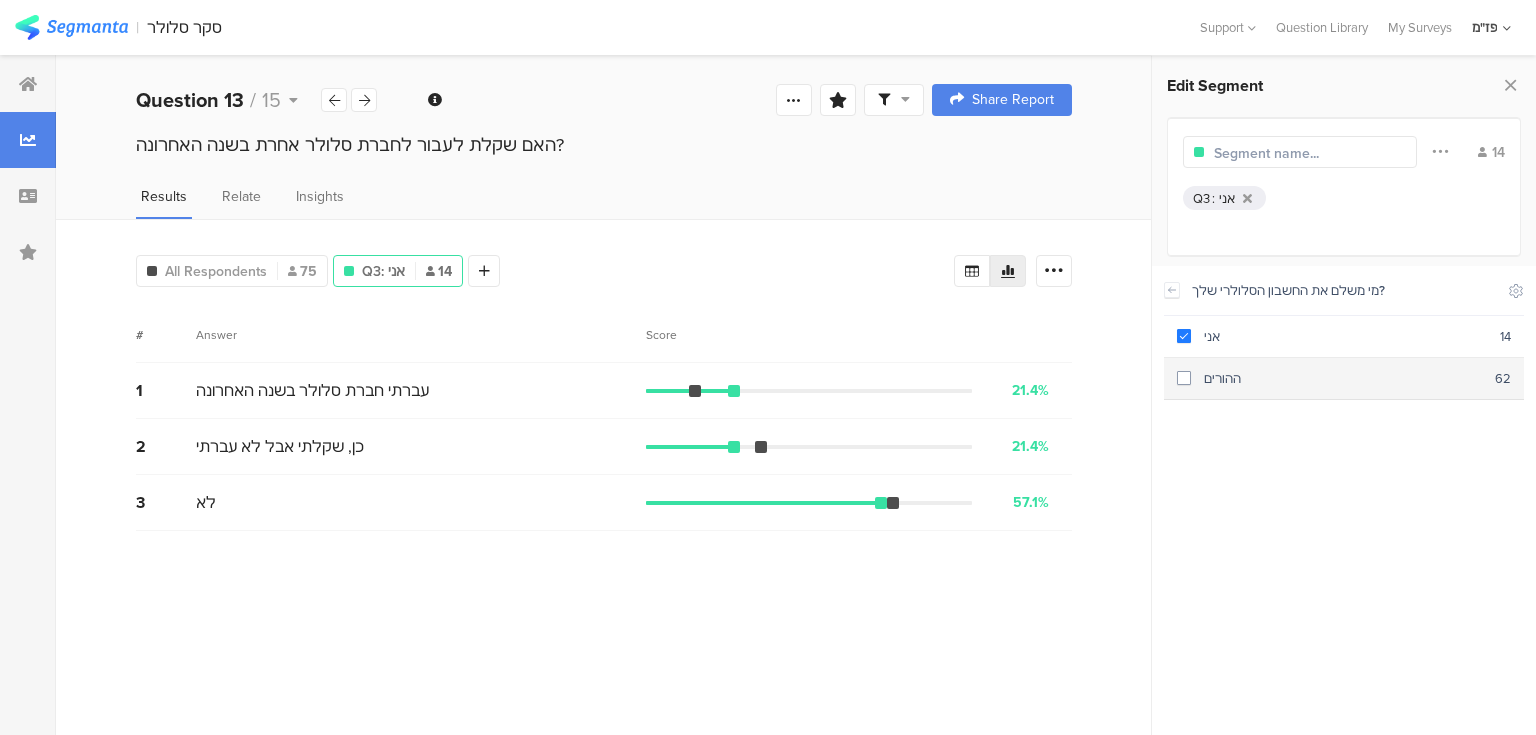 click on "ההורים" at bounding box center [1343, 378] 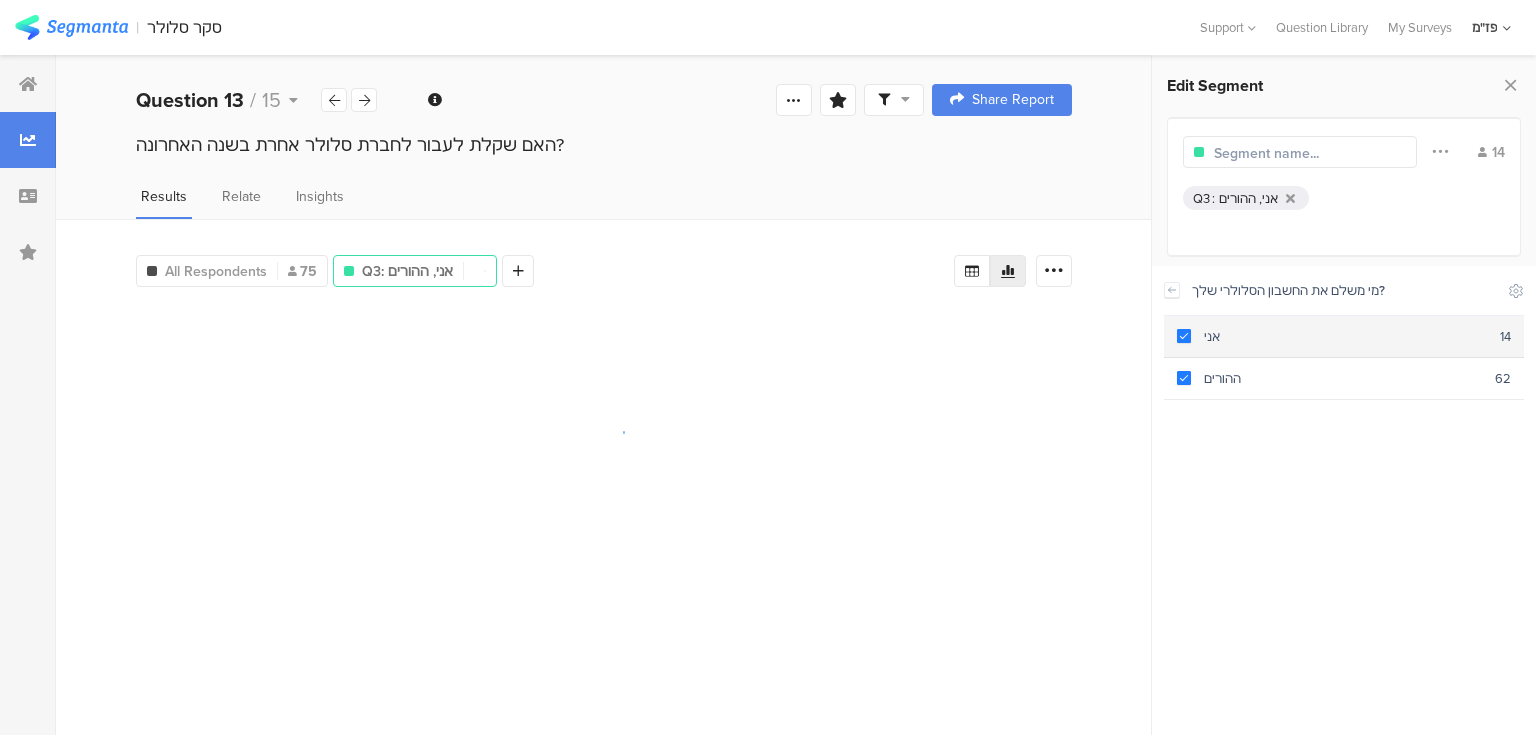 click at bounding box center [1184, 336] 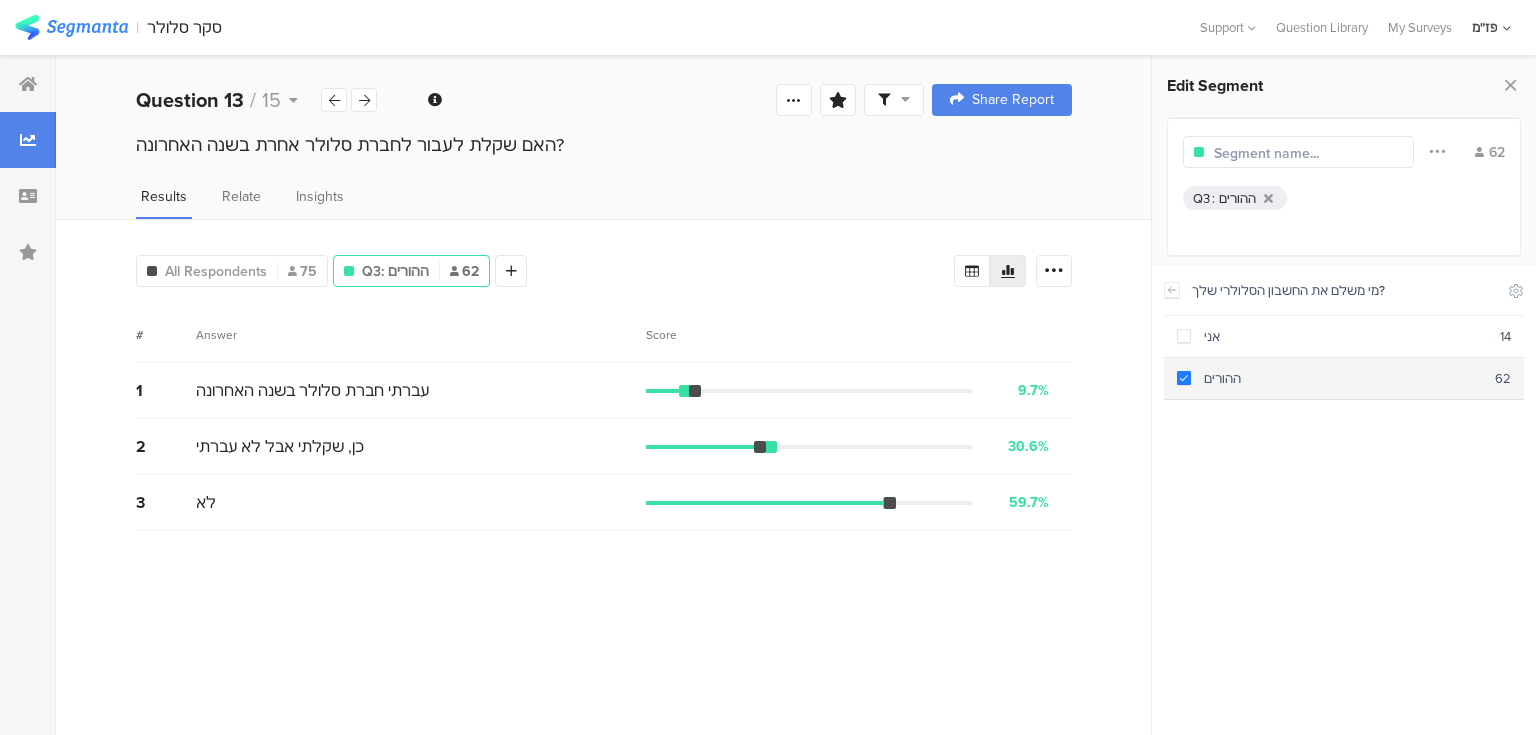 click on "ההורים" at bounding box center [1343, 378] 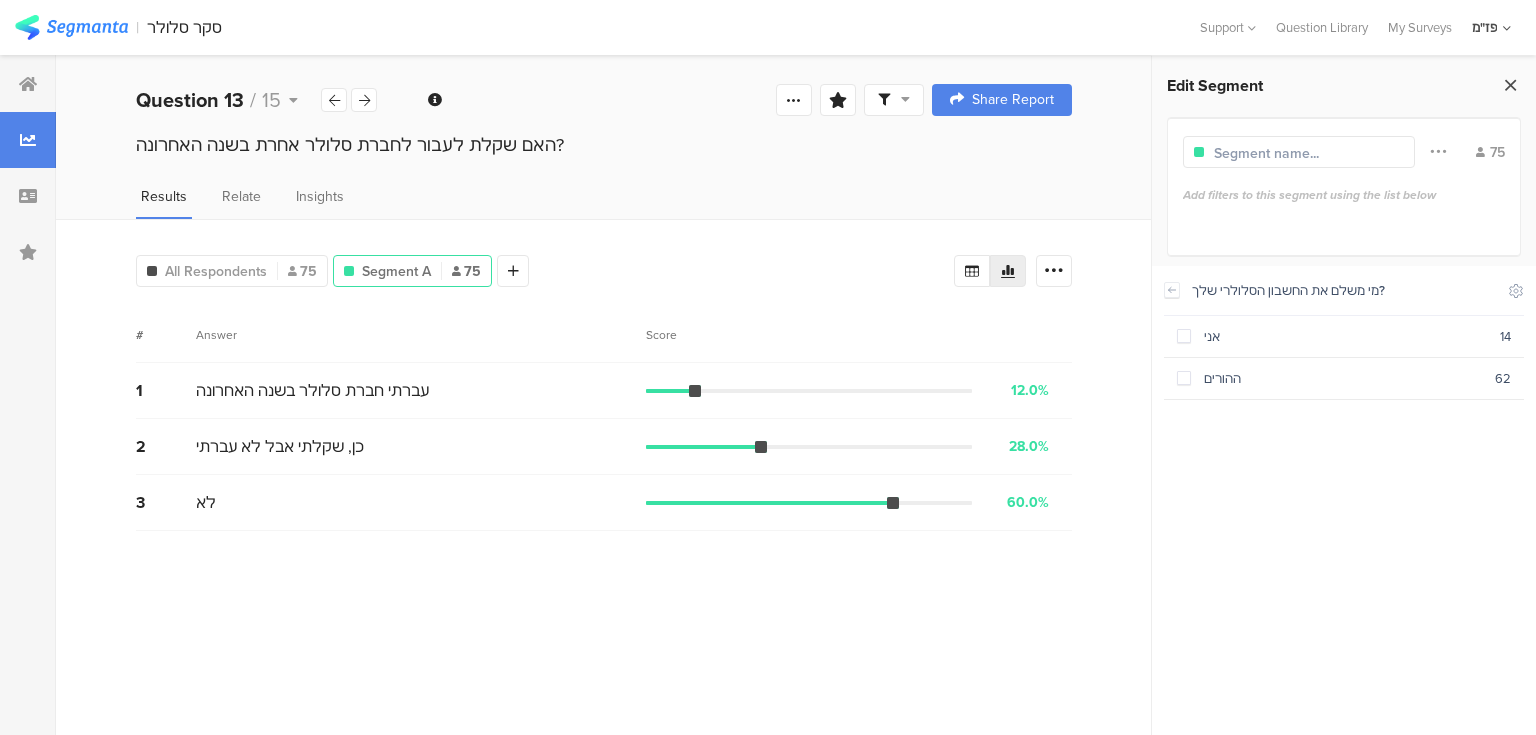 click at bounding box center (1510, 85) 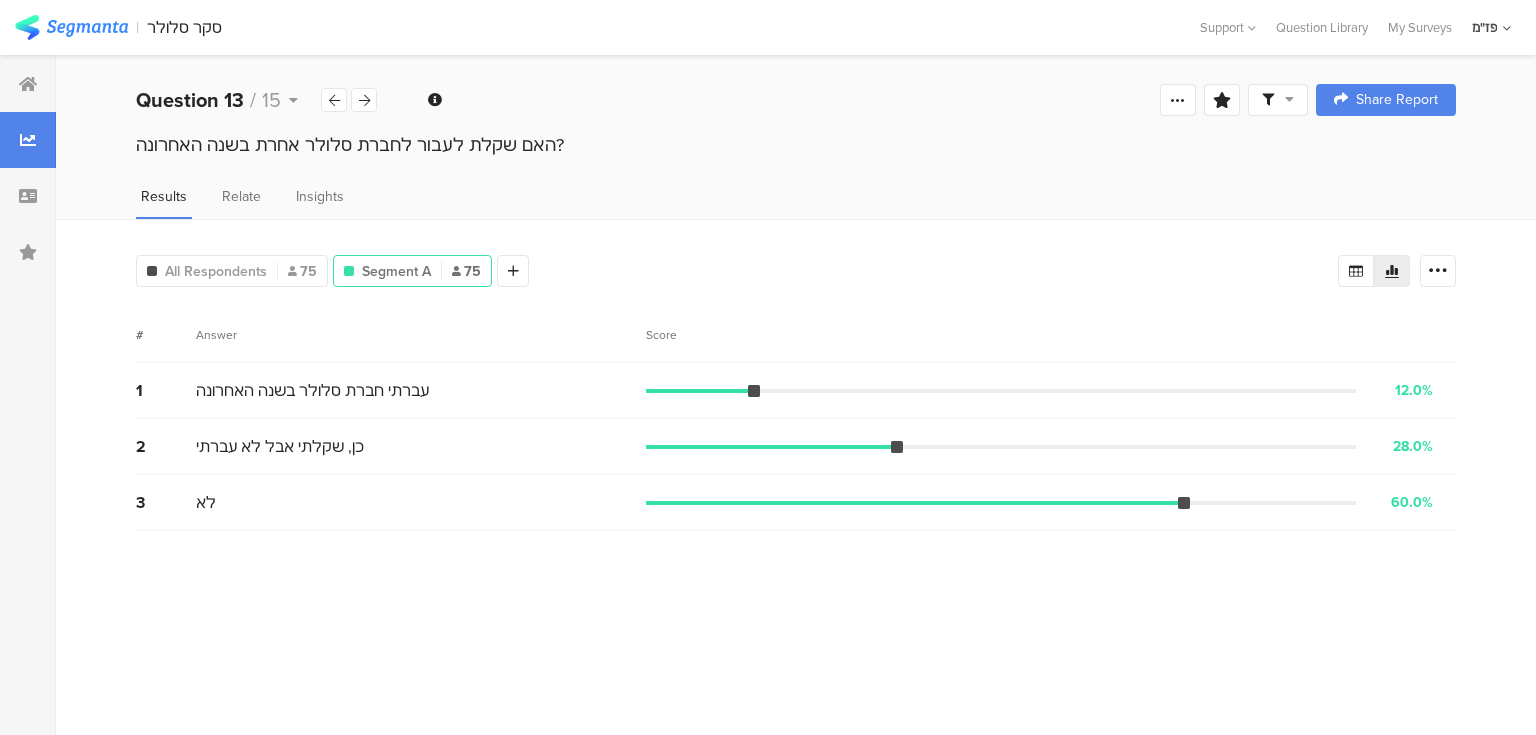 click on "Results Relate Insights" at bounding box center [796, 202] 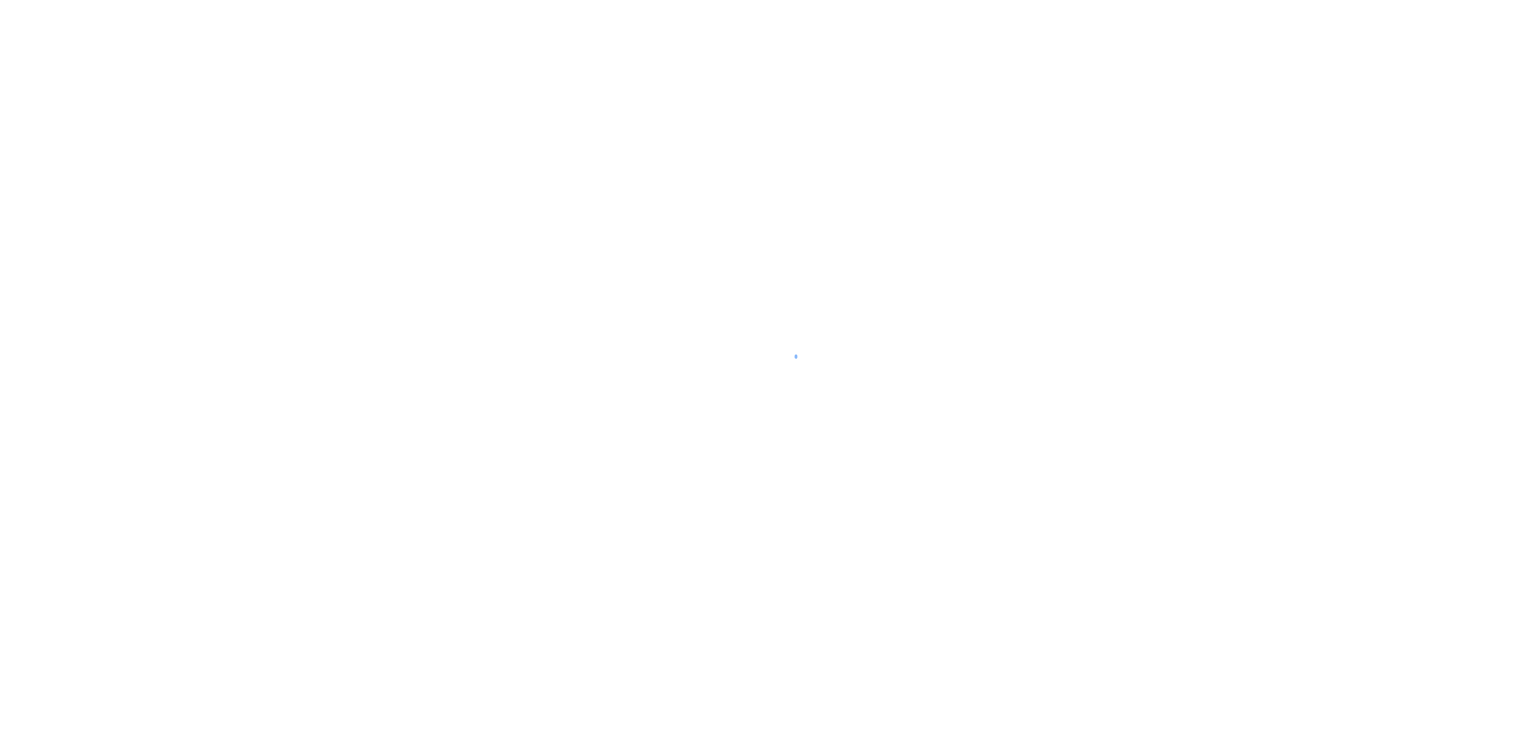 scroll, scrollTop: 0, scrollLeft: 0, axis: both 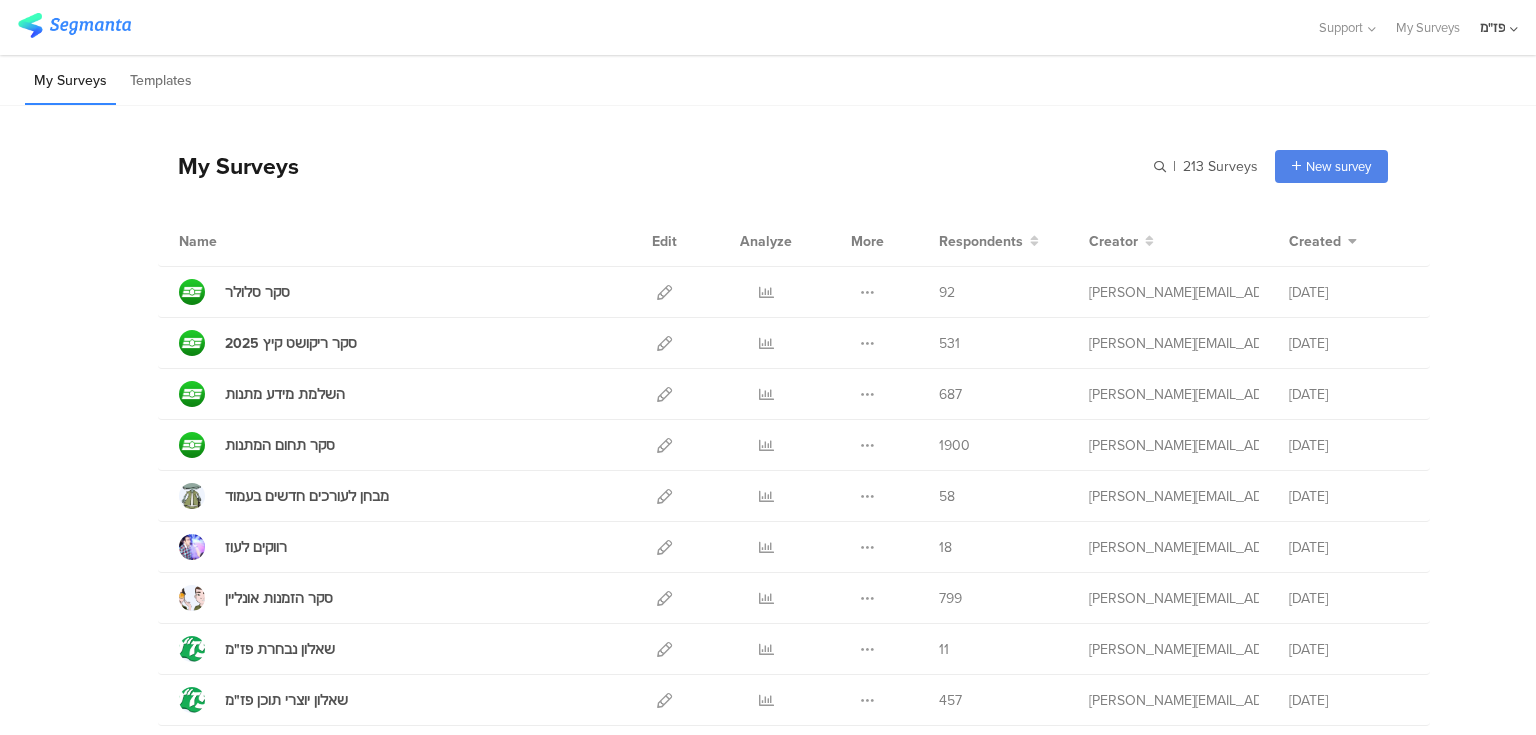 click on "My Surveys
|
213 Surveys
New survey
Start from scratch
Choose from templates" at bounding box center (773, 166) 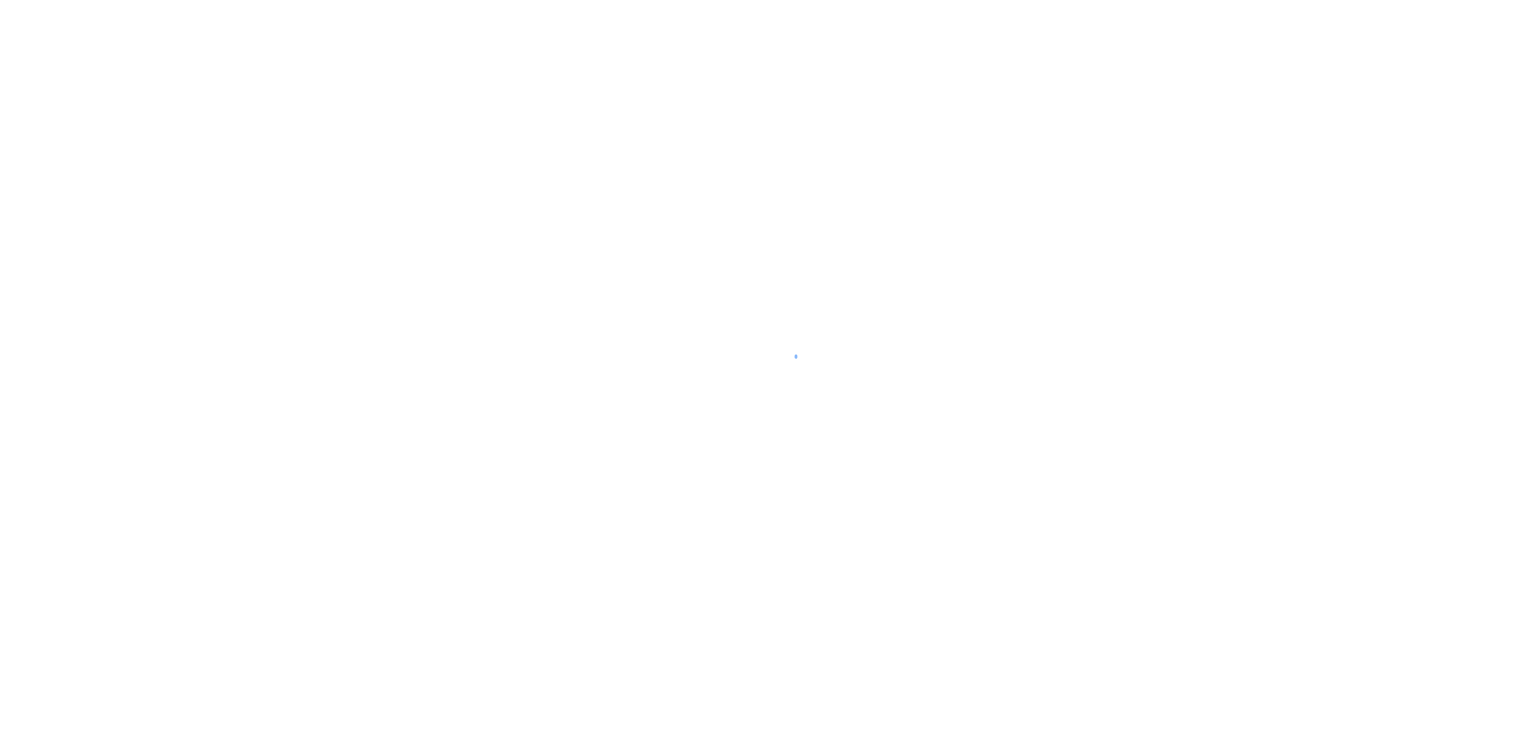 scroll, scrollTop: 0, scrollLeft: 0, axis: both 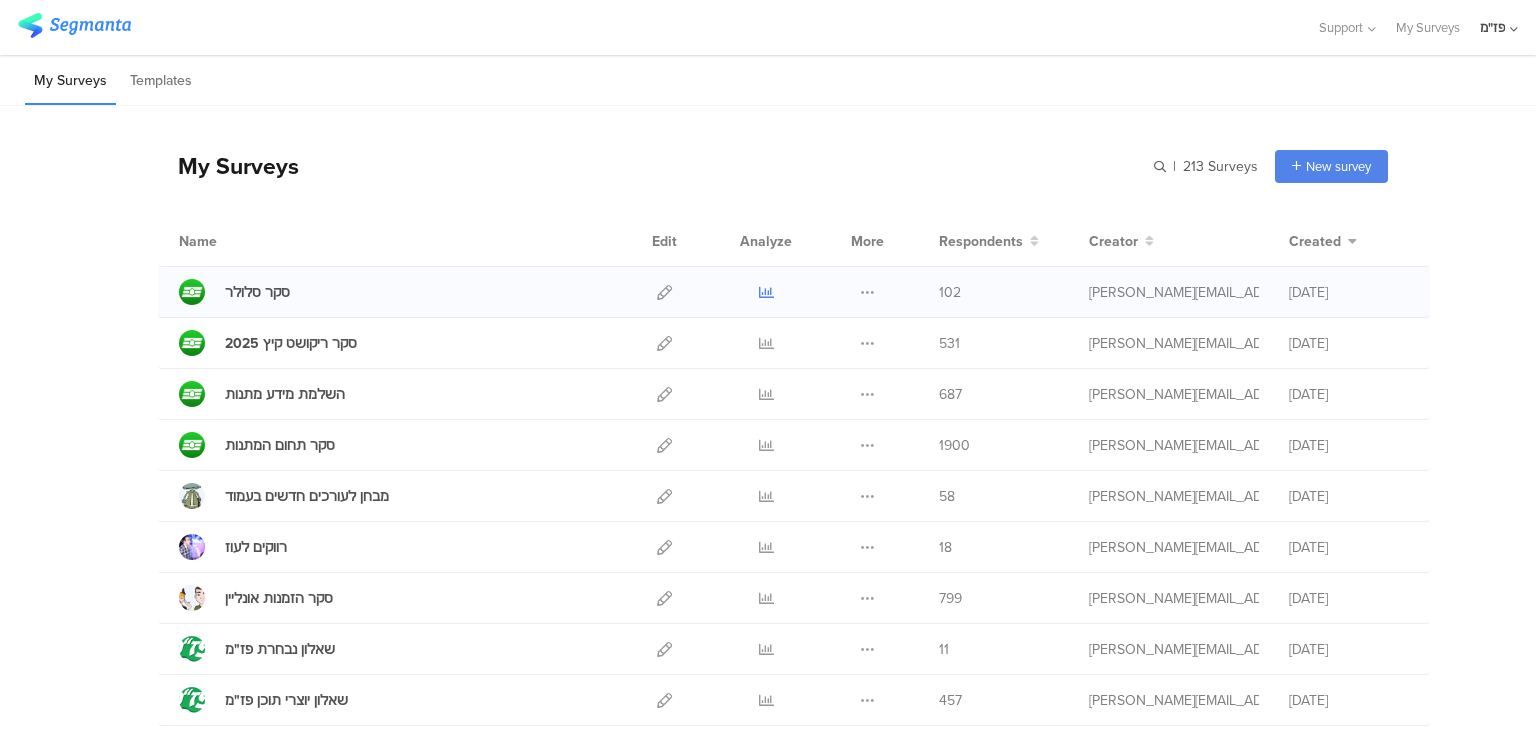 click at bounding box center [766, 292] 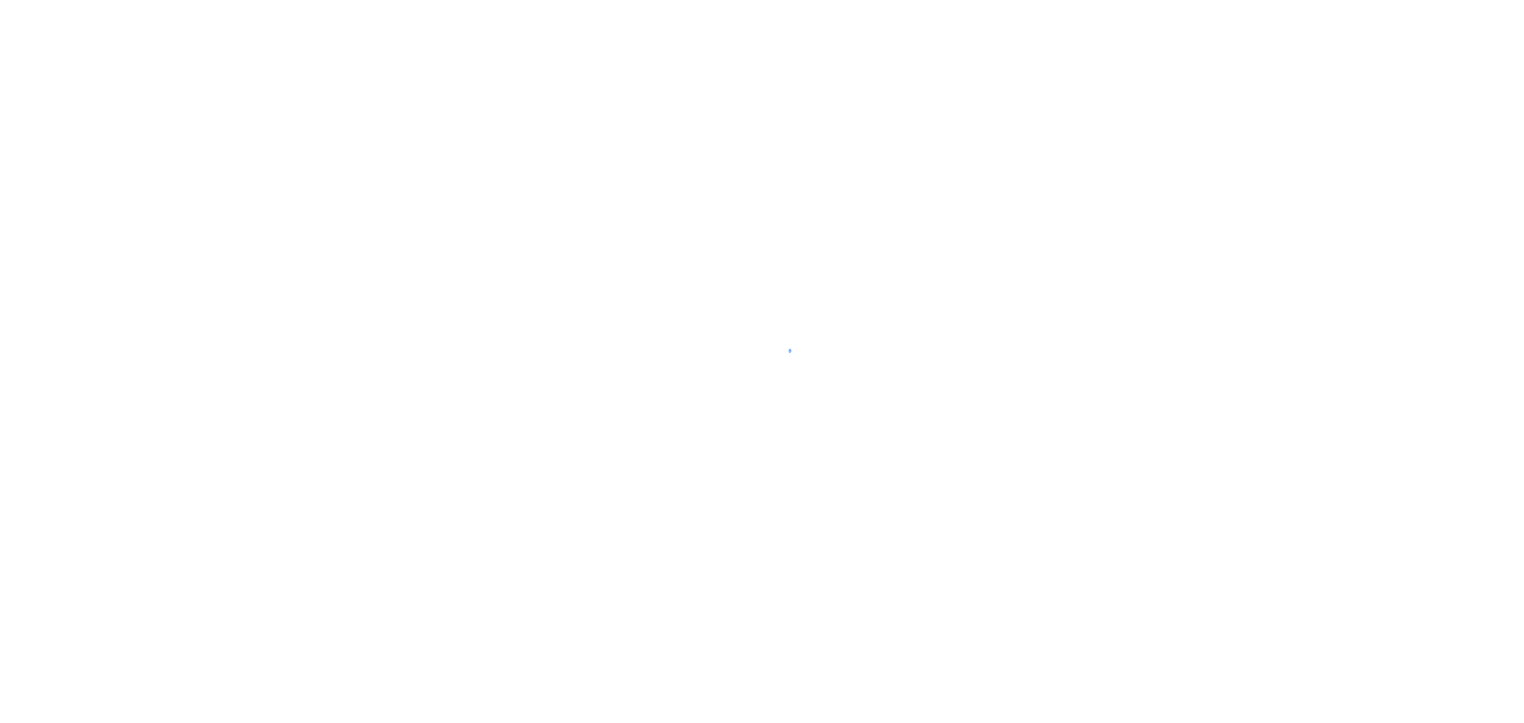 scroll, scrollTop: 0, scrollLeft: 0, axis: both 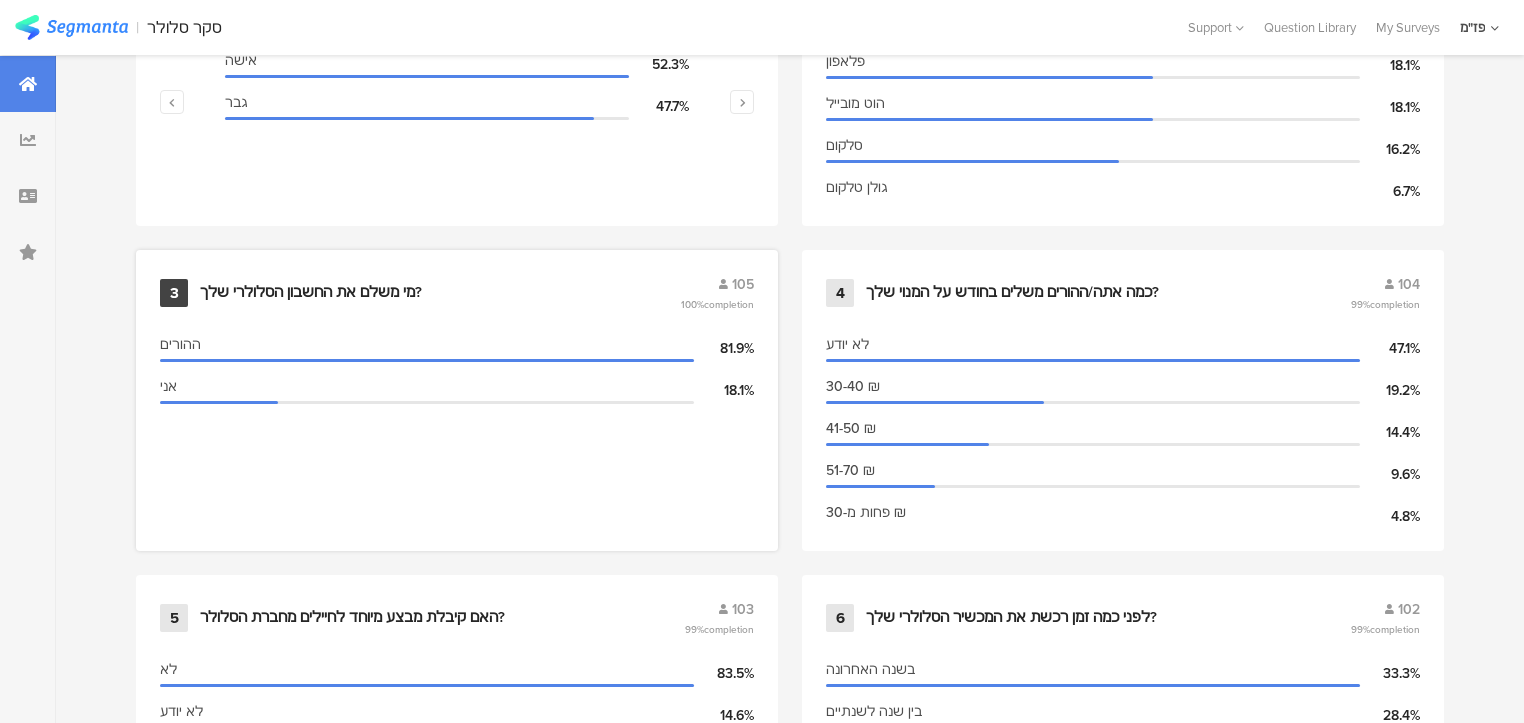 click on "3   מי משלם את החשבון הסלולרי שלך?     105   100%  completion" at bounding box center [457, 293] 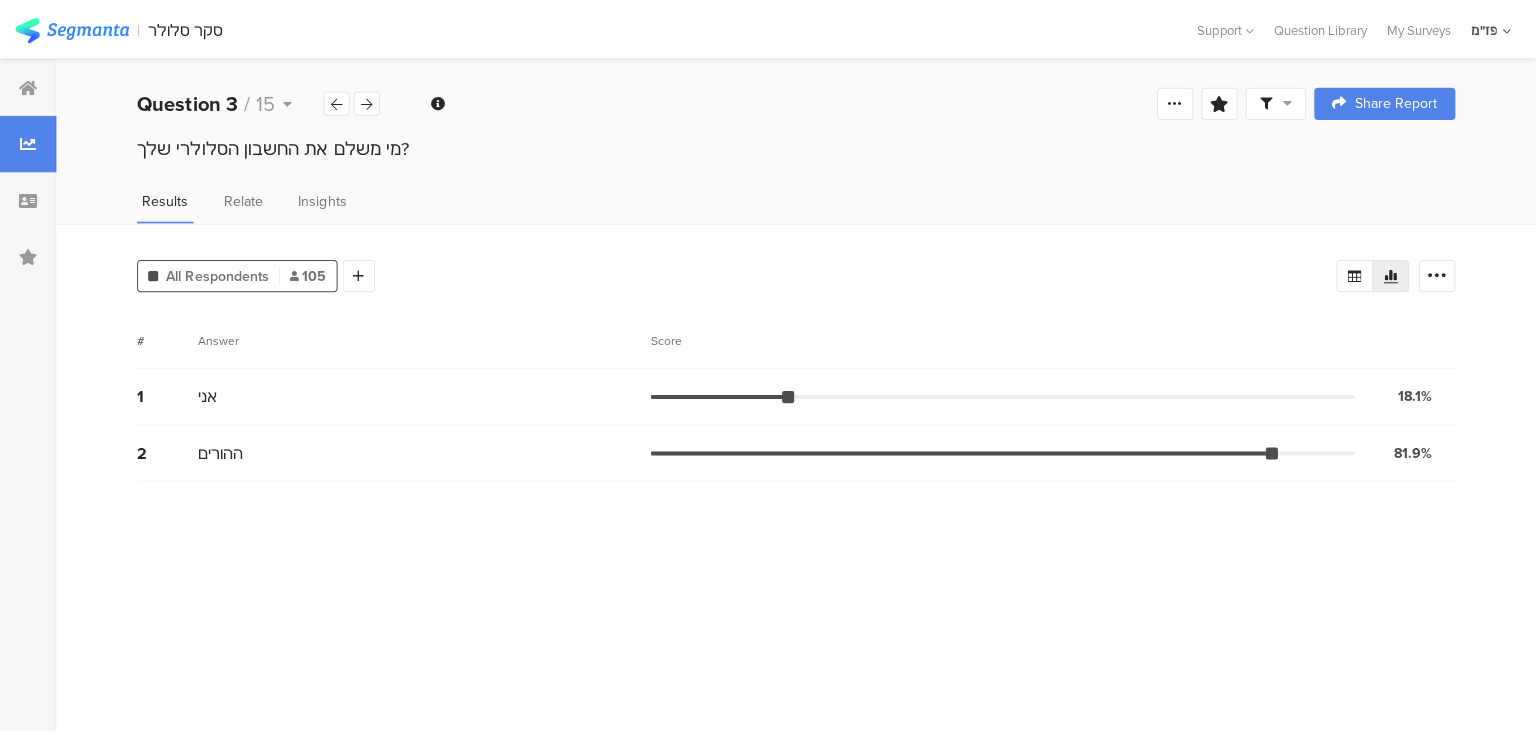 scroll, scrollTop: 0, scrollLeft: 0, axis: both 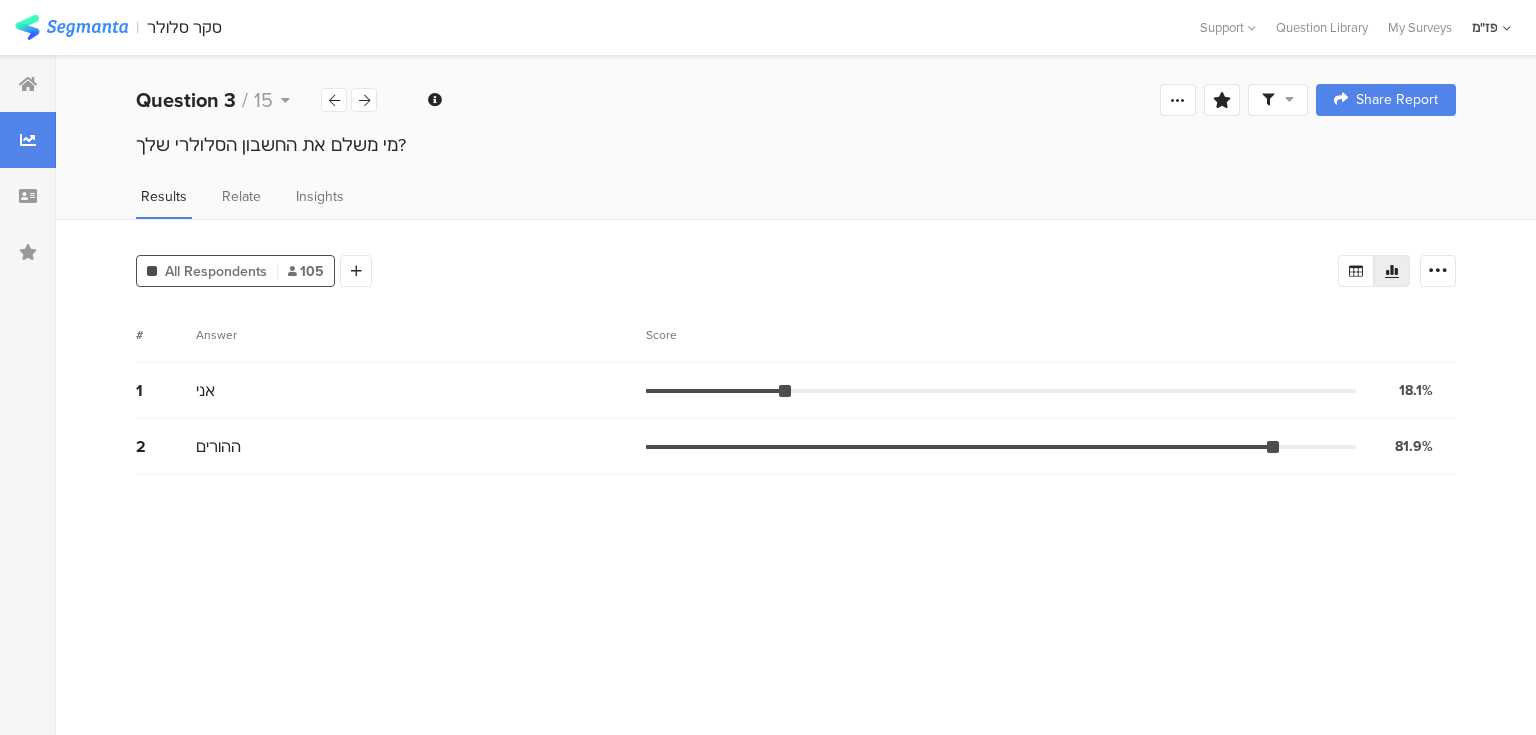 click on "Question 3   /   15" at bounding box center [257, 100] 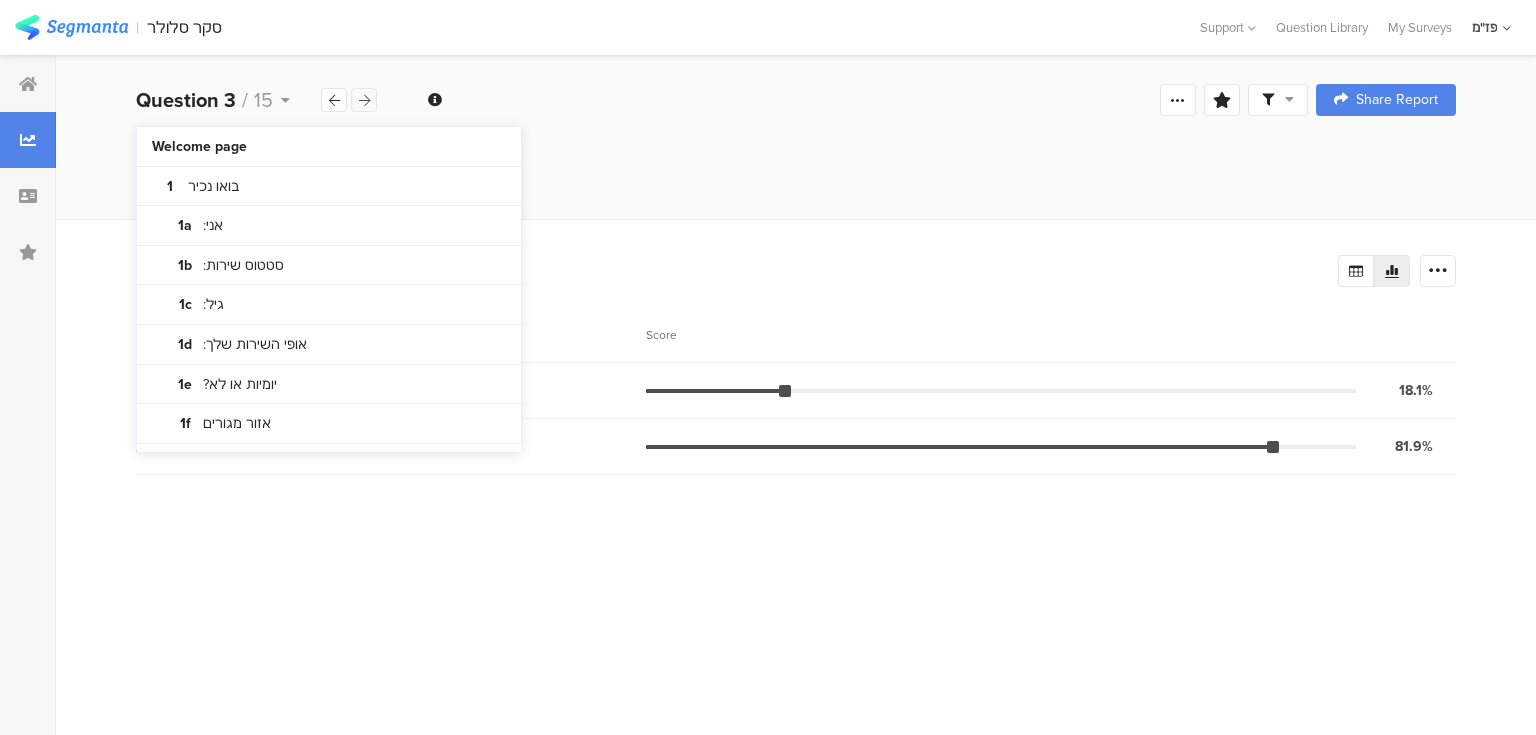 click at bounding box center [364, 100] 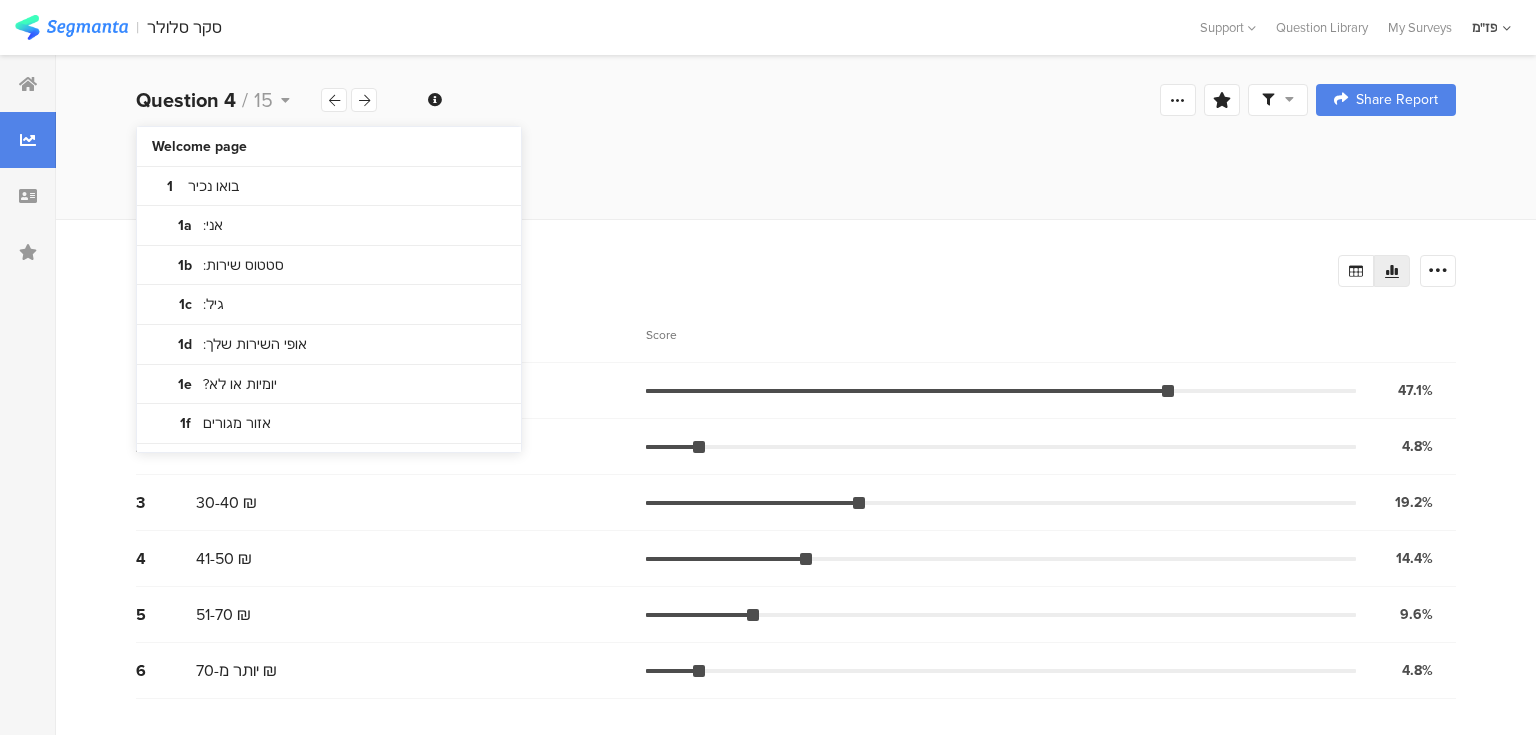 click on "כמה אתה/ההורים משלים בחודש על המנוי שלך?" at bounding box center (796, 148) 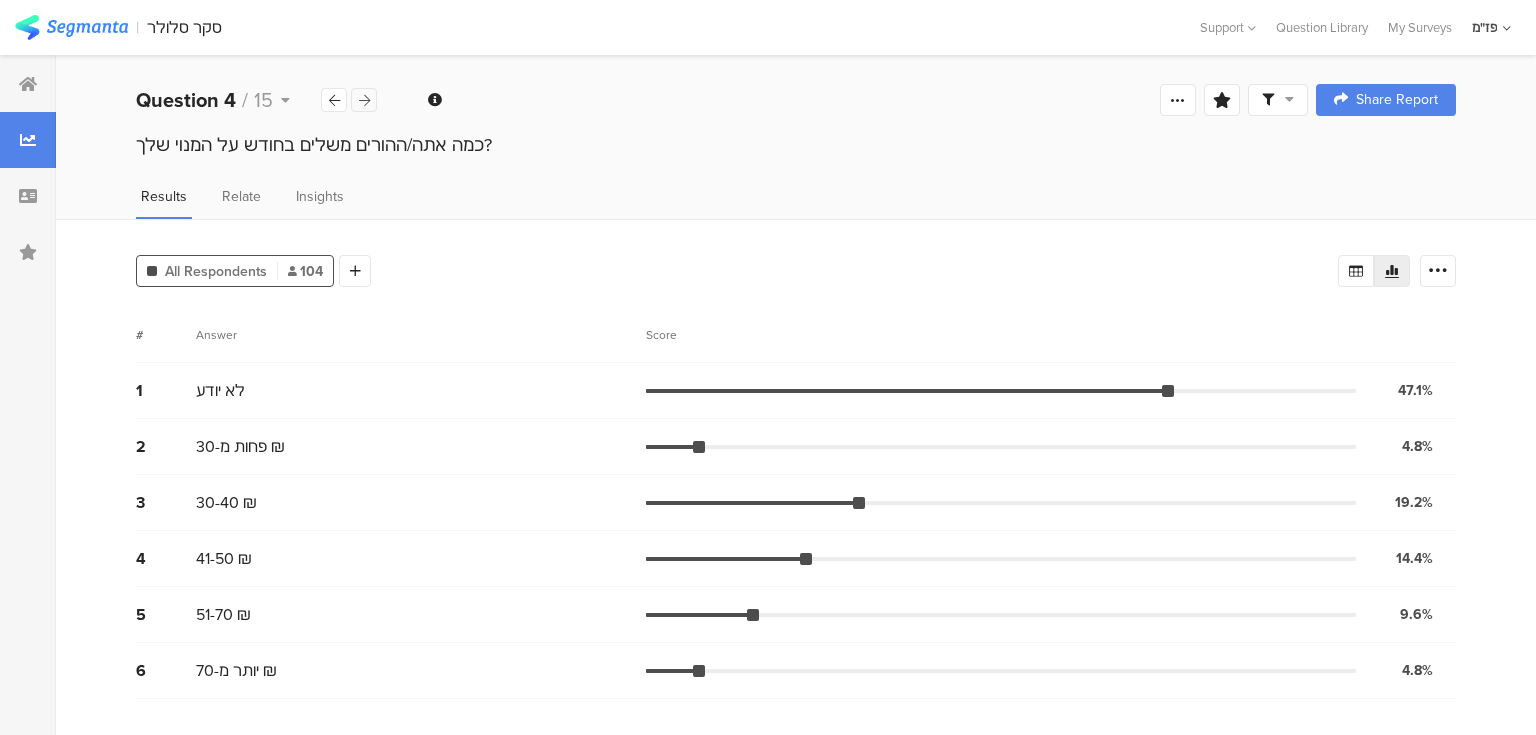 click at bounding box center [364, 100] 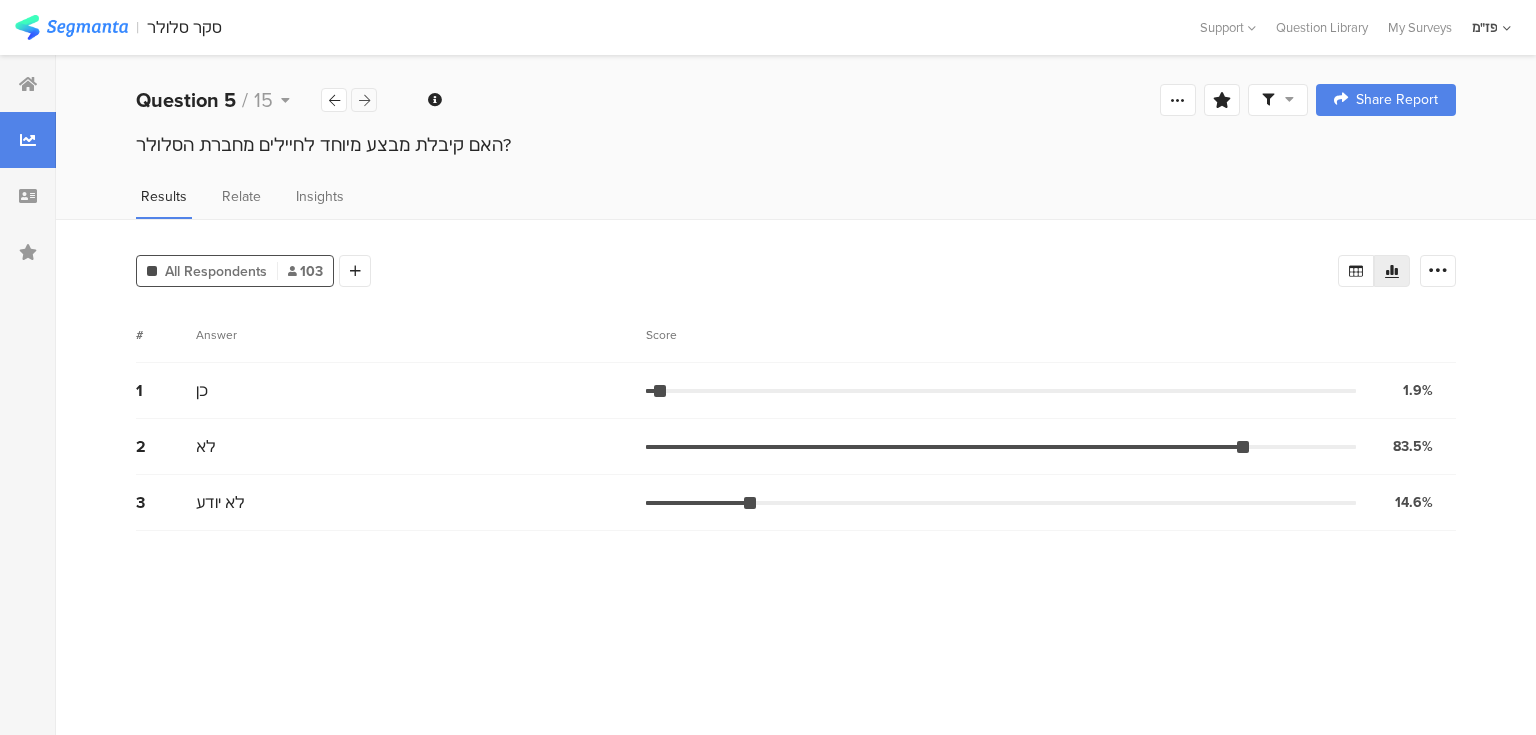 click at bounding box center (364, 100) 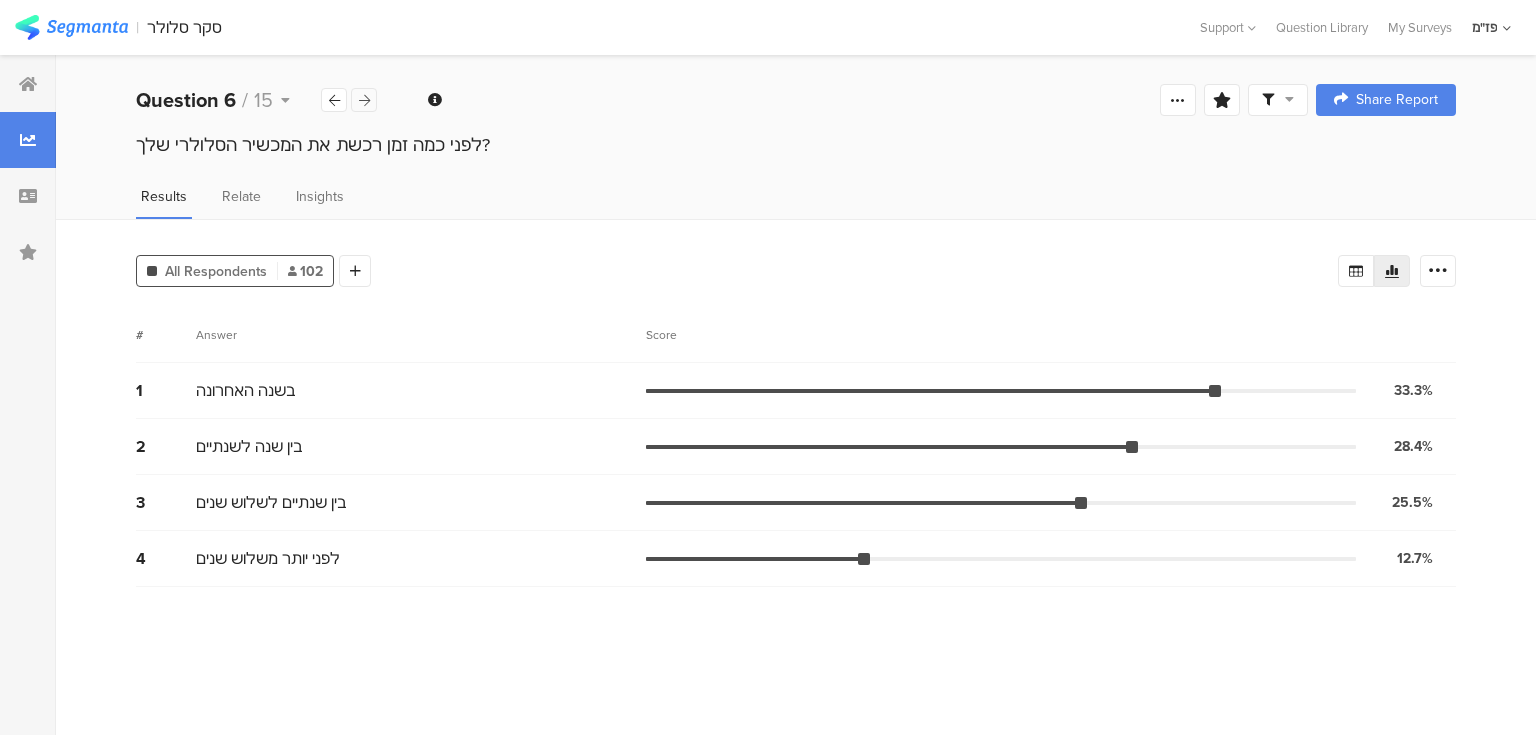 click at bounding box center [364, 100] 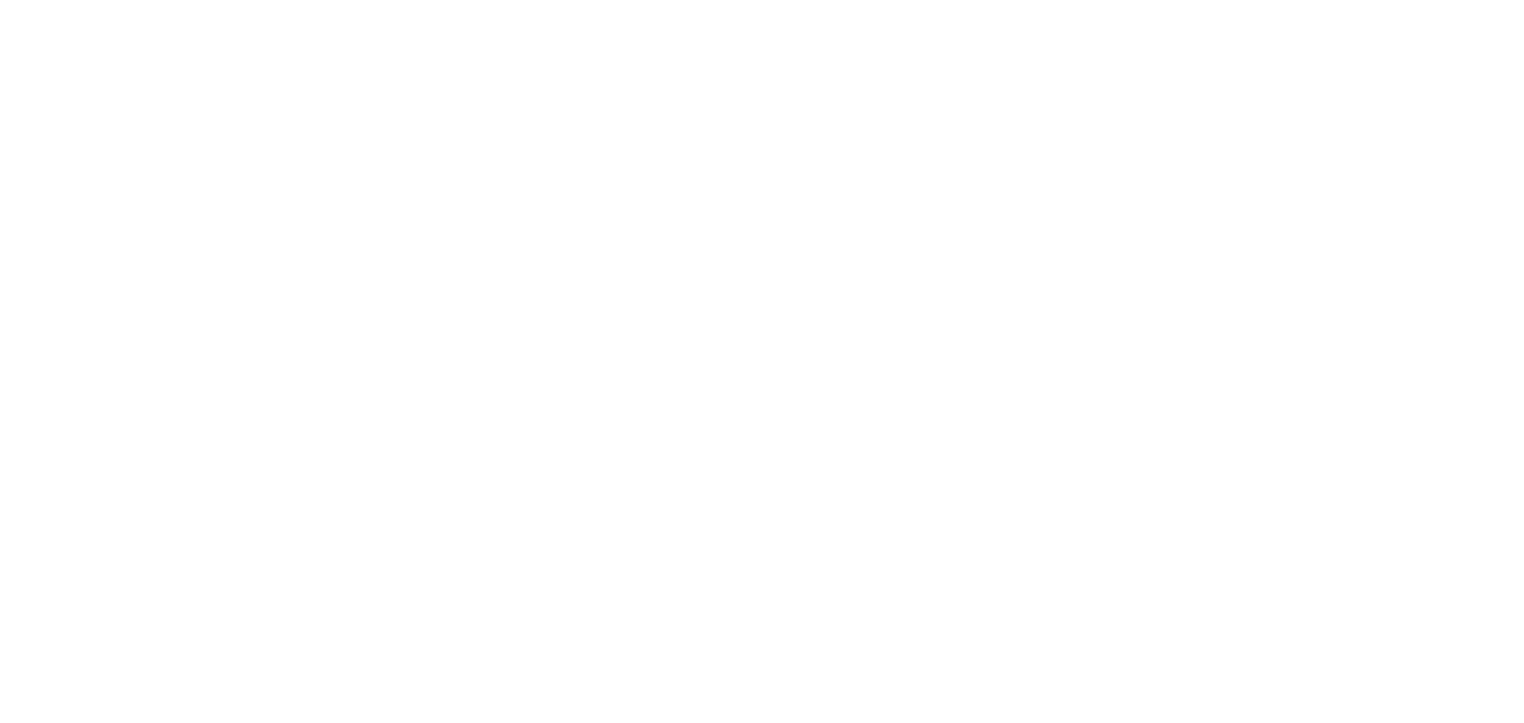 scroll, scrollTop: 0, scrollLeft: 0, axis: both 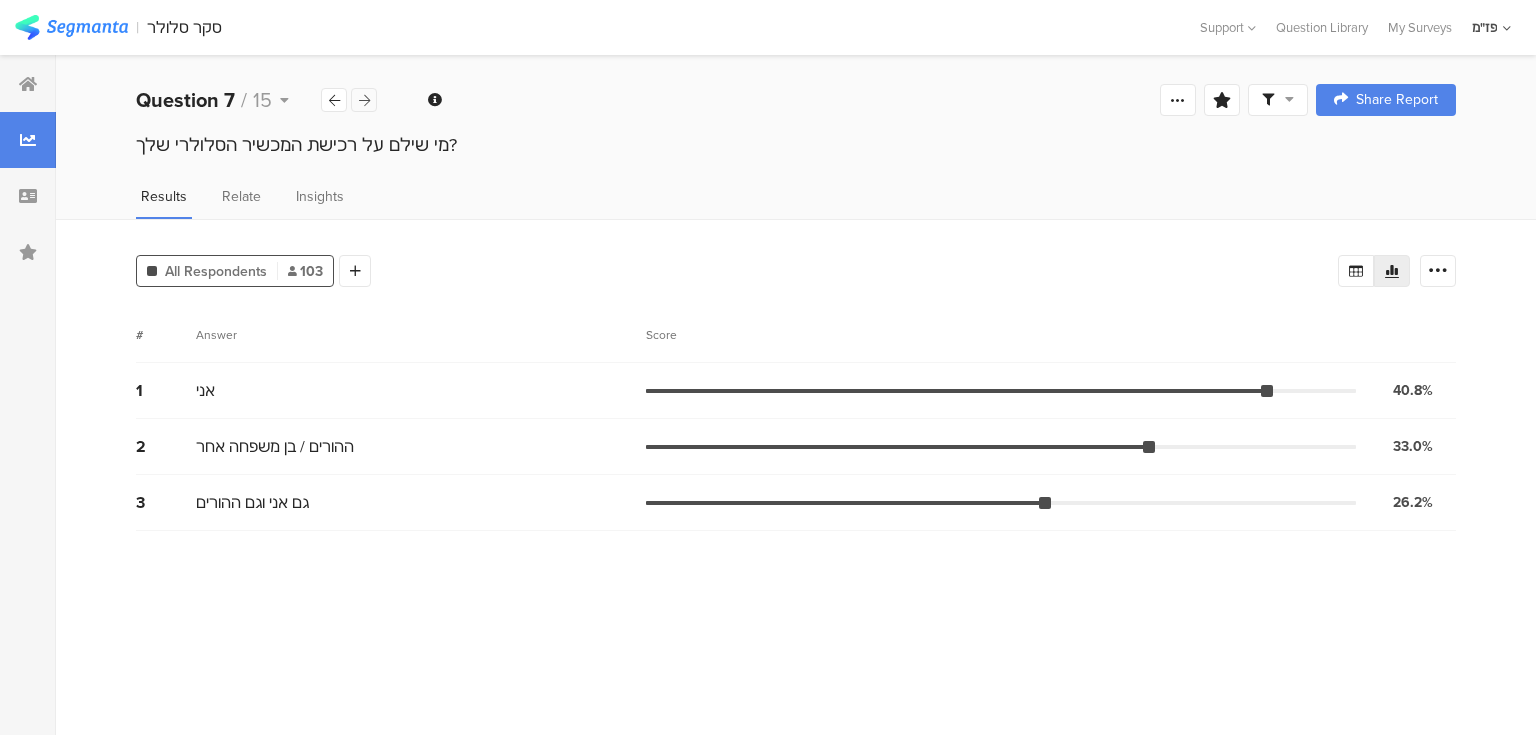 click at bounding box center [364, 100] 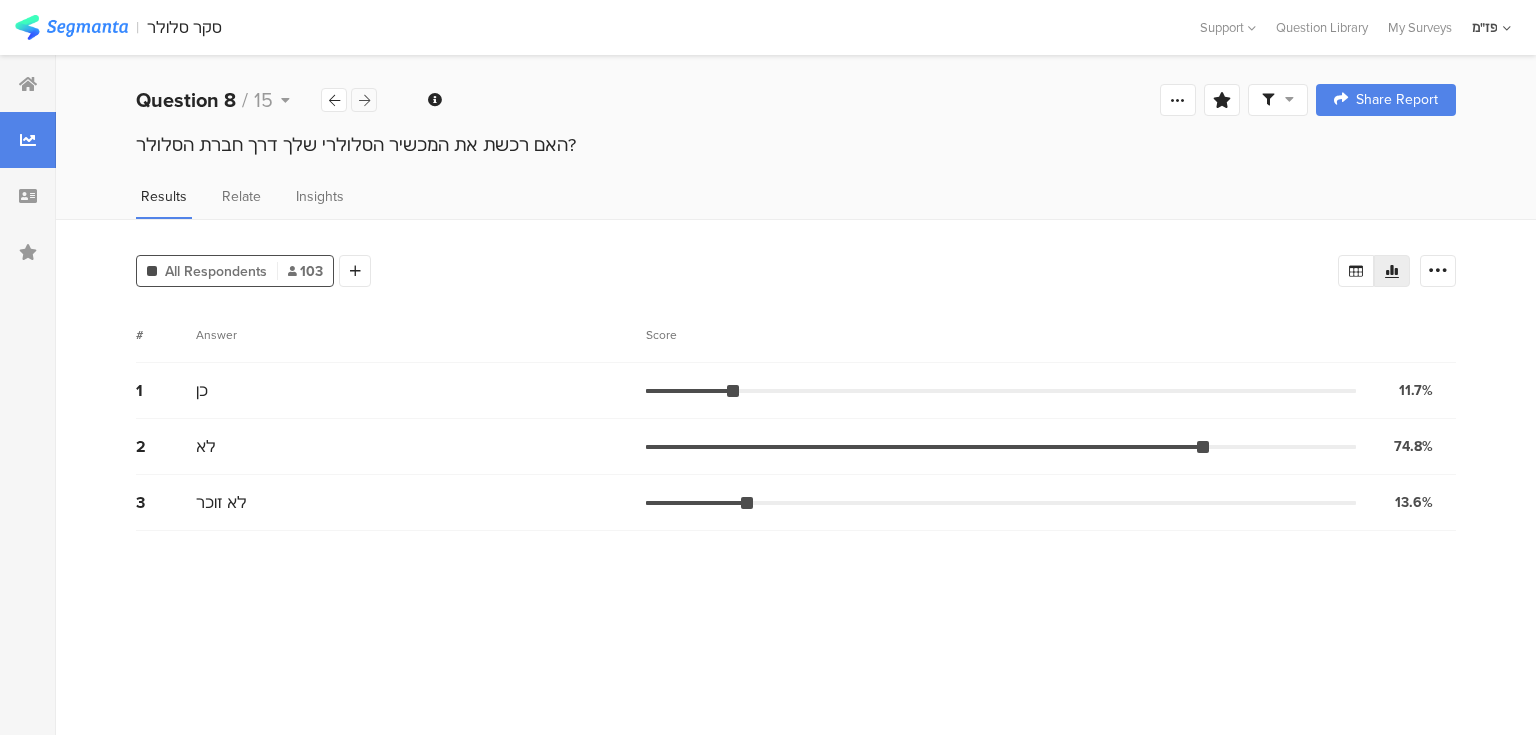 click at bounding box center (364, 100) 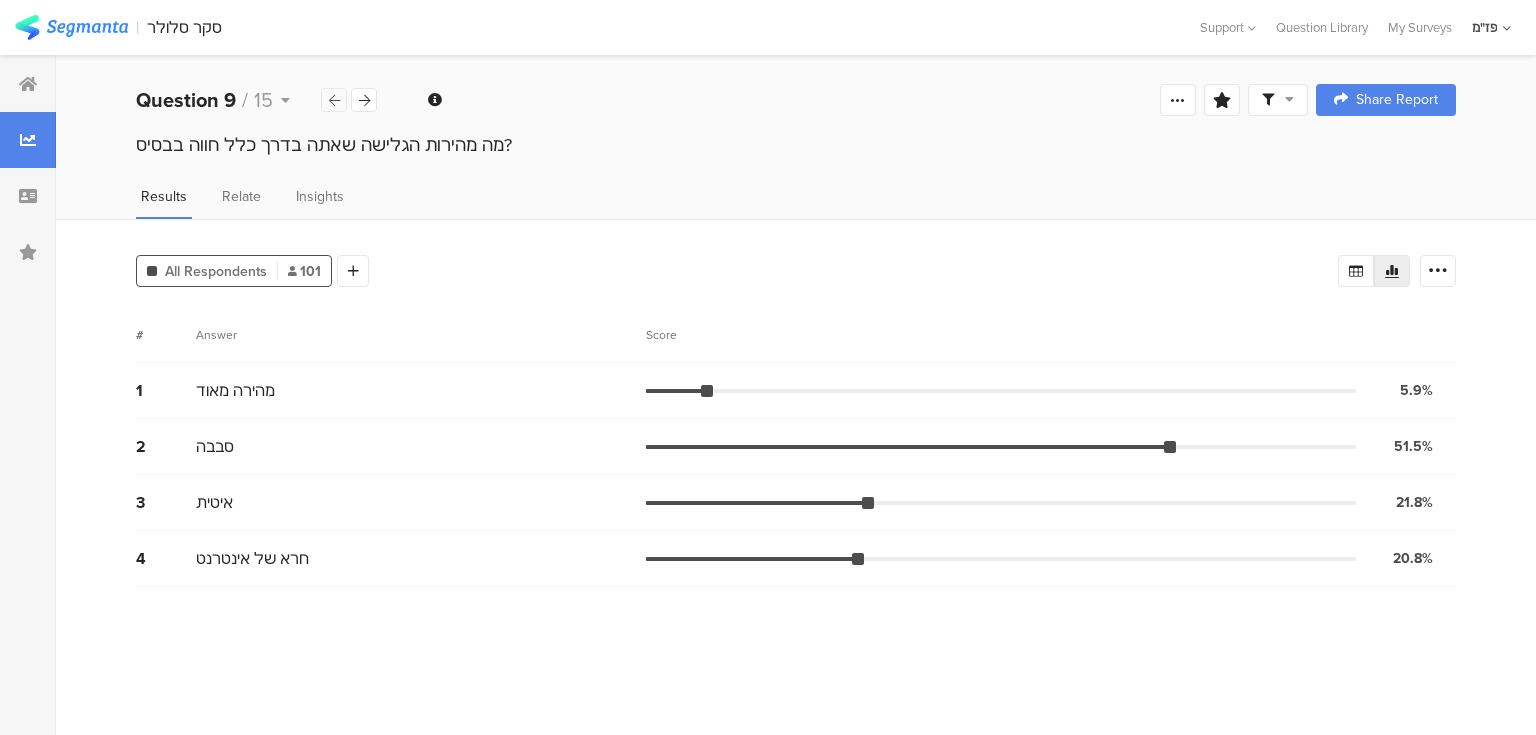 click at bounding box center (334, 100) 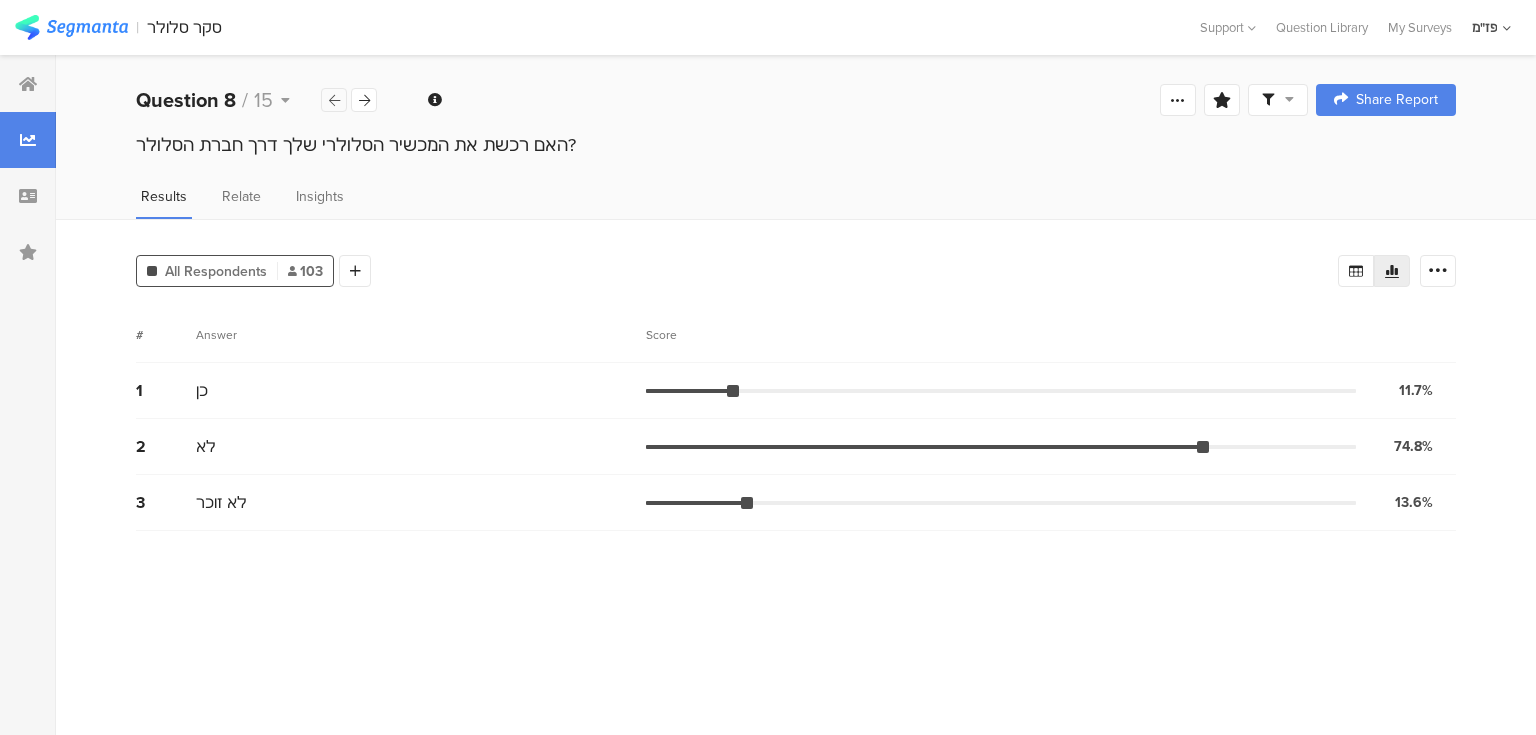 click at bounding box center [334, 100] 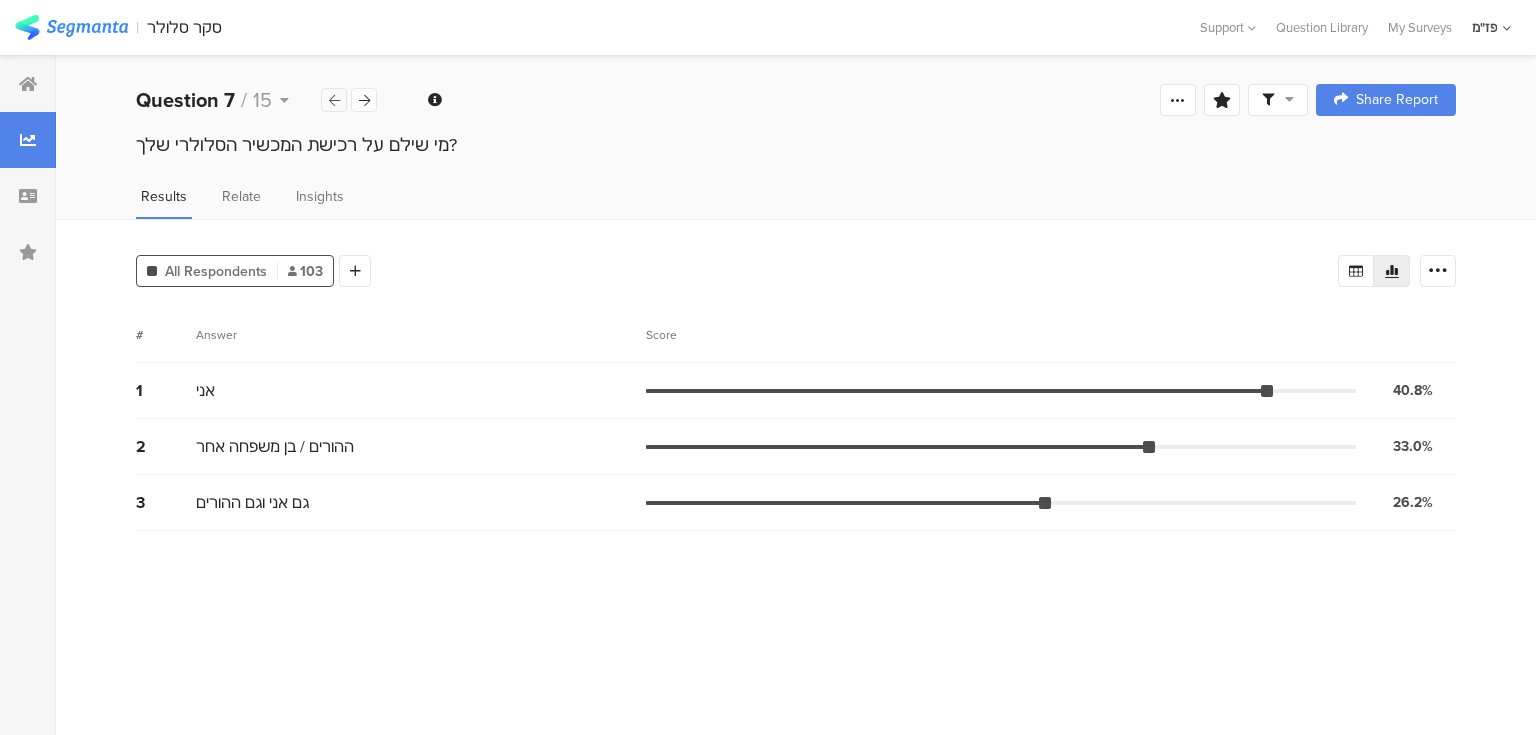 click at bounding box center [334, 100] 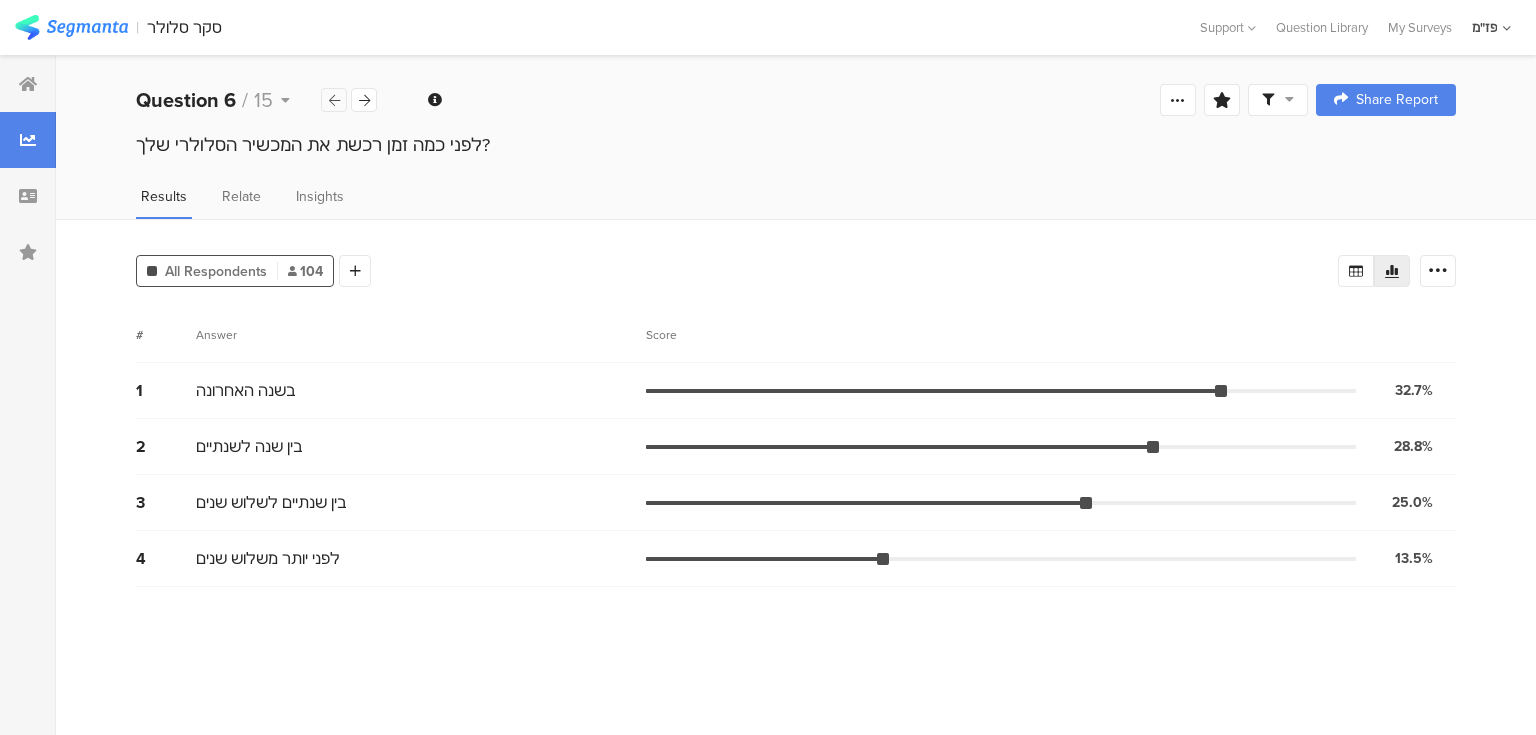 click at bounding box center (334, 100) 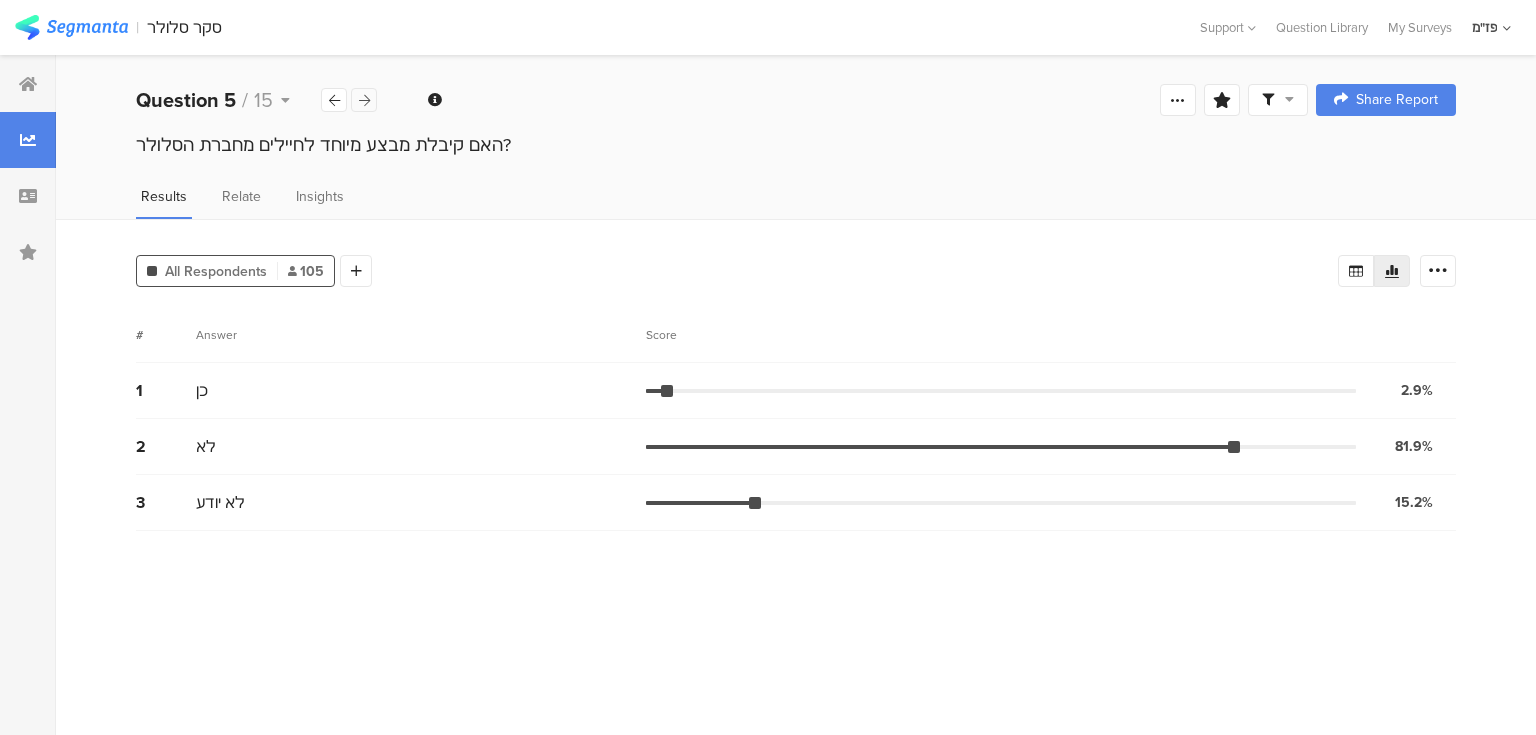 click at bounding box center [364, 100] 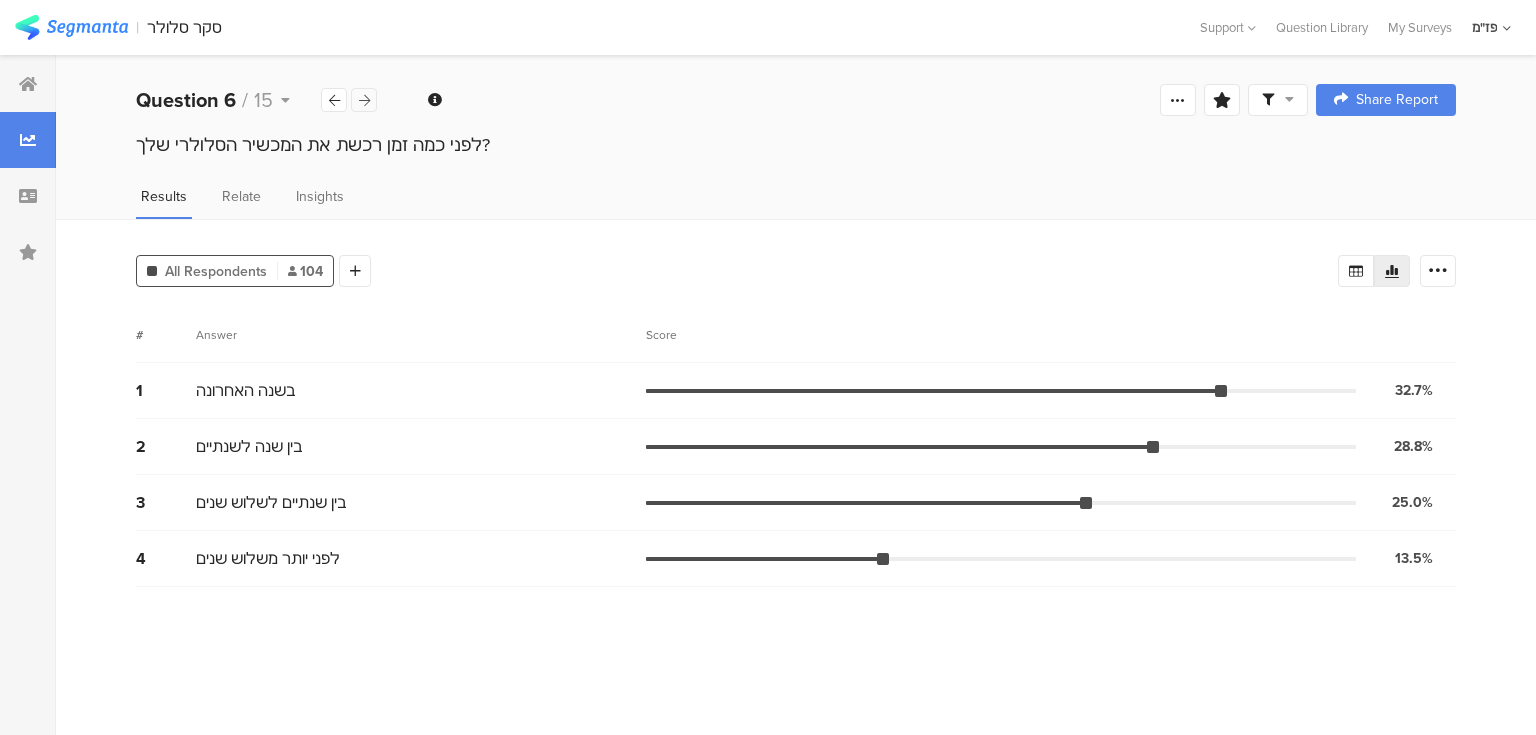 click at bounding box center (364, 100) 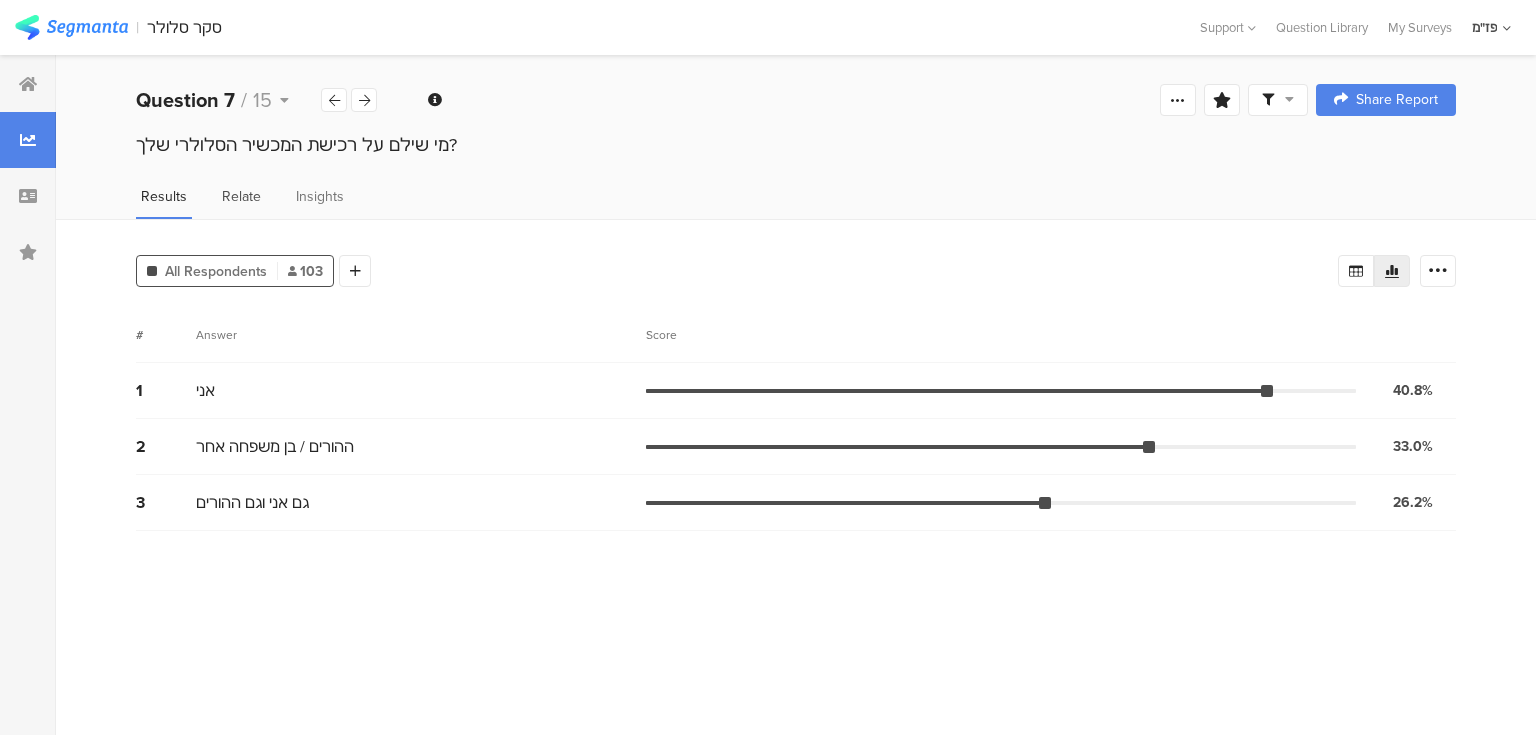 click on "Relate" at bounding box center [241, 196] 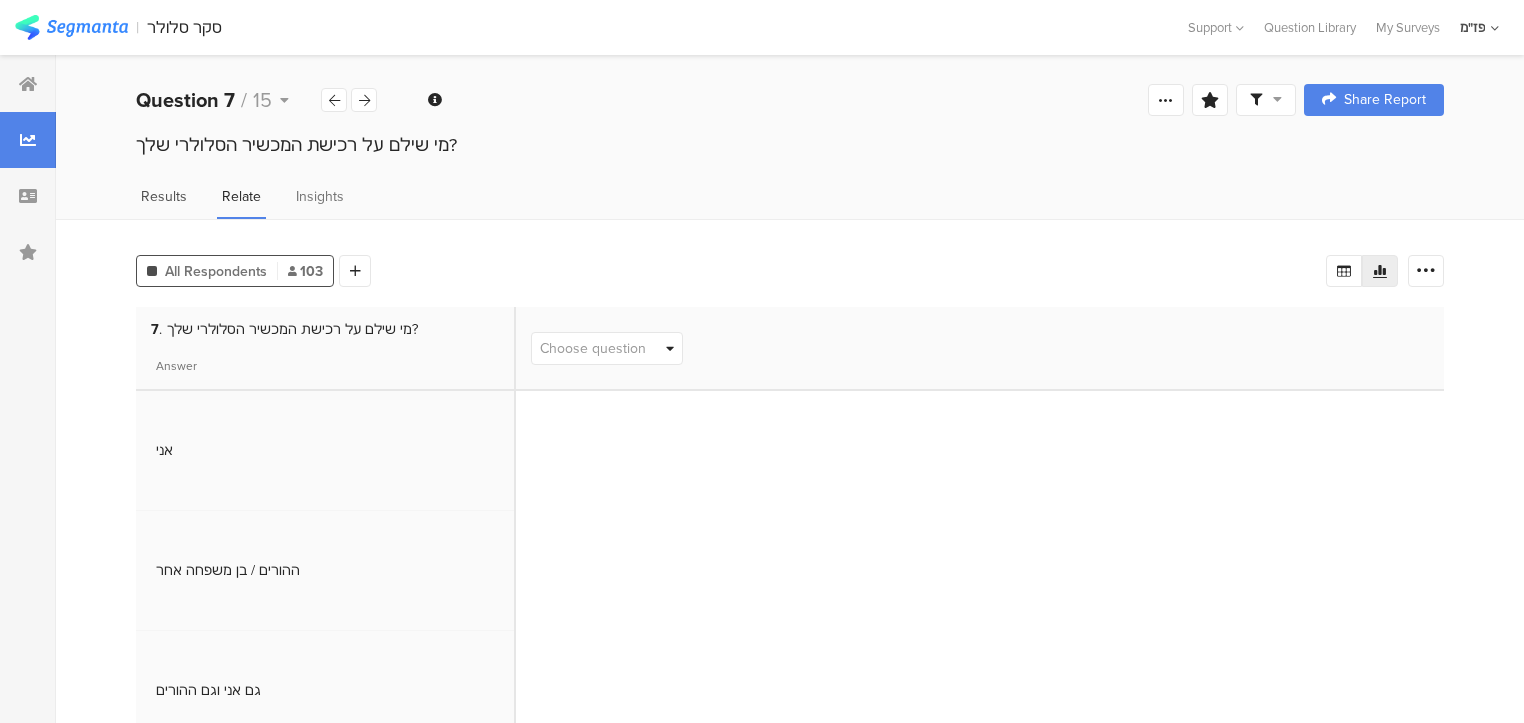 click on "Results" at bounding box center [164, 202] 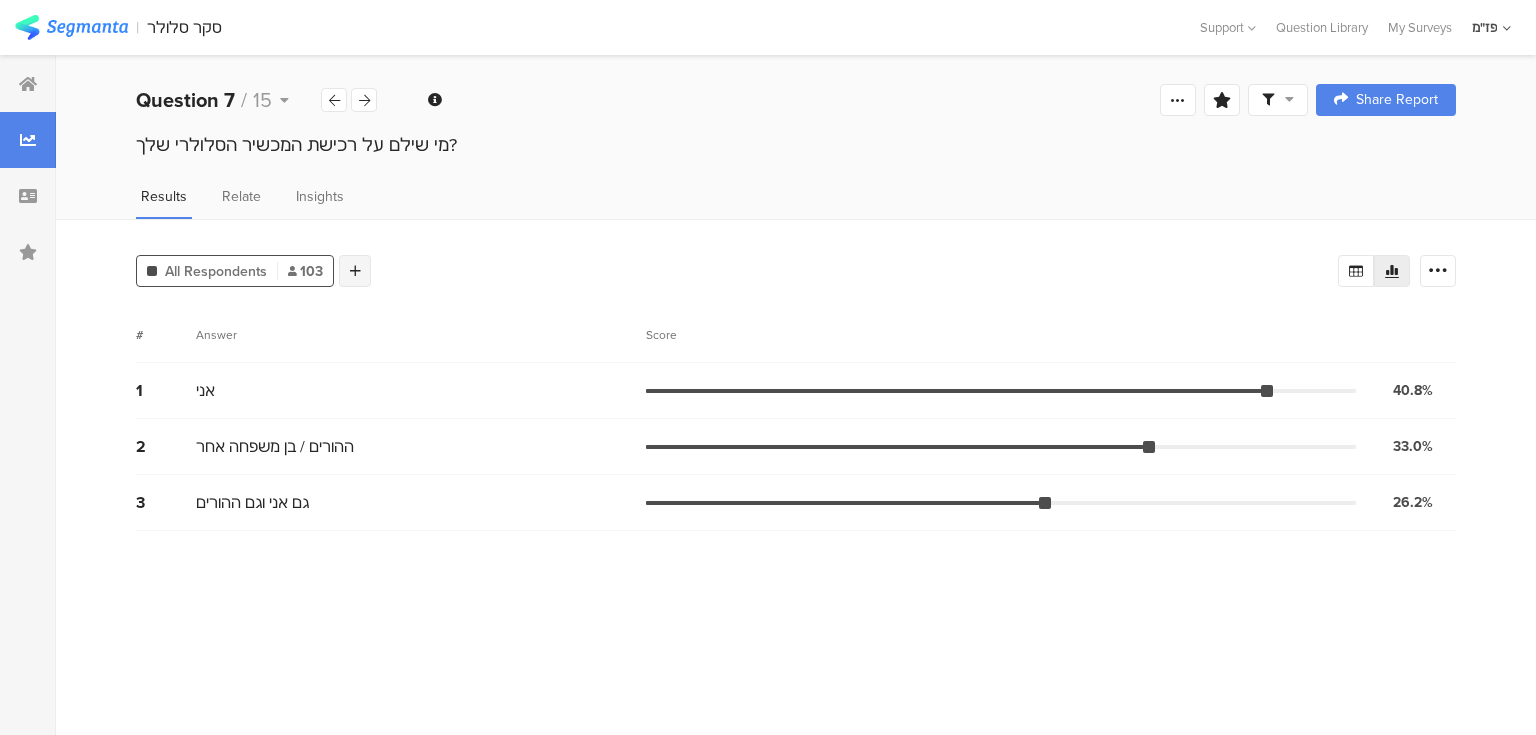 click at bounding box center [355, 271] 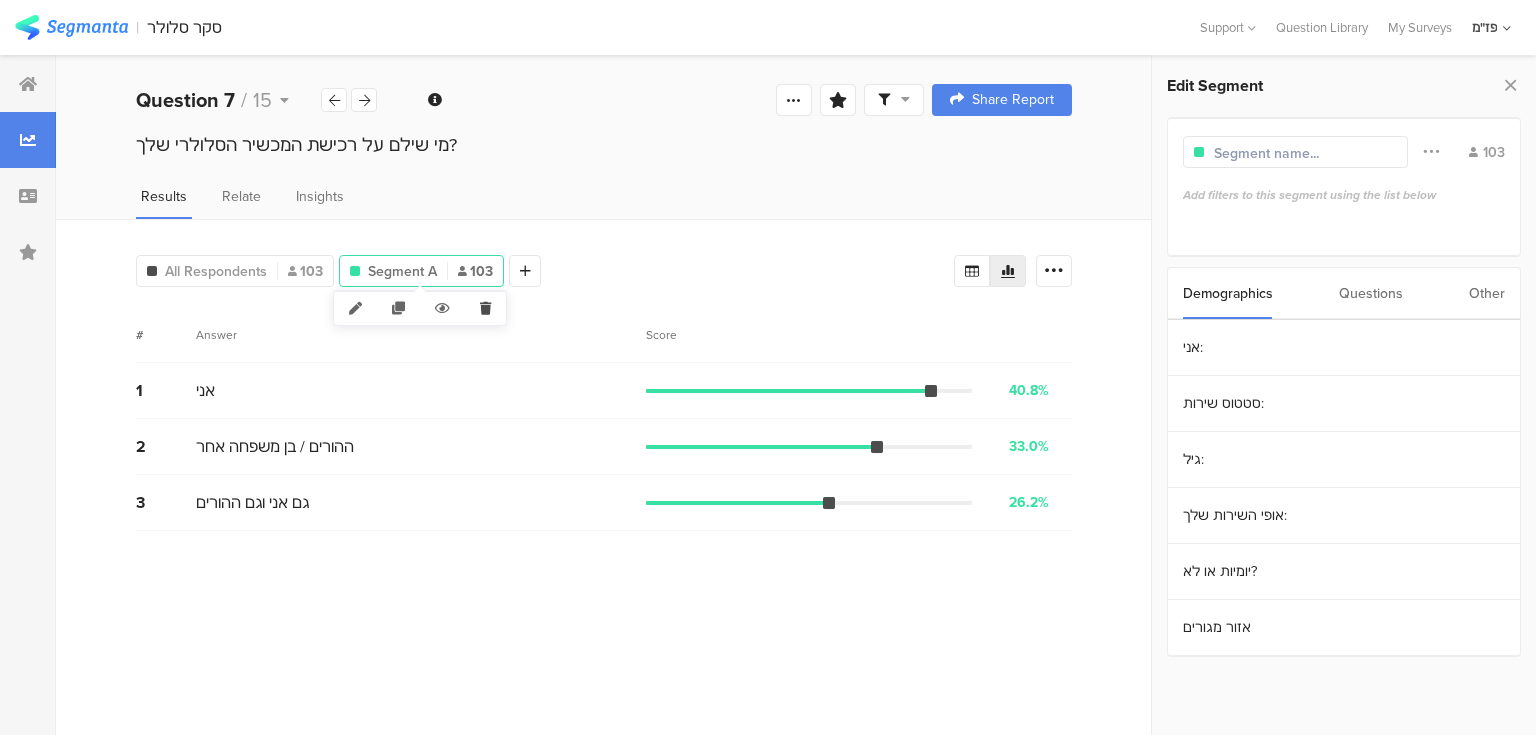 click at bounding box center [485, 308] 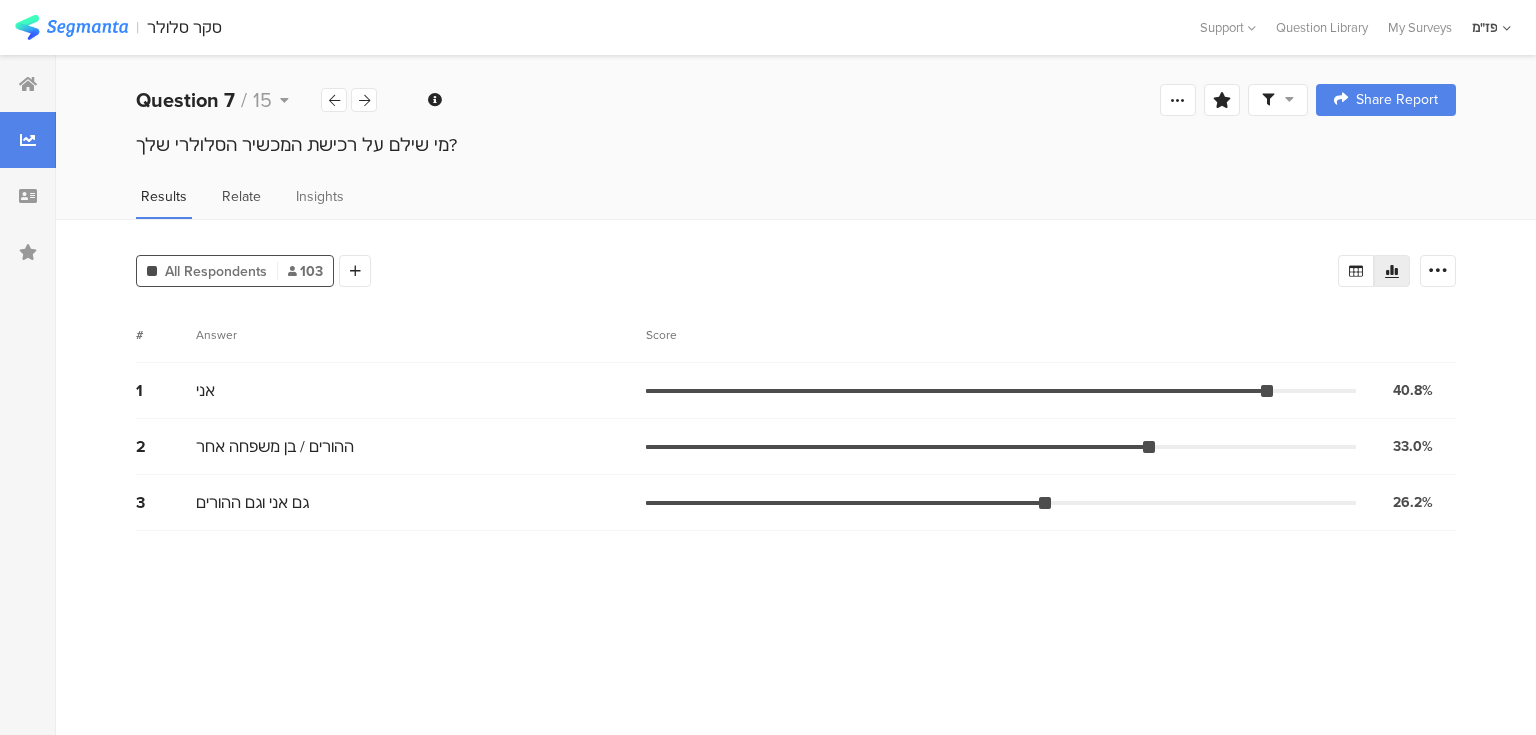 click on "Relate" at bounding box center [241, 202] 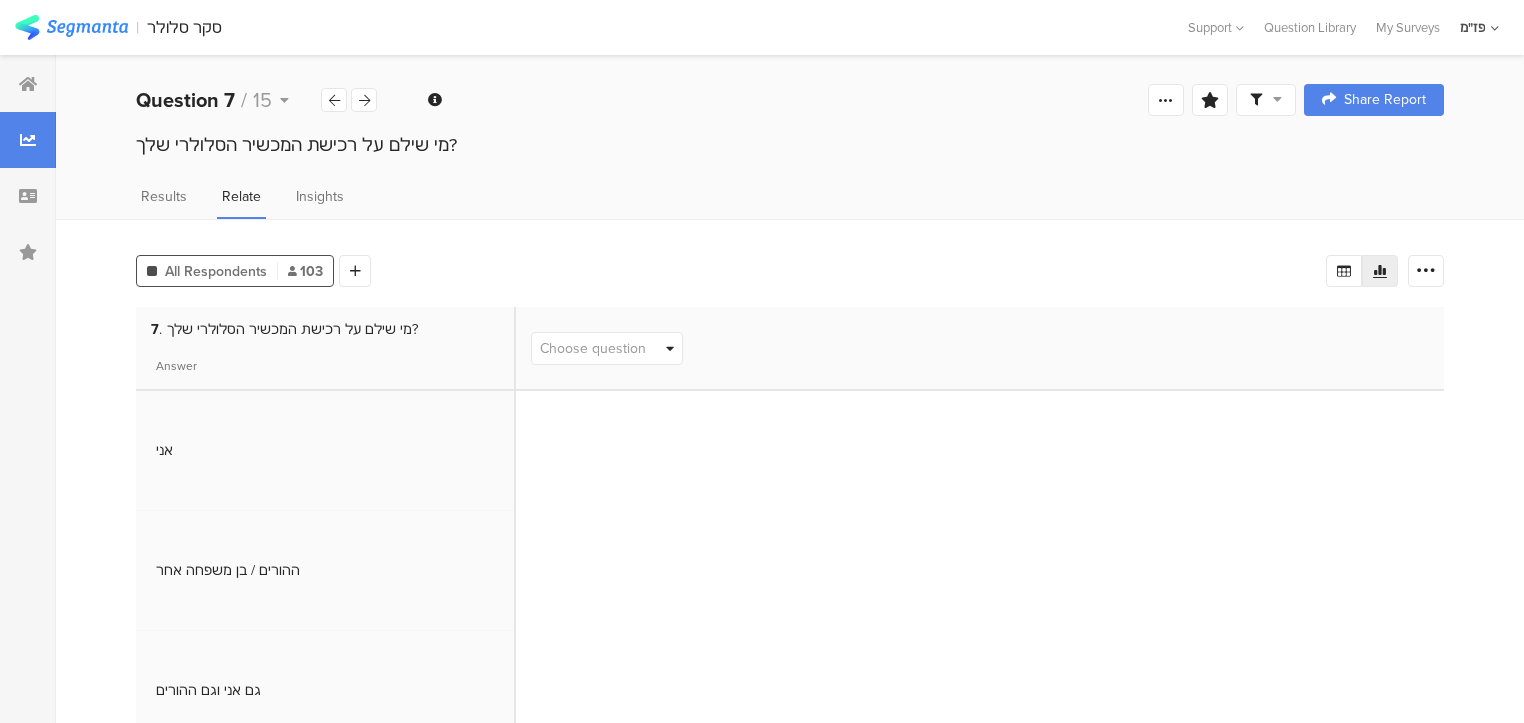 click on "Choose question" at bounding box center [593, 348] 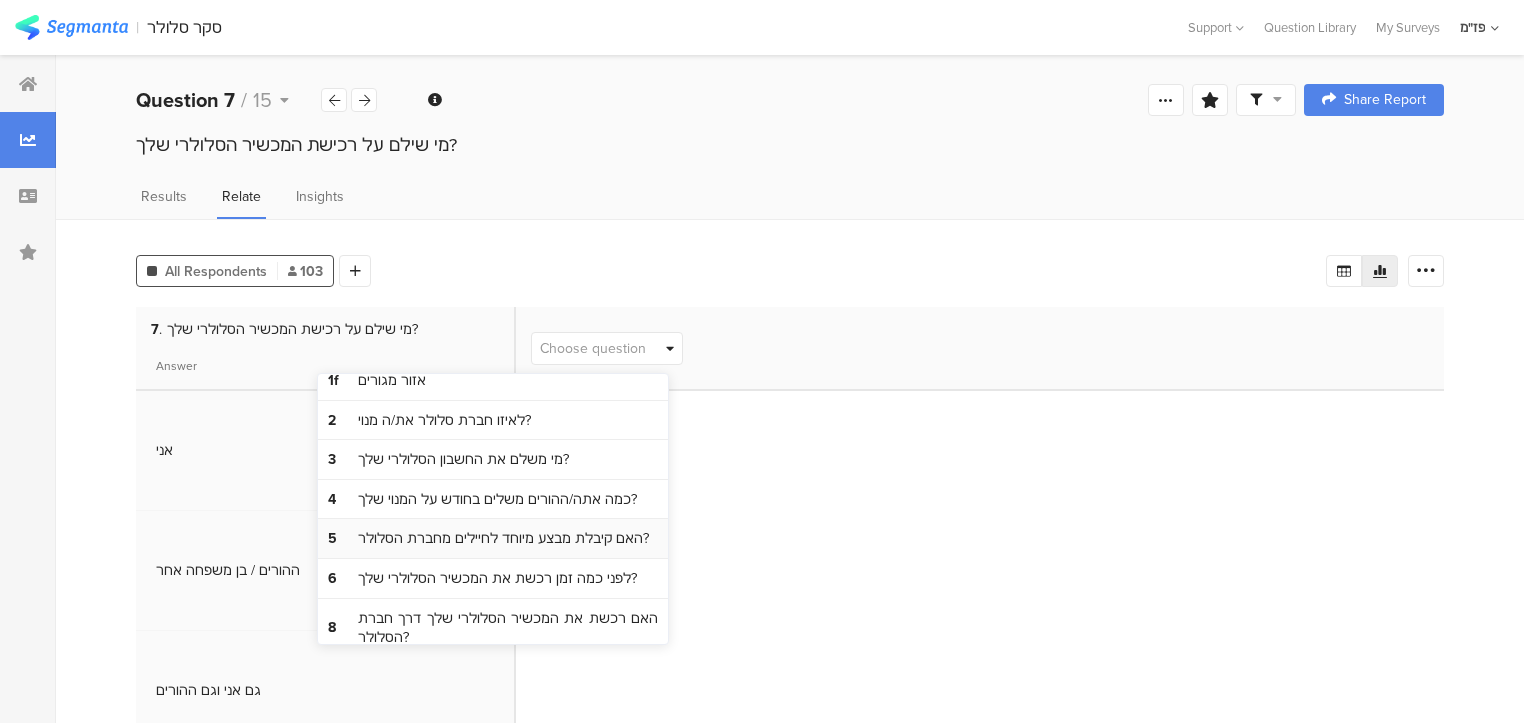 scroll, scrollTop: 240, scrollLeft: 0, axis: vertical 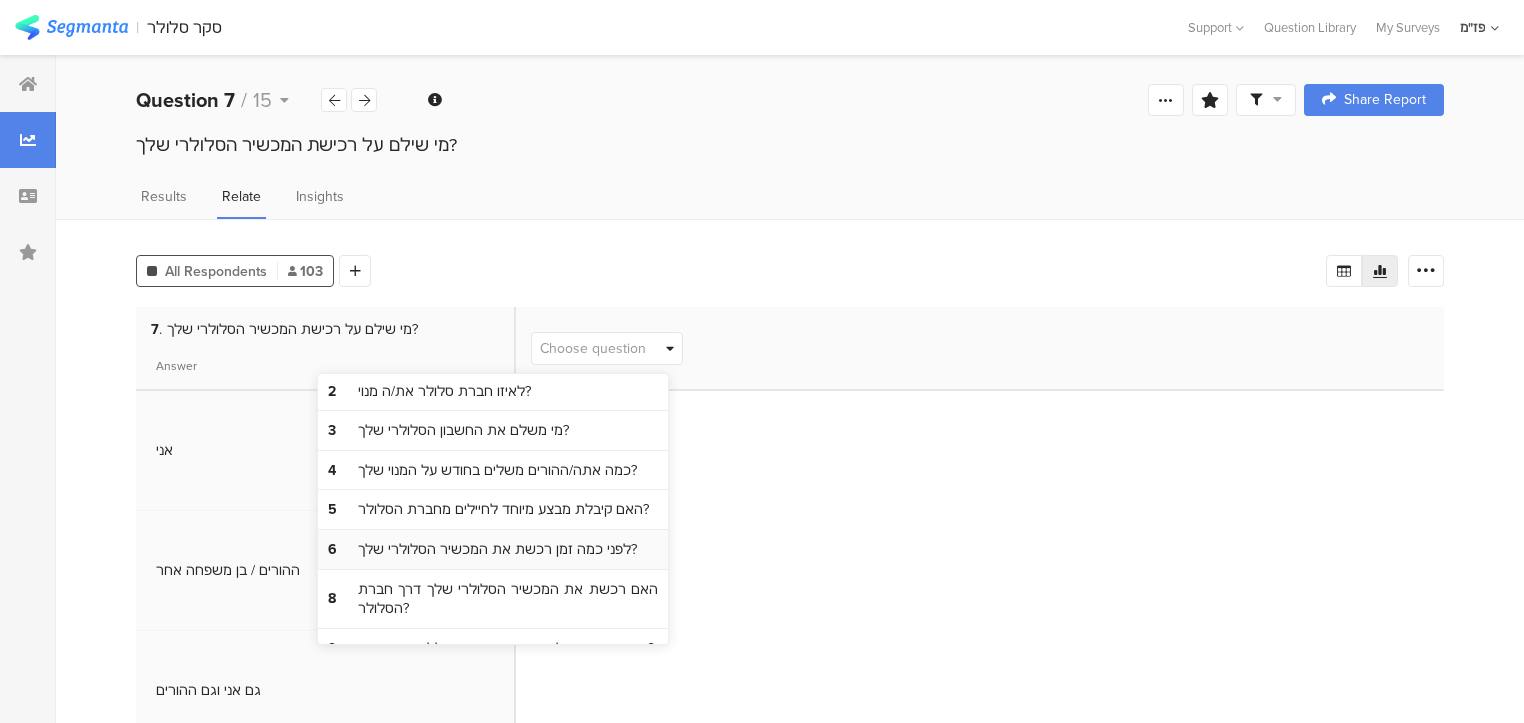 click on "לפני כמה זמן רכשת את המכשיר הסלולרי שלך?" at bounding box center (497, 550) 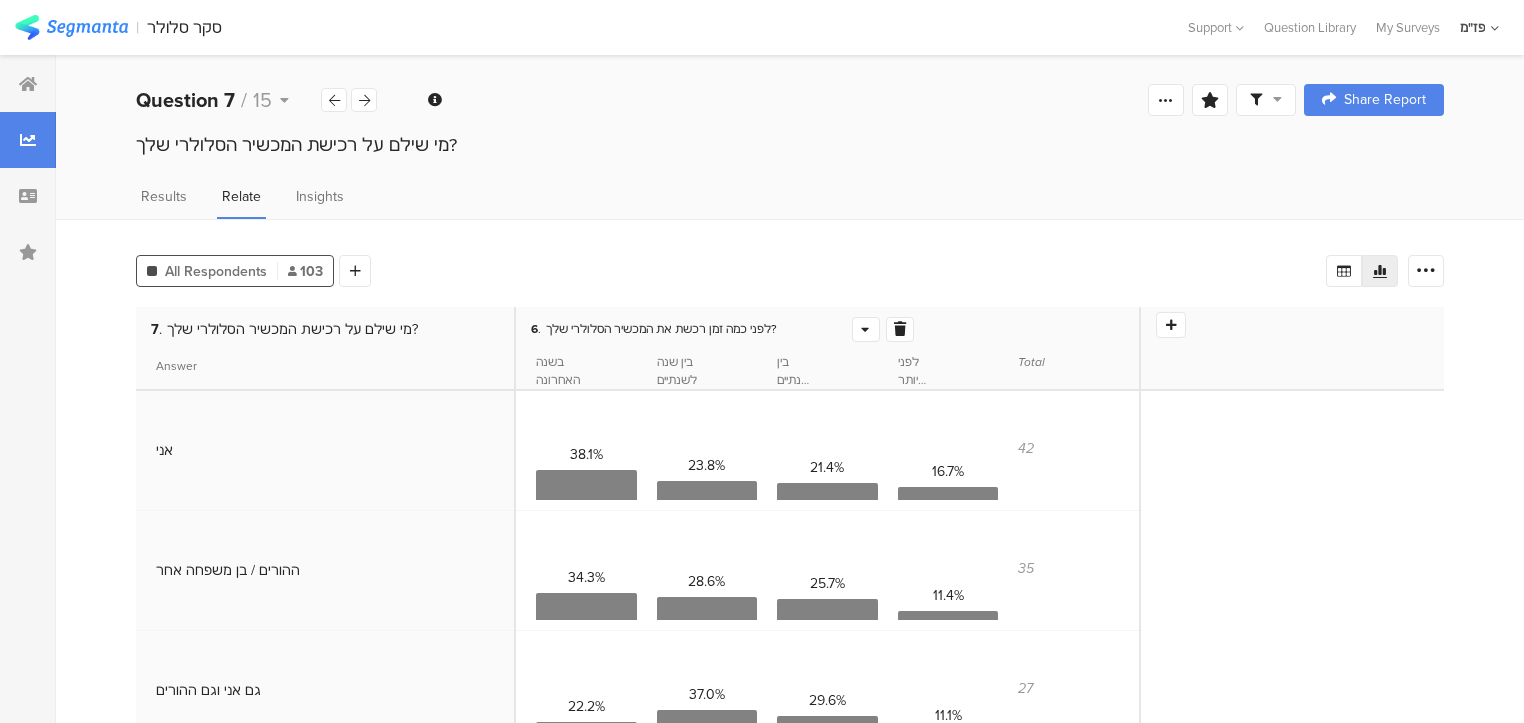 click on "All Respondents       103
Add Segment" at bounding box center [731, 267] 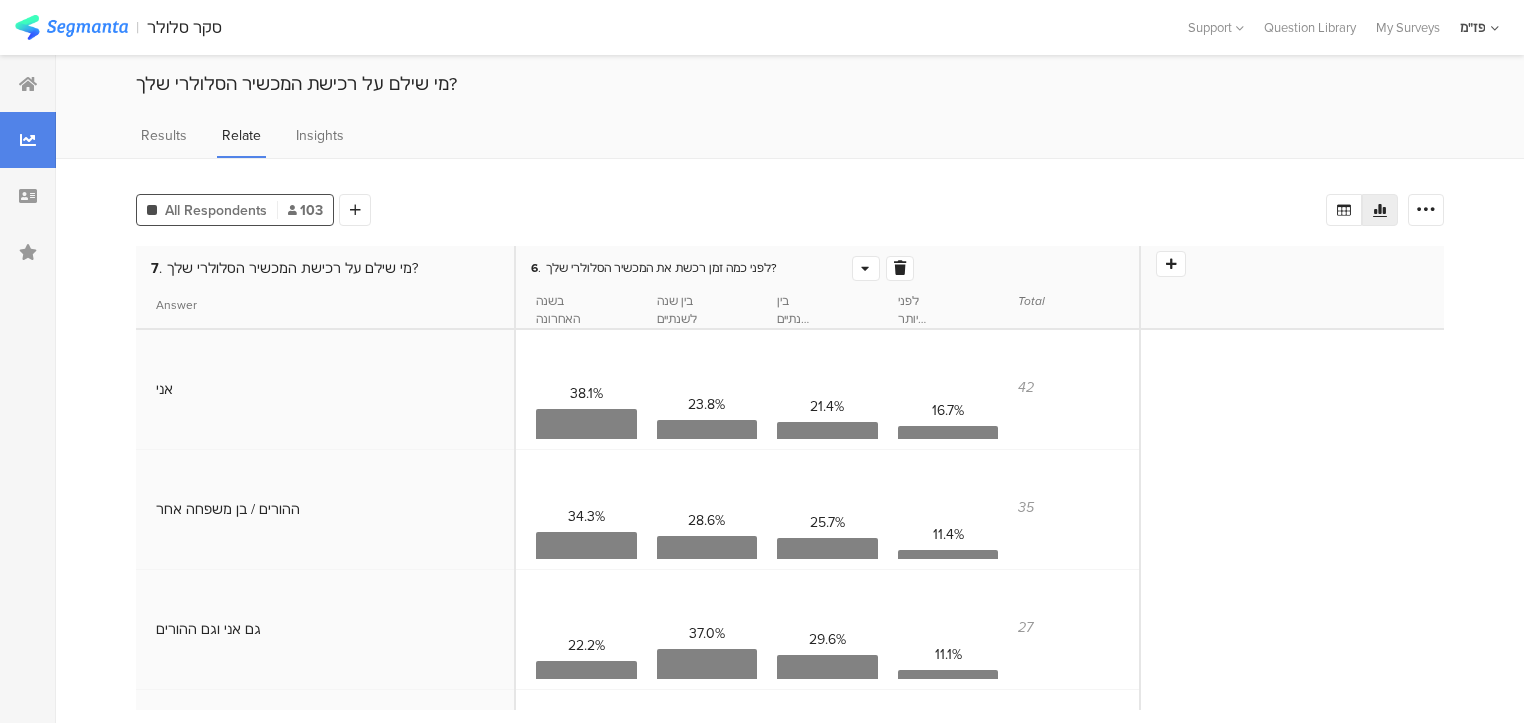 scroll, scrollTop: 80, scrollLeft: 0, axis: vertical 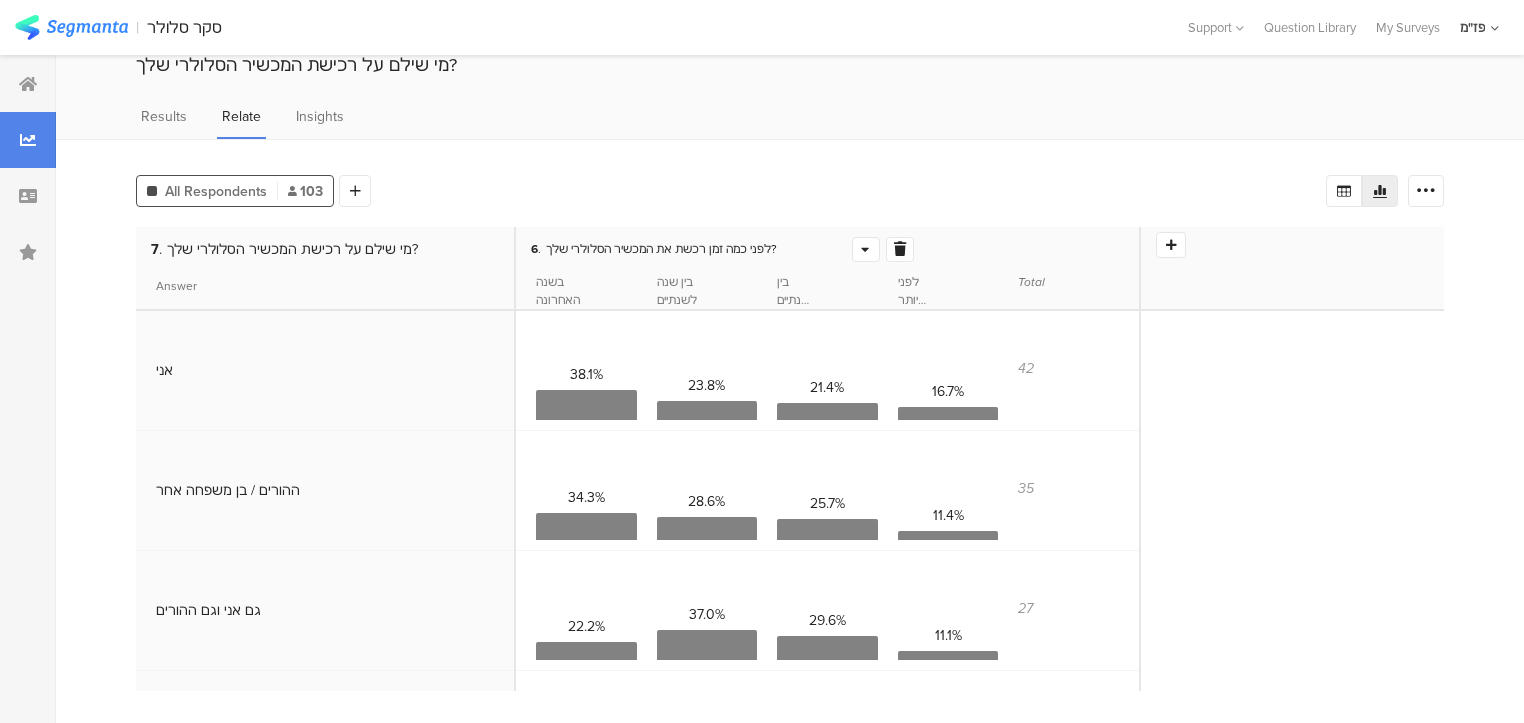 click on "בשנה האחרונה" at bounding box center (558, 291) 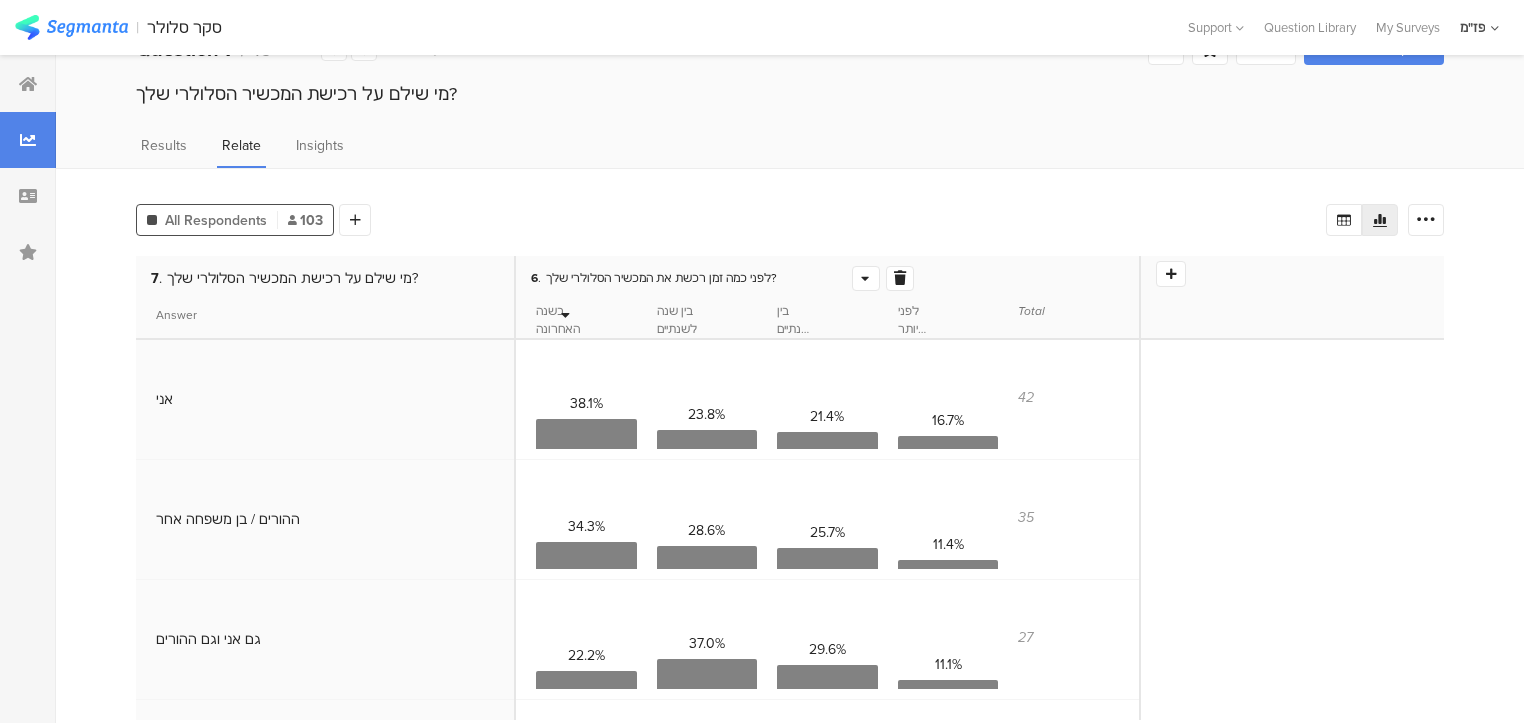scroll, scrollTop: 0, scrollLeft: 0, axis: both 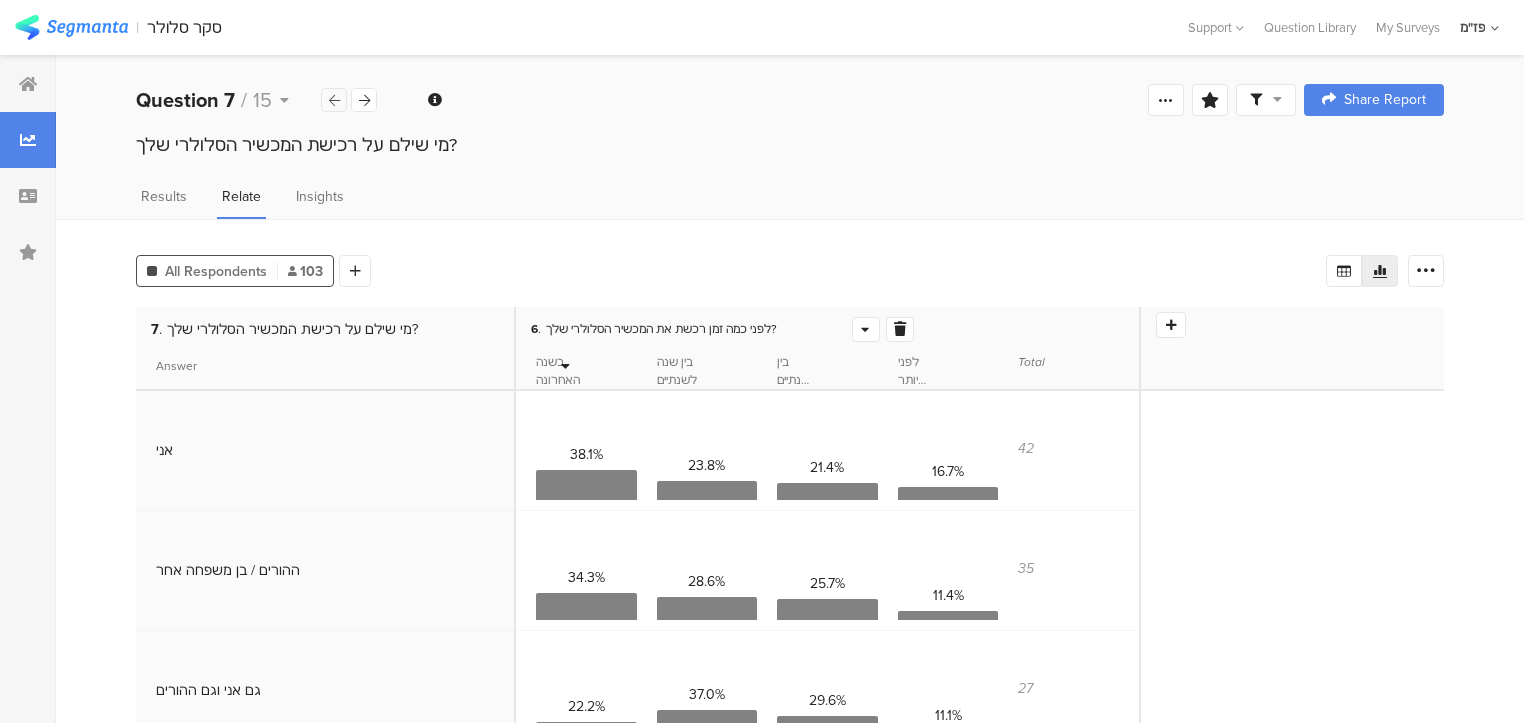 click at bounding box center [334, 100] 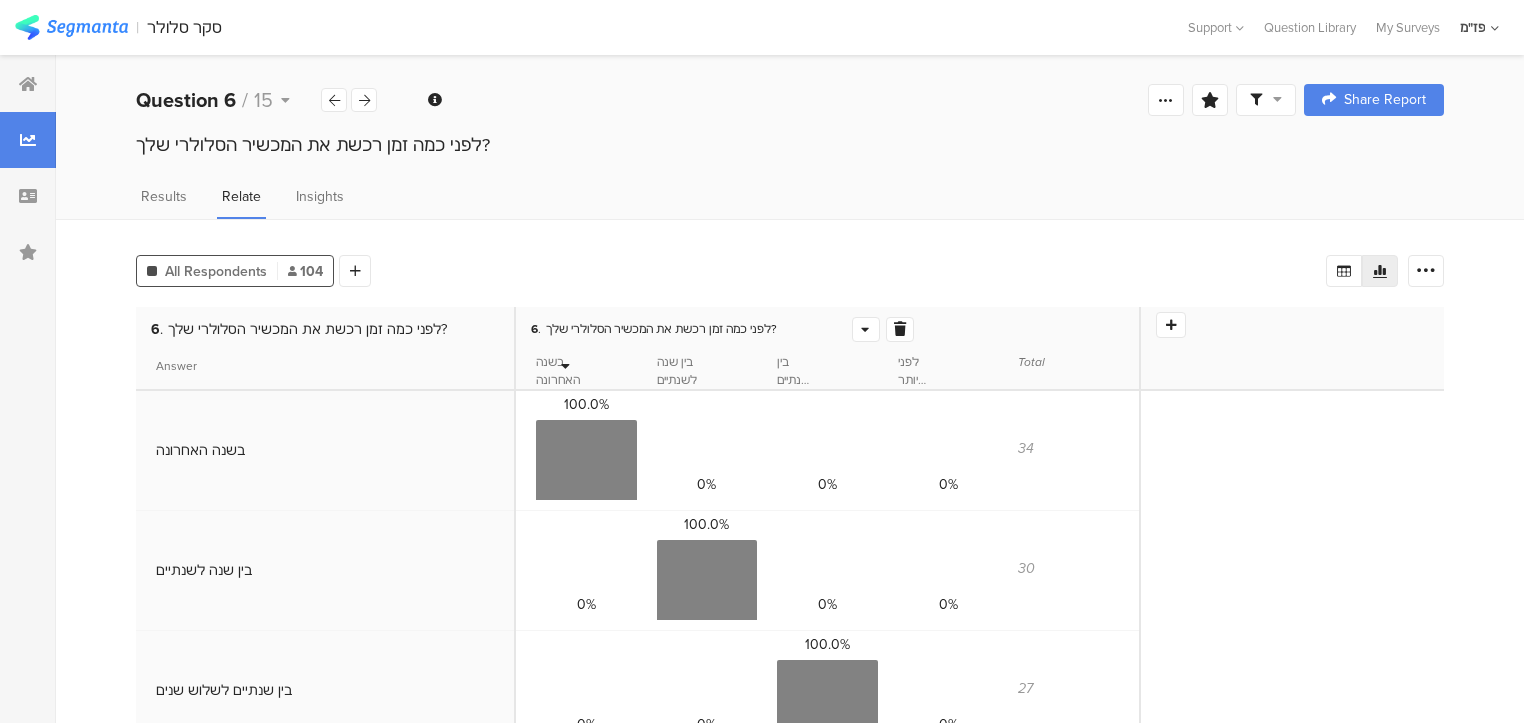 click on "לפני כמה זמן רכשת את המכשיר הסלולרי שלך?" at bounding box center [661, 329] 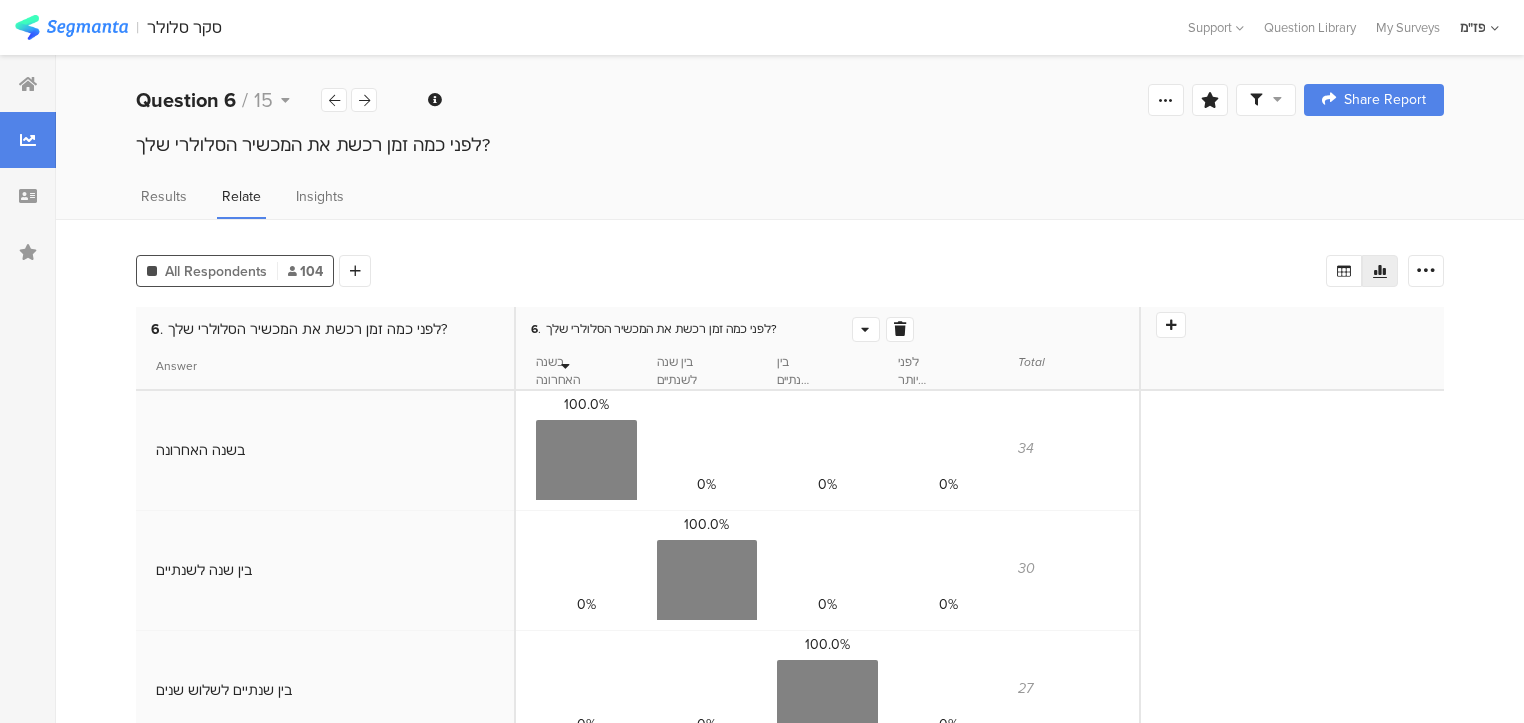 click on "Relate" at bounding box center [241, 196] 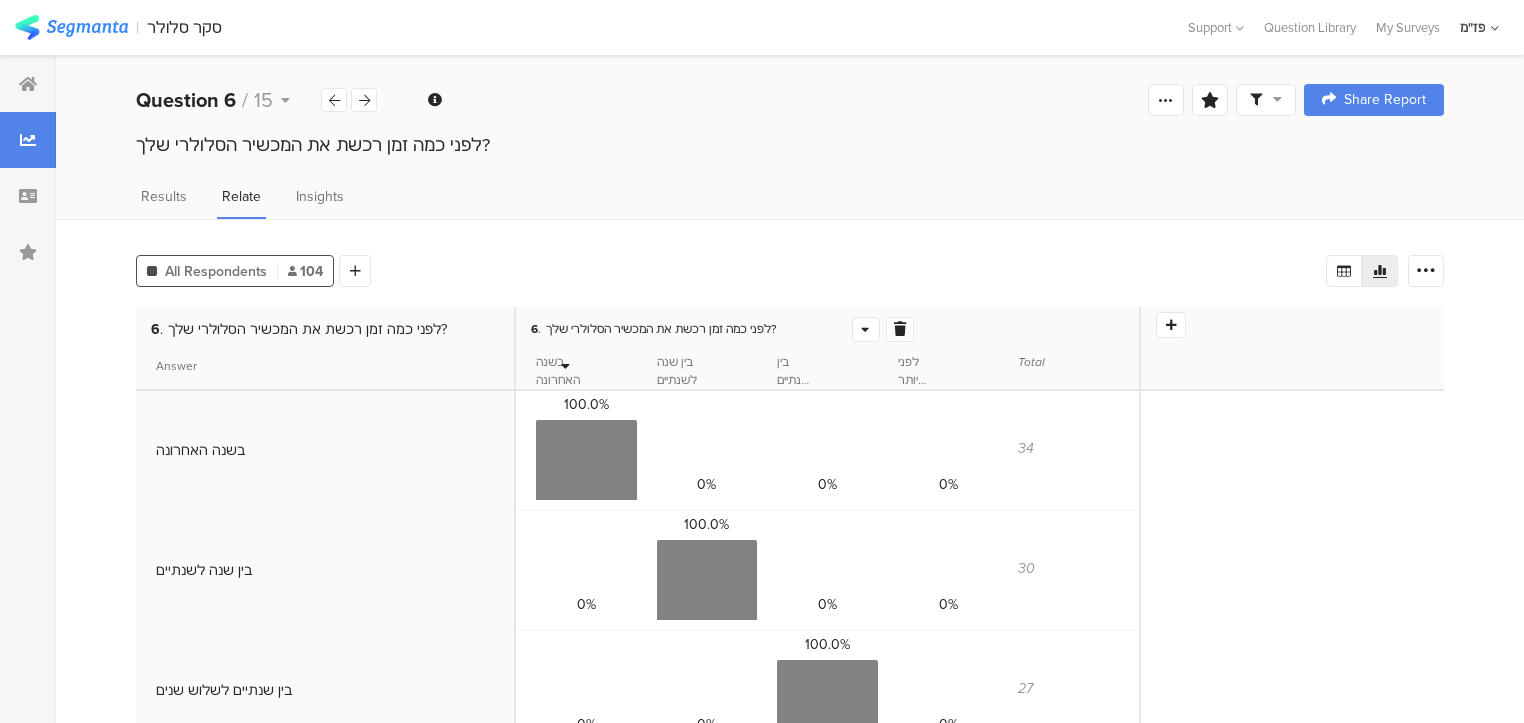 click at bounding box center [866, 329] 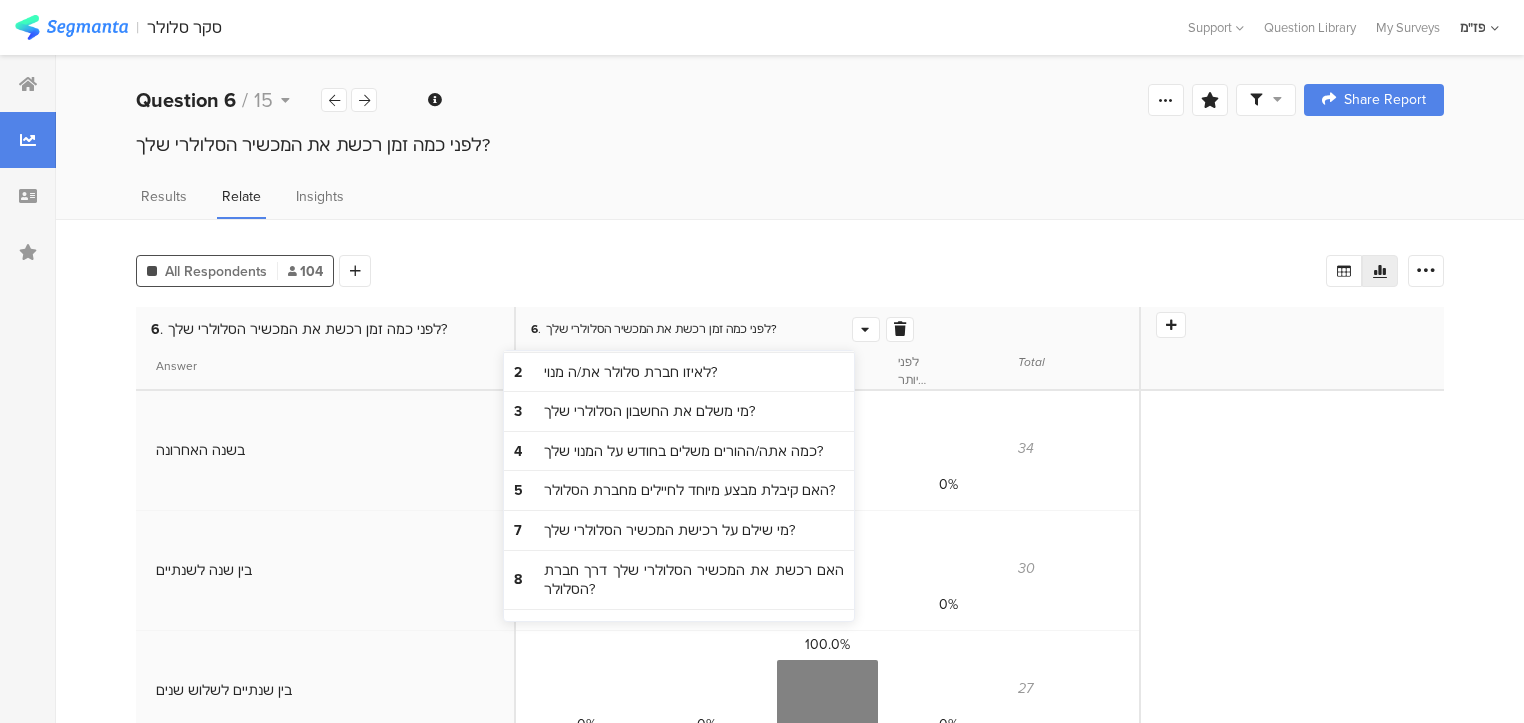 scroll, scrollTop: 240, scrollLeft: 0, axis: vertical 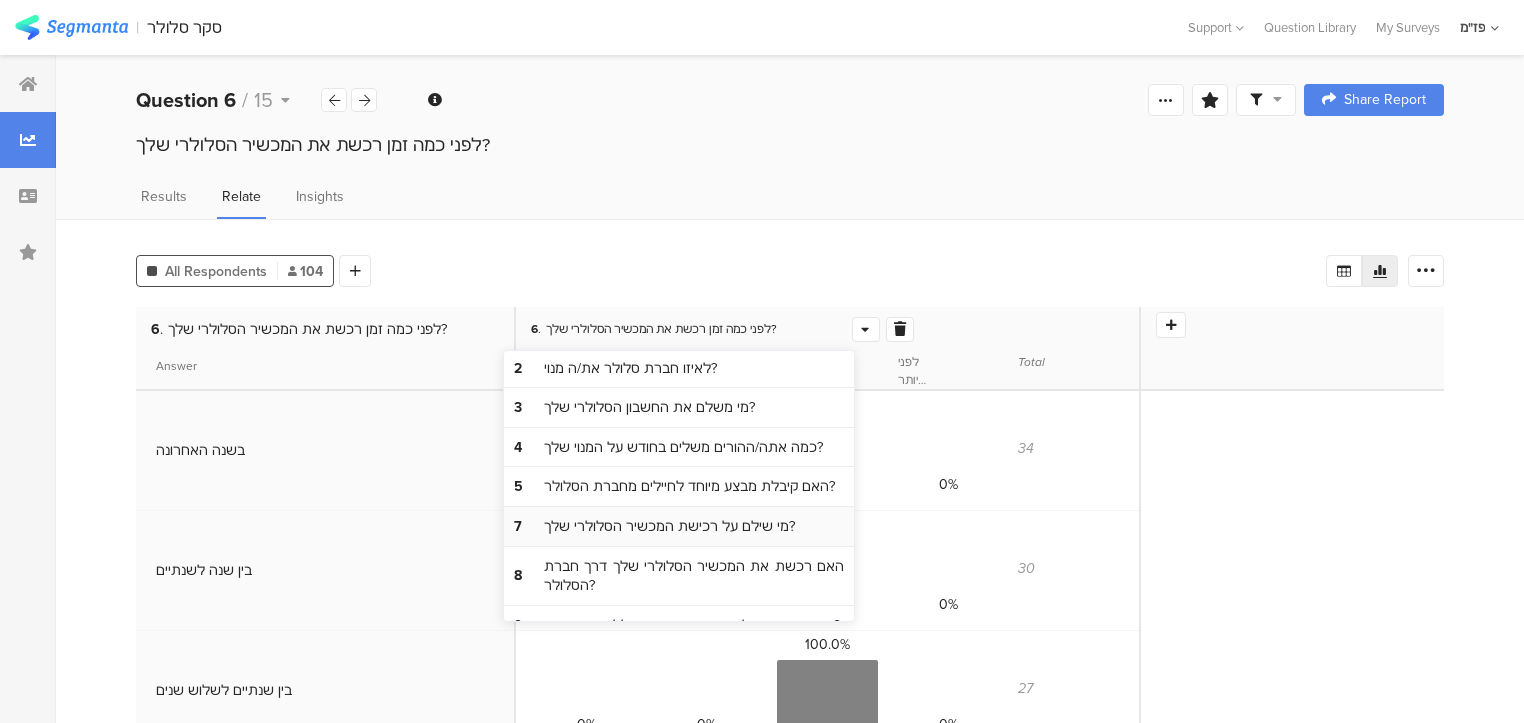 click on "7   מי שילם על רכישת המכשיר הסלולרי שלך?" at bounding box center [679, 527] 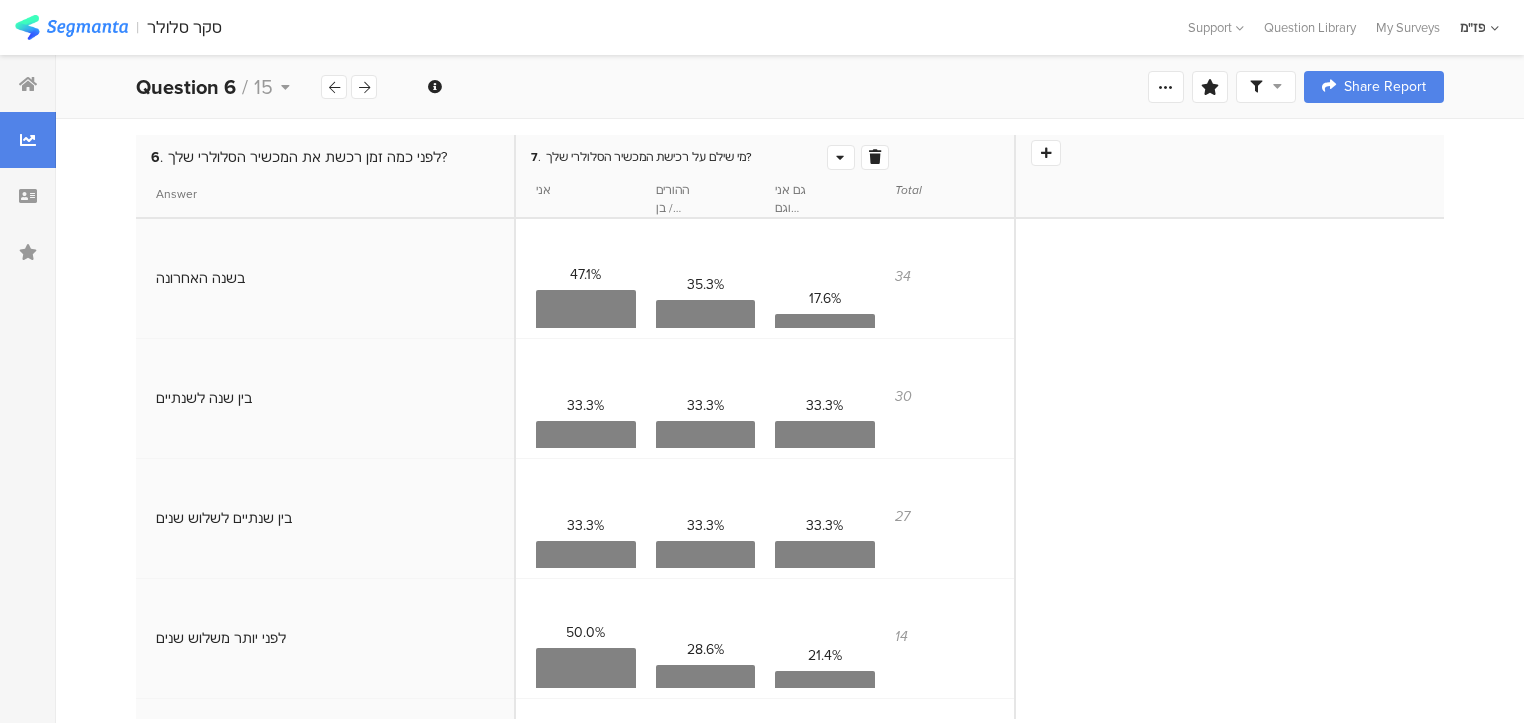 scroll, scrollTop: 200, scrollLeft: 0, axis: vertical 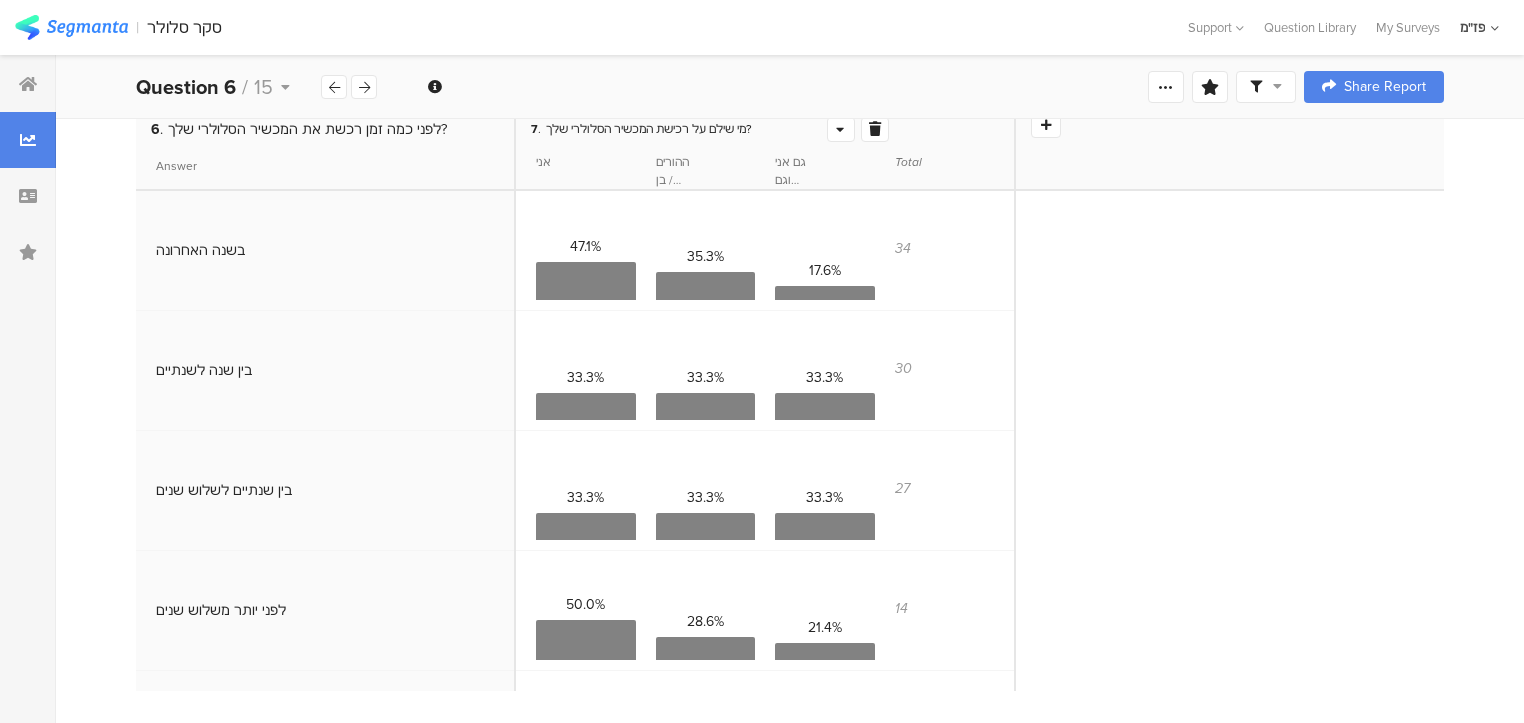 click on "7 .   מי שילם על רכישת המכשיר הסלולרי שלך?           אני       ההורים / בן משפחה אחר       גם אני וגם ההורים       Total           47.1%   35.3%   17.6%   34 33.3%   33.3%   33.3%   30 33.3%   33.3%   33.3%   27 50.0%   28.6%   21.4%   14" at bounding box center [980, 399] 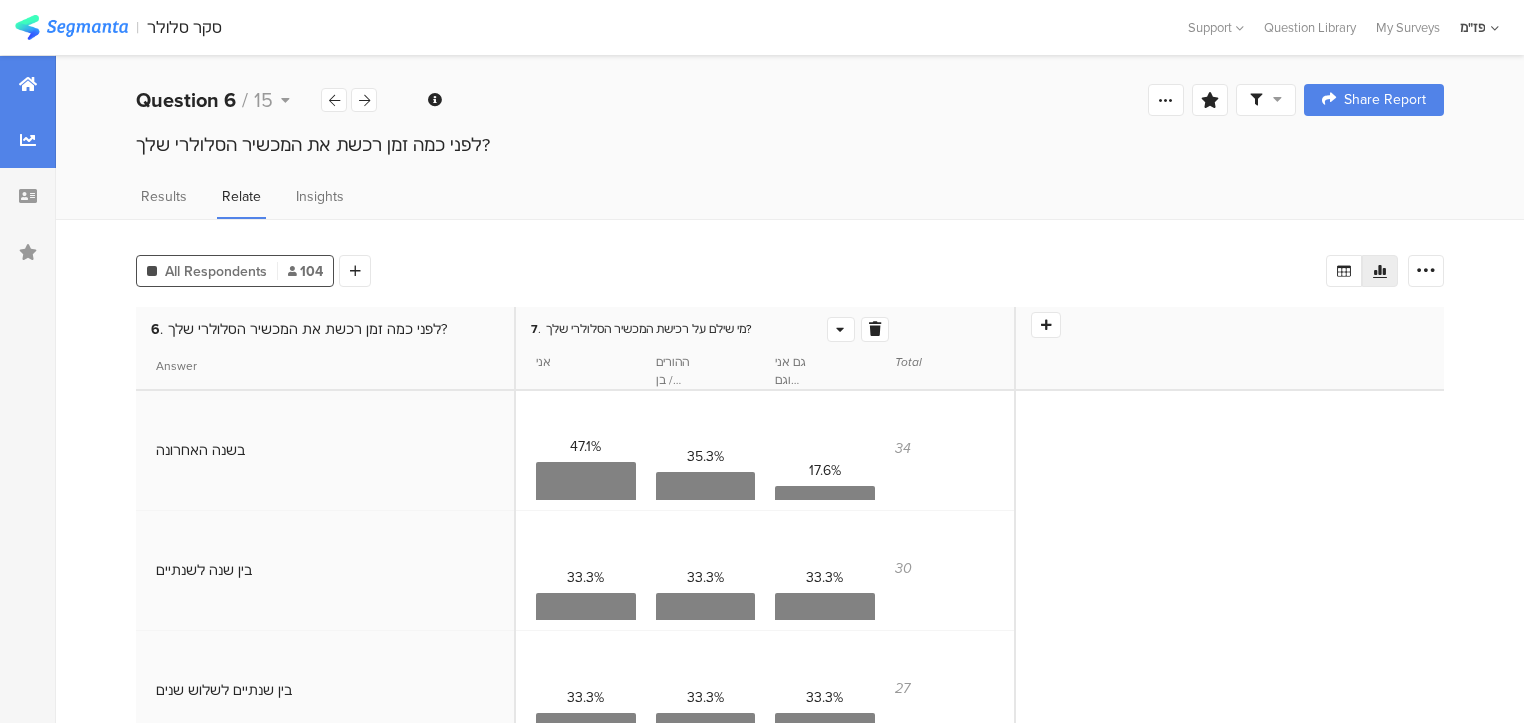 click at bounding box center [28, 84] 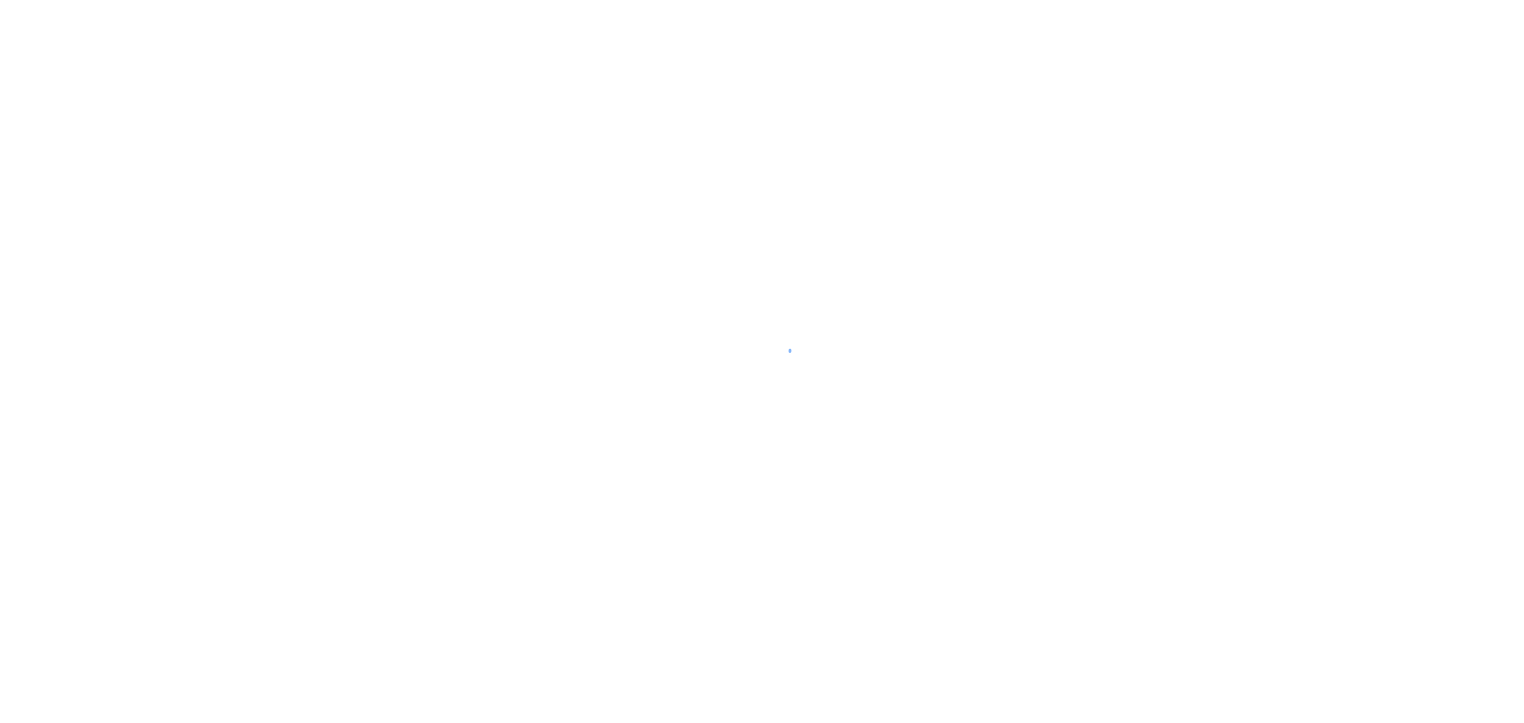 scroll, scrollTop: 0, scrollLeft: 0, axis: both 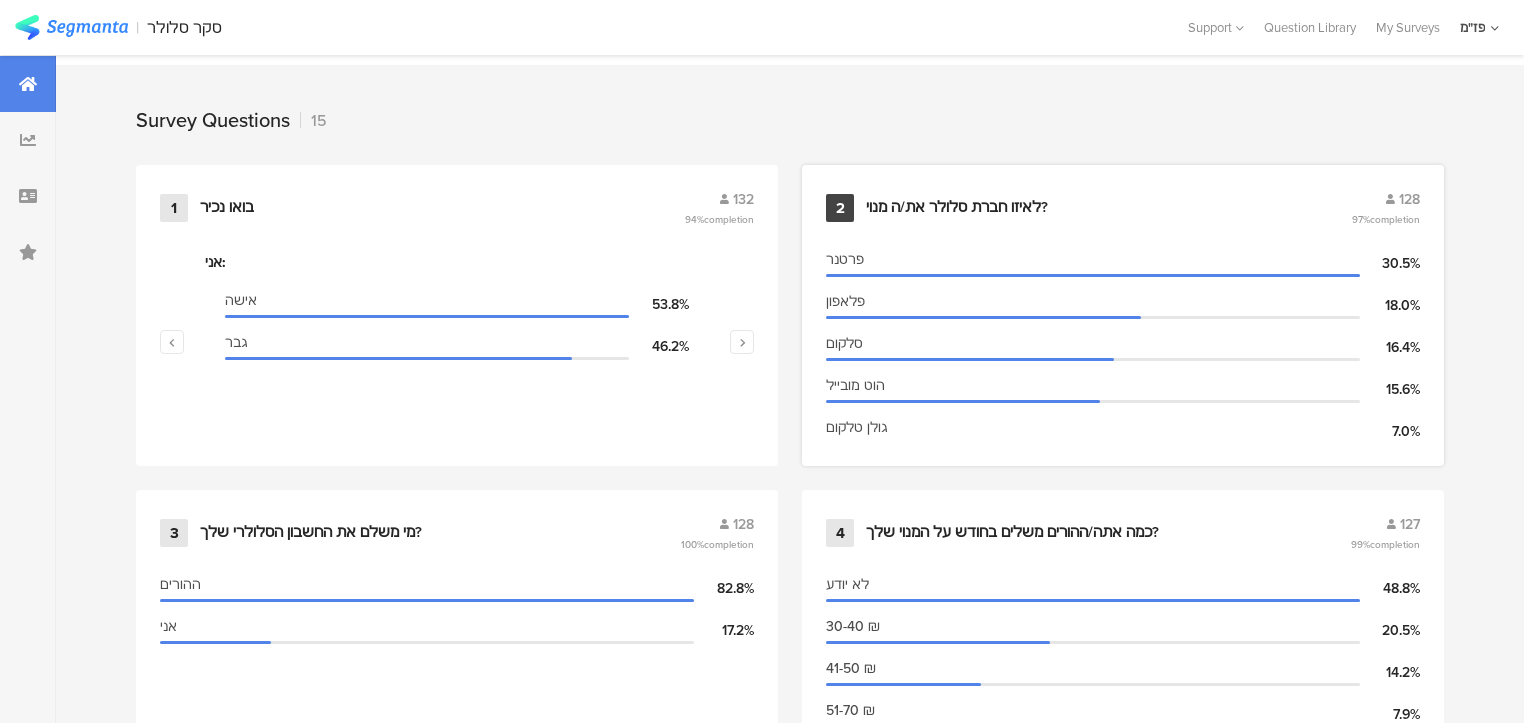 click on "לאיזו חברת סלולר את/ה מנוי?" at bounding box center [957, 208] 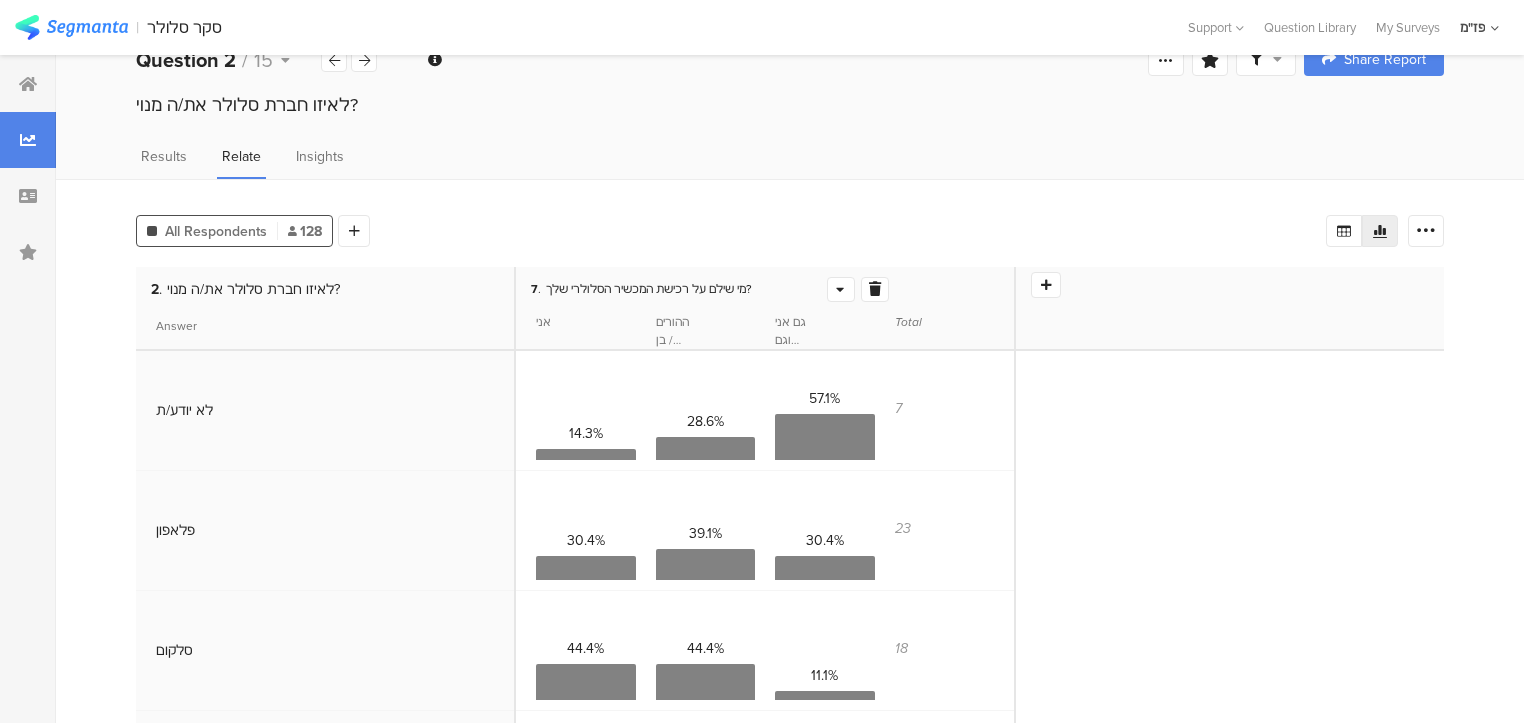 scroll, scrollTop: 80, scrollLeft: 0, axis: vertical 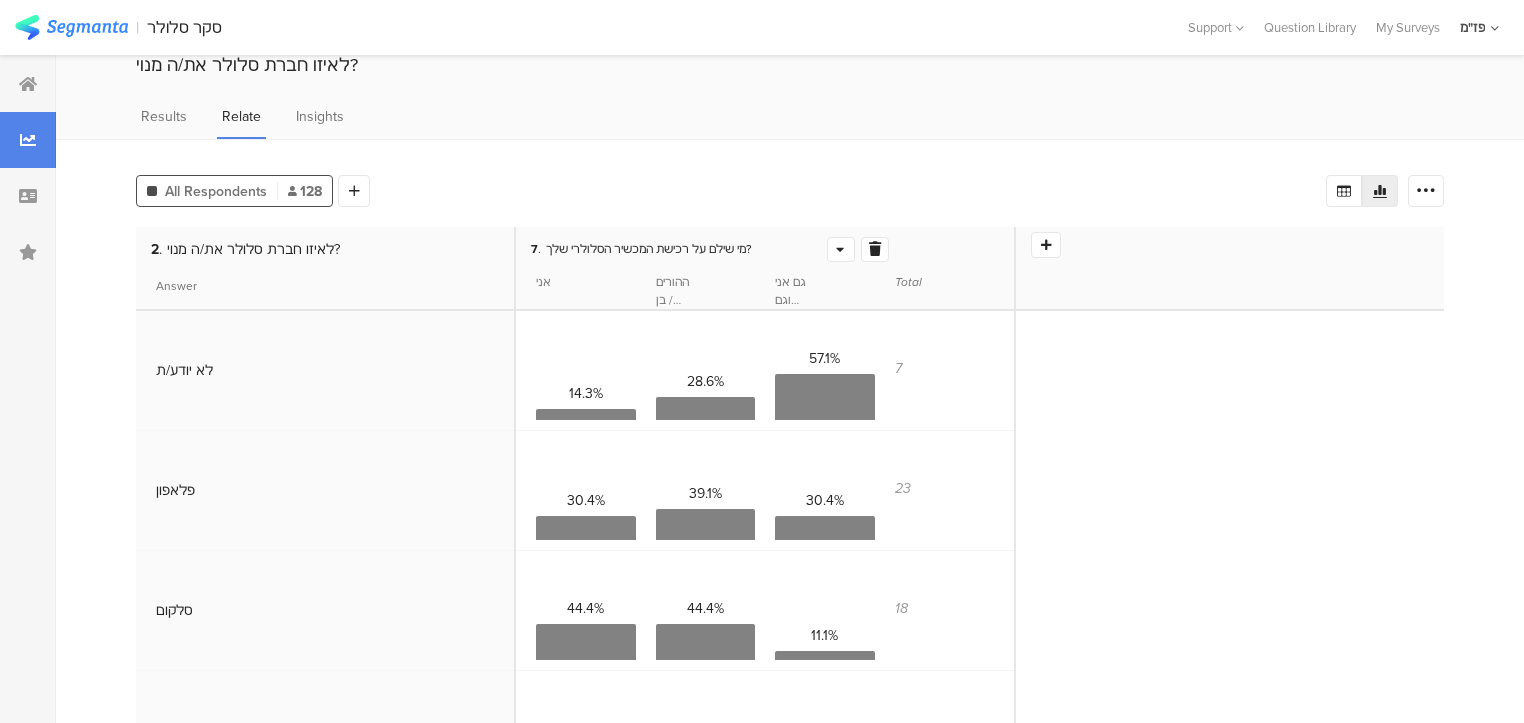 click on "7 .   מי שילם על רכישת המכשיר הסלולרי שלך?       1a   אני:   1b   סטטוס שירות:   1c   גיל:   1d   אופי השירות שלך:   1e   יומיות או לא?   1f   אזור מגורים   3   מי משלם את החשבון הסלולרי שלך?   4   כמה אתה/ההורים משלים בחודש על המנוי שלך?   5   האם קיבלת מבצע מיוחד לחיילים מחברת הסלולר?    6   לפני כמה זמן רכשת את המכשיר הסלולרי שלך?   7   מי שילם על רכישת המכשיר הסלולרי שלך?   8   האם רכשת את המכשיר הסלולרי שלך דרך חברת הסלולר?   9   מה מהירות הגלישה שאתה בדרך כלל חווה בבסיס?   10   עד כמה אתה מרוצה מהקליטה בבסיס שלך בשיחות טלפון?   11   האם חבילת הגלישה שלך מספיקה לך למשך כל החודש?   12     13     14     15" at bounding box center [765, 245] 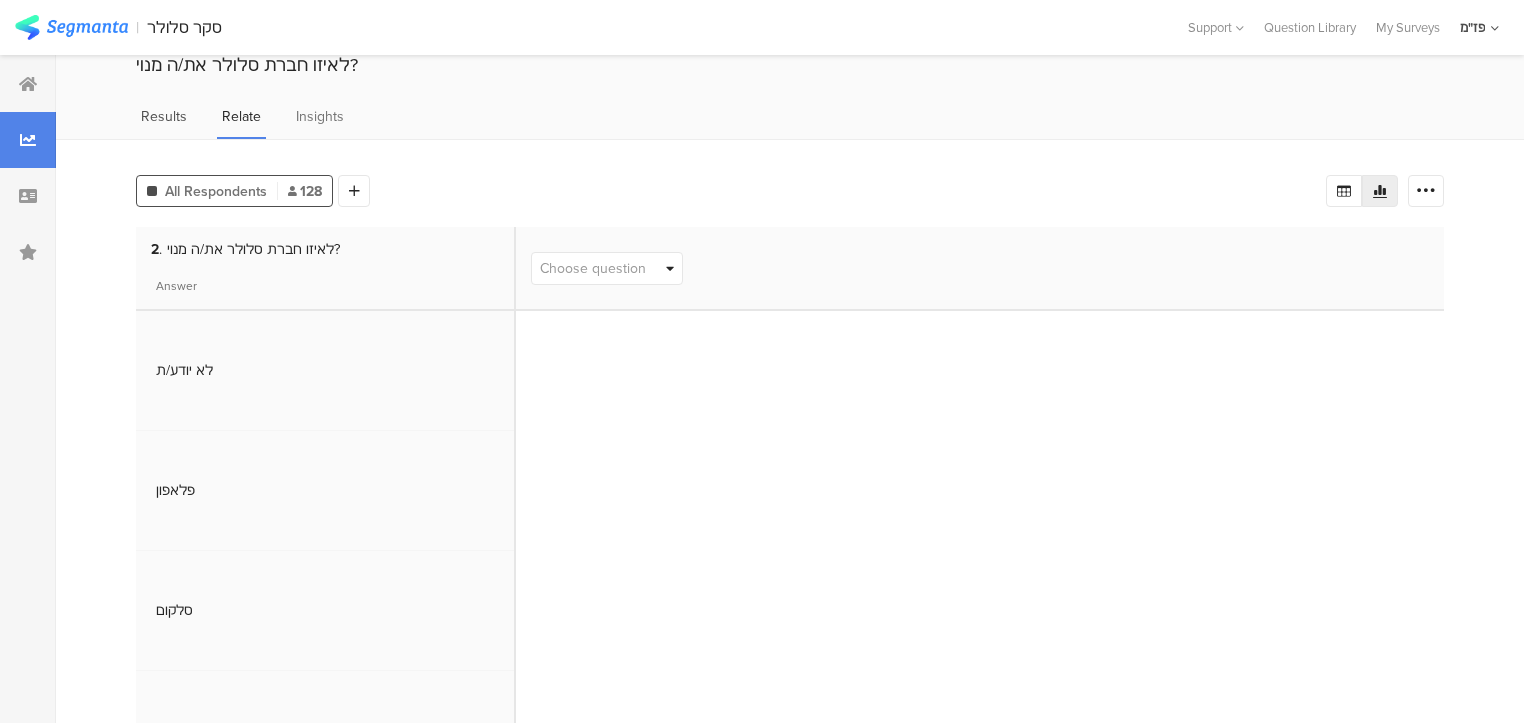 click on "Results" at bounding box center [164, 122] 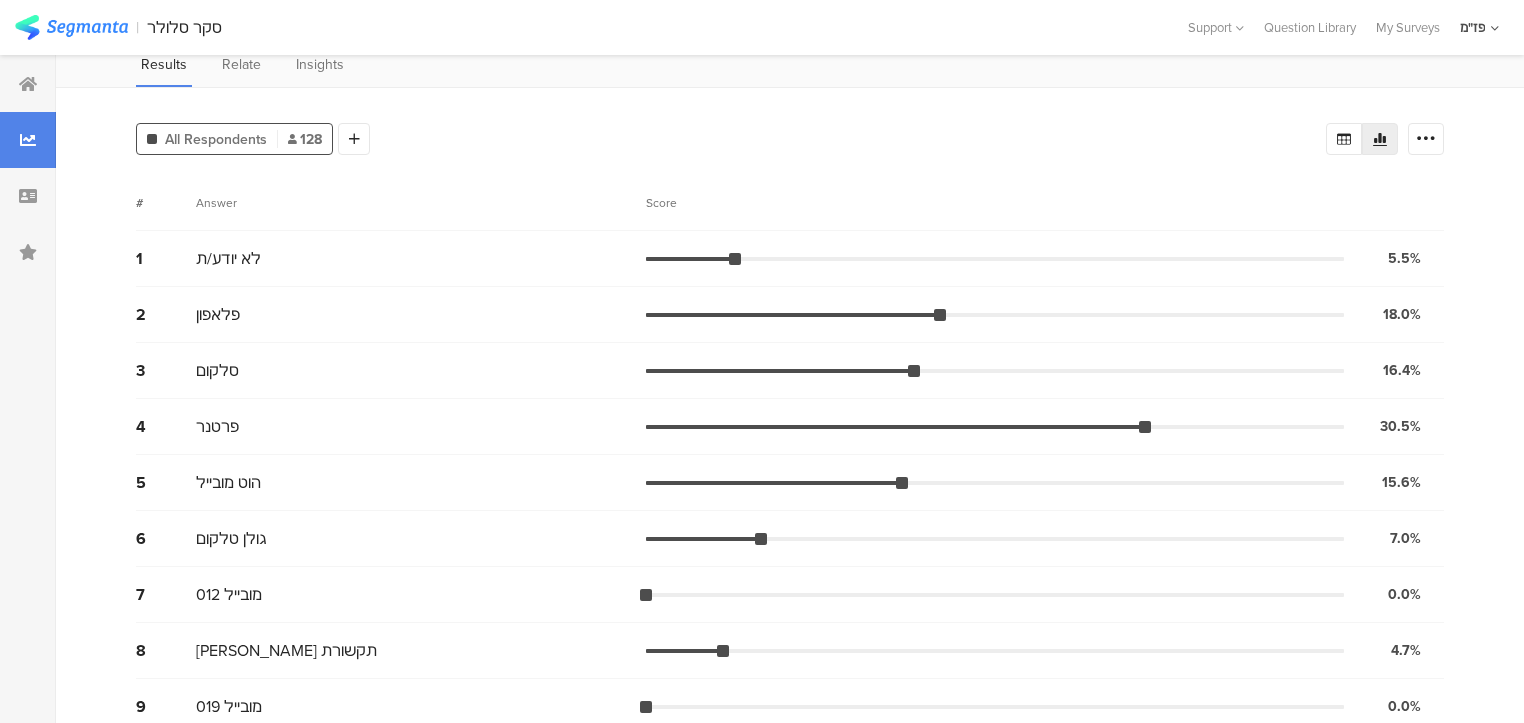 scroll, scrollTop: 160, scrollLeft: 0, axis: vertical 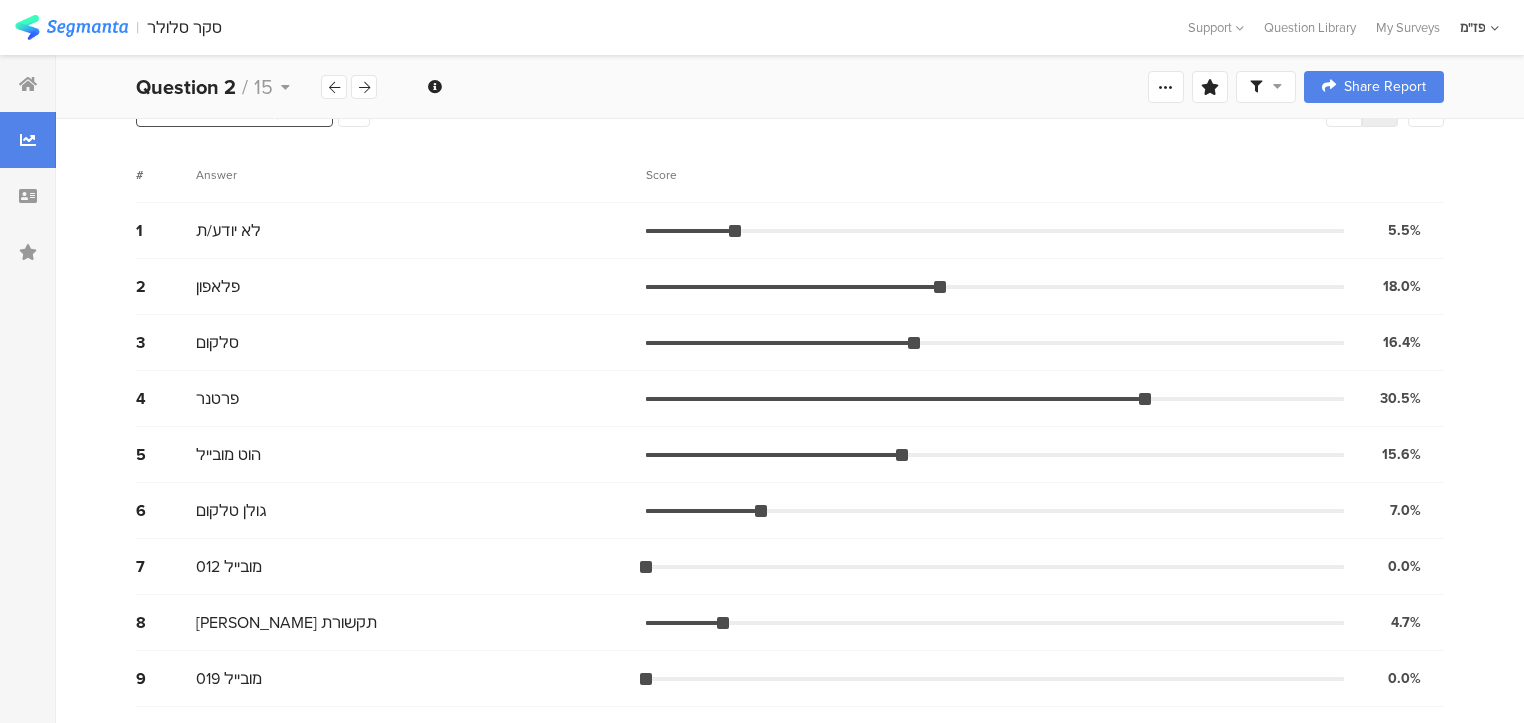 click on "Score" at bounding box center [667, 175] 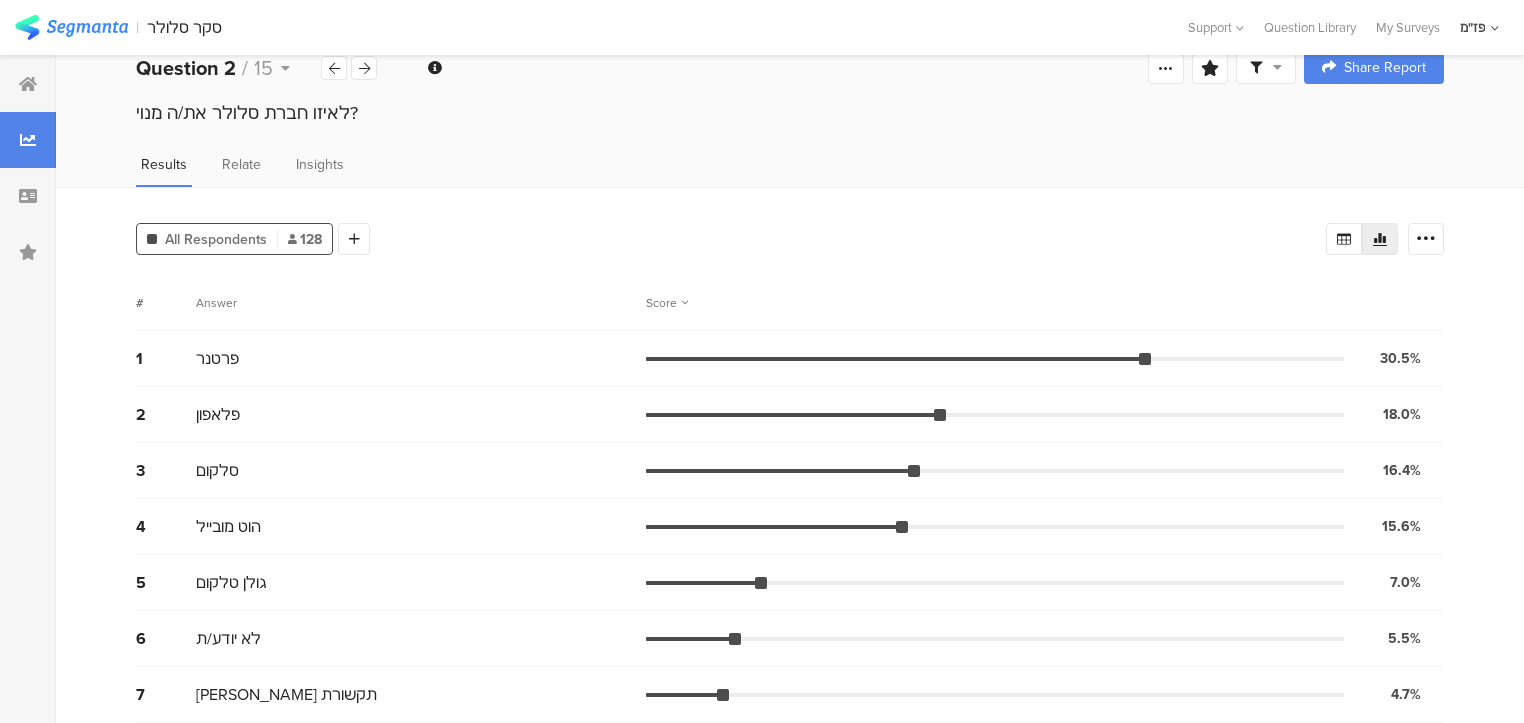 scroll, scrollTop: 4, scrollLeft: 0, axis: vertical 